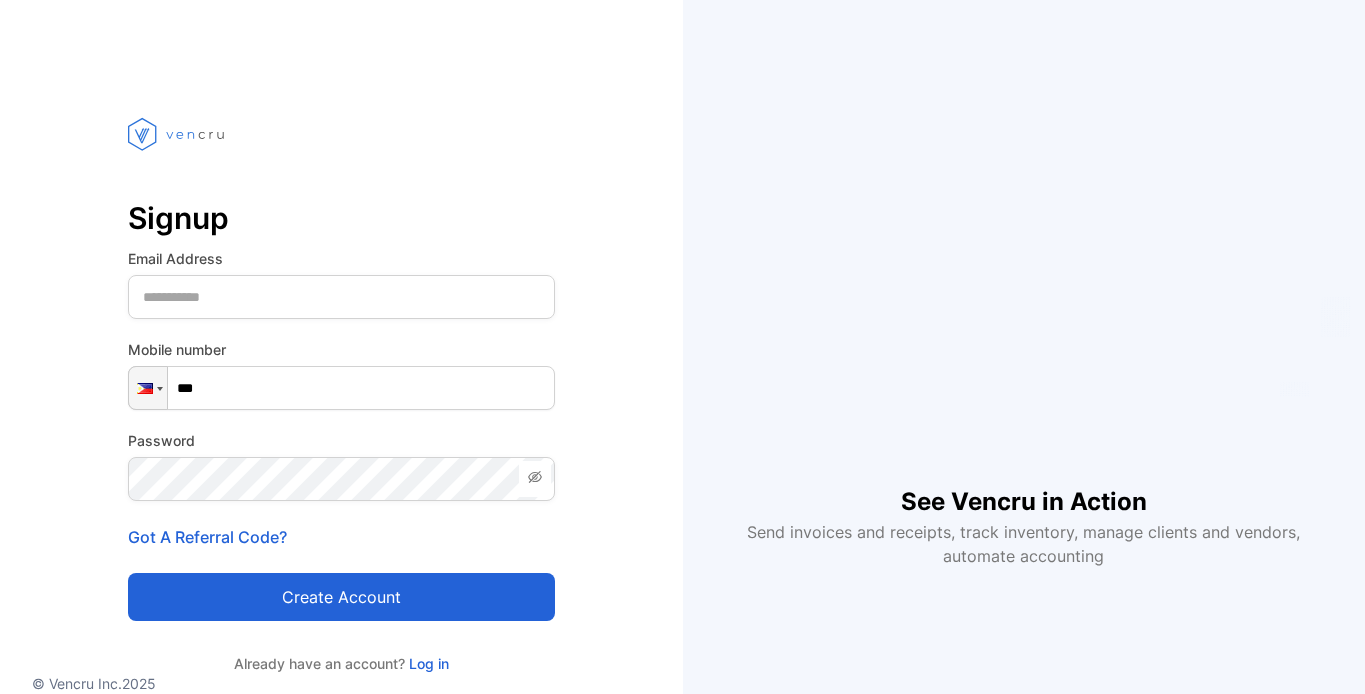 scroll, scrollTop: 0, scrollLeft: 0, axis: both 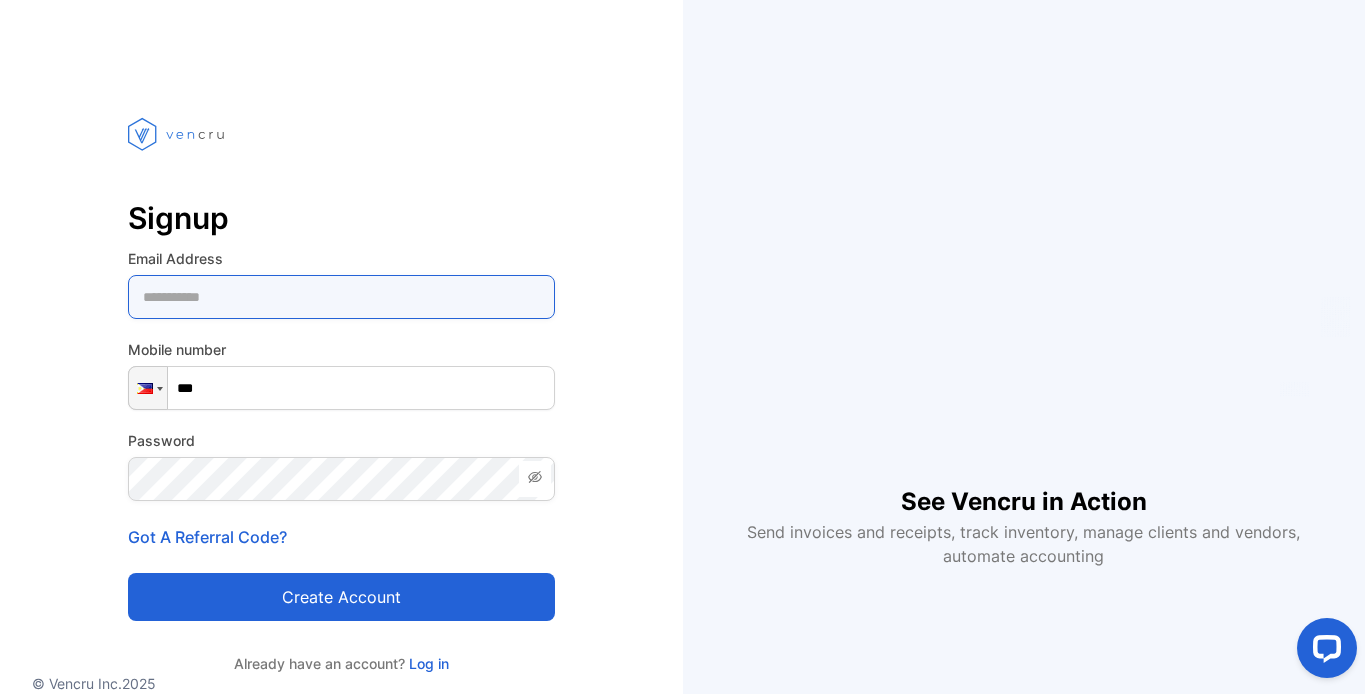 click at bounding box center [341, 297] 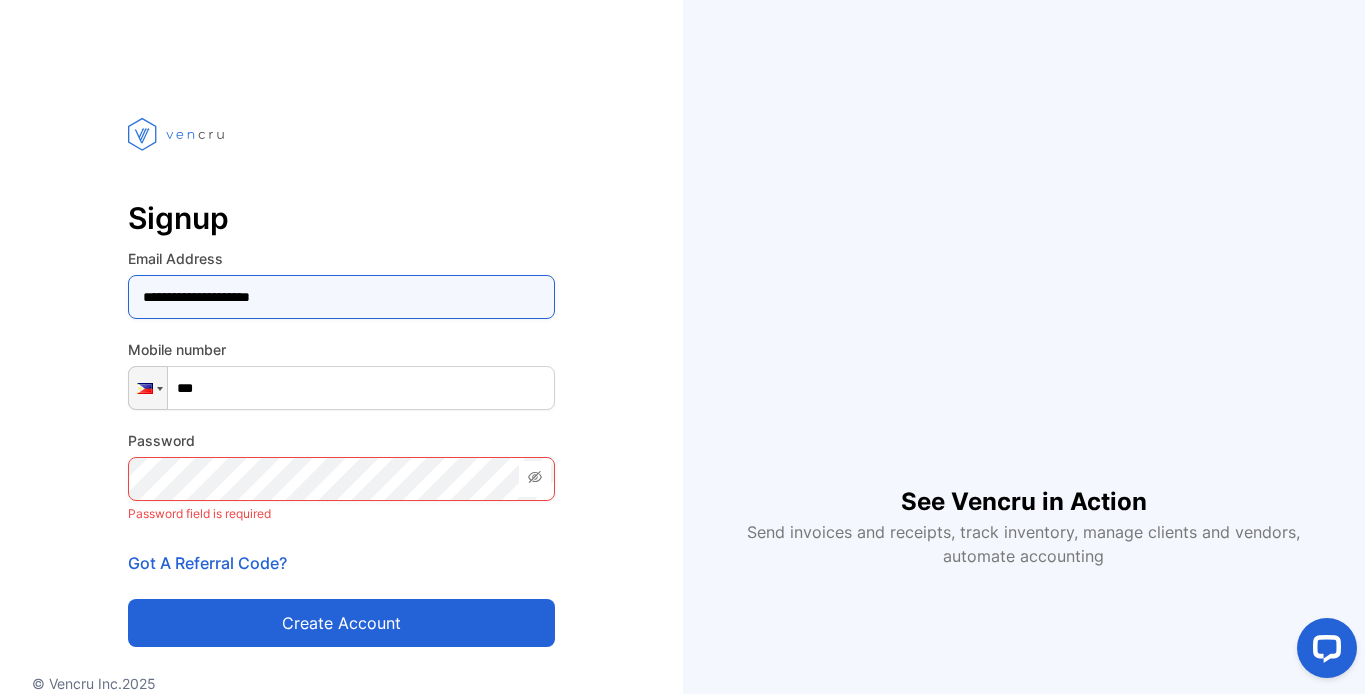type on "**********" 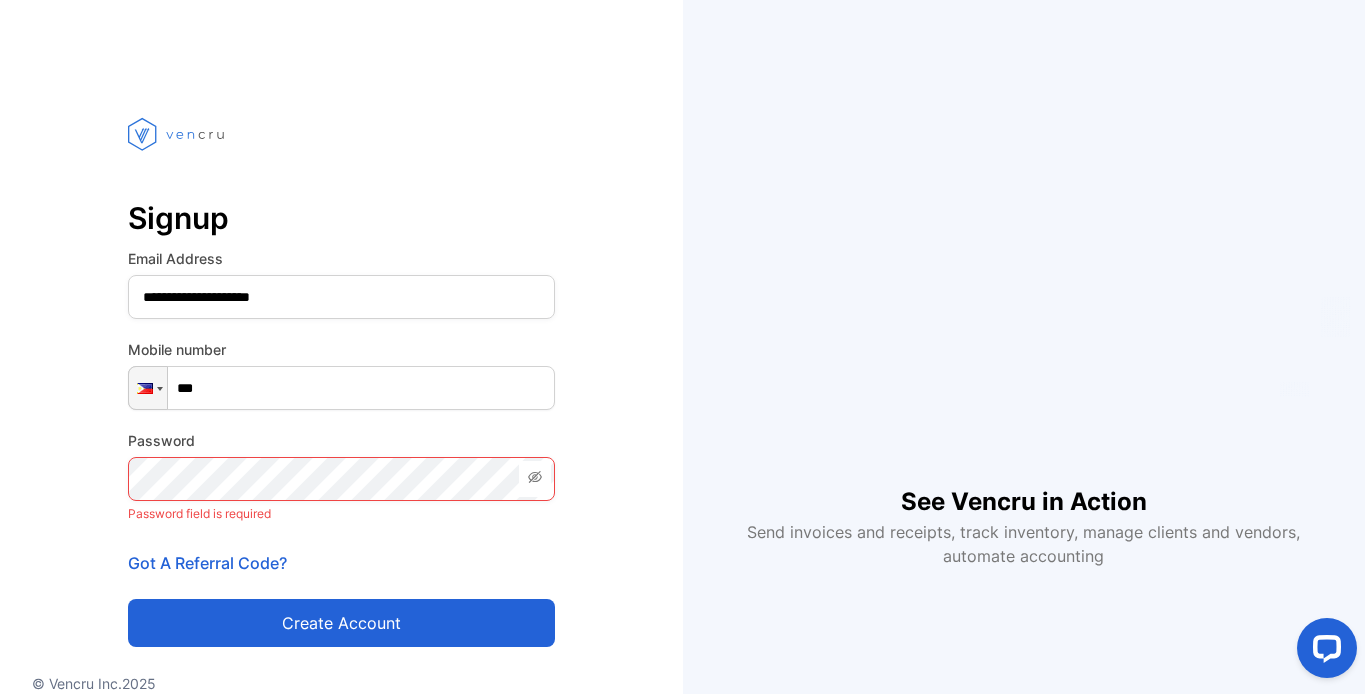 click on "***" at bounding box center (341, 388) 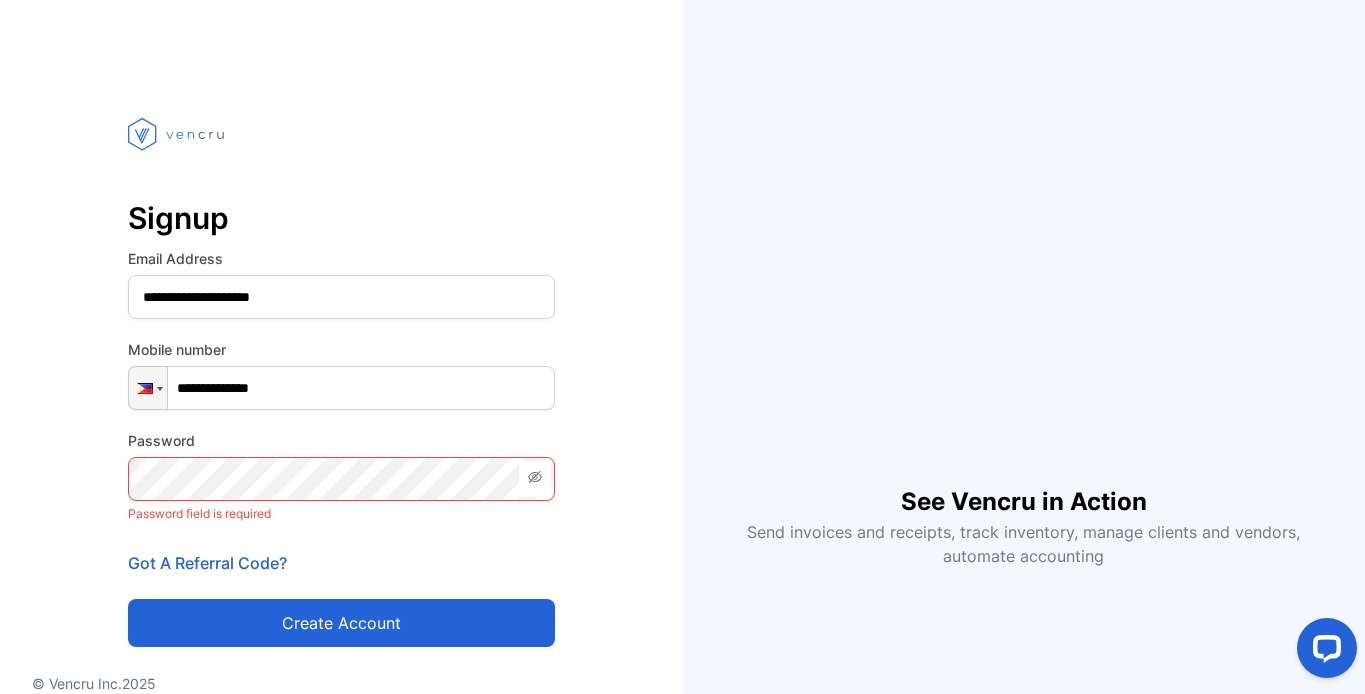 type on "**********" 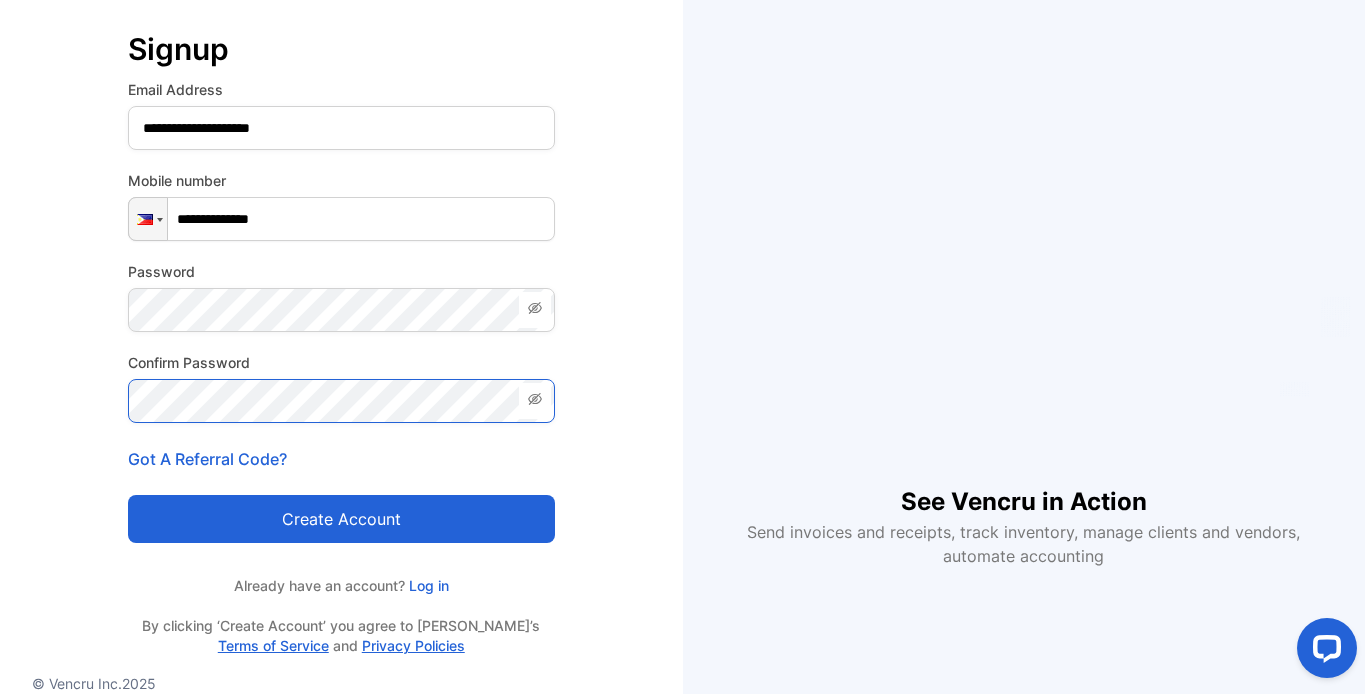 scroll, scrollTop: 211, scrollLeft: 0, axis: vertical 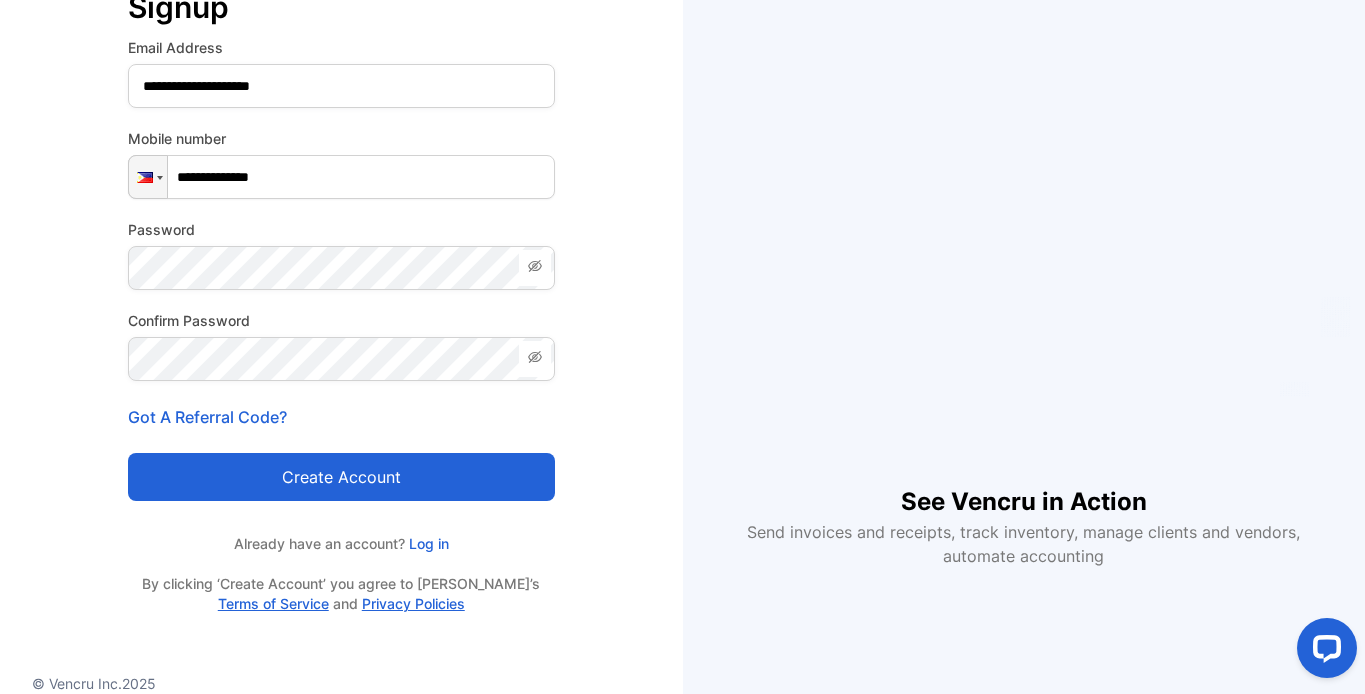click on "Create account" at bounding box center (341, 477) 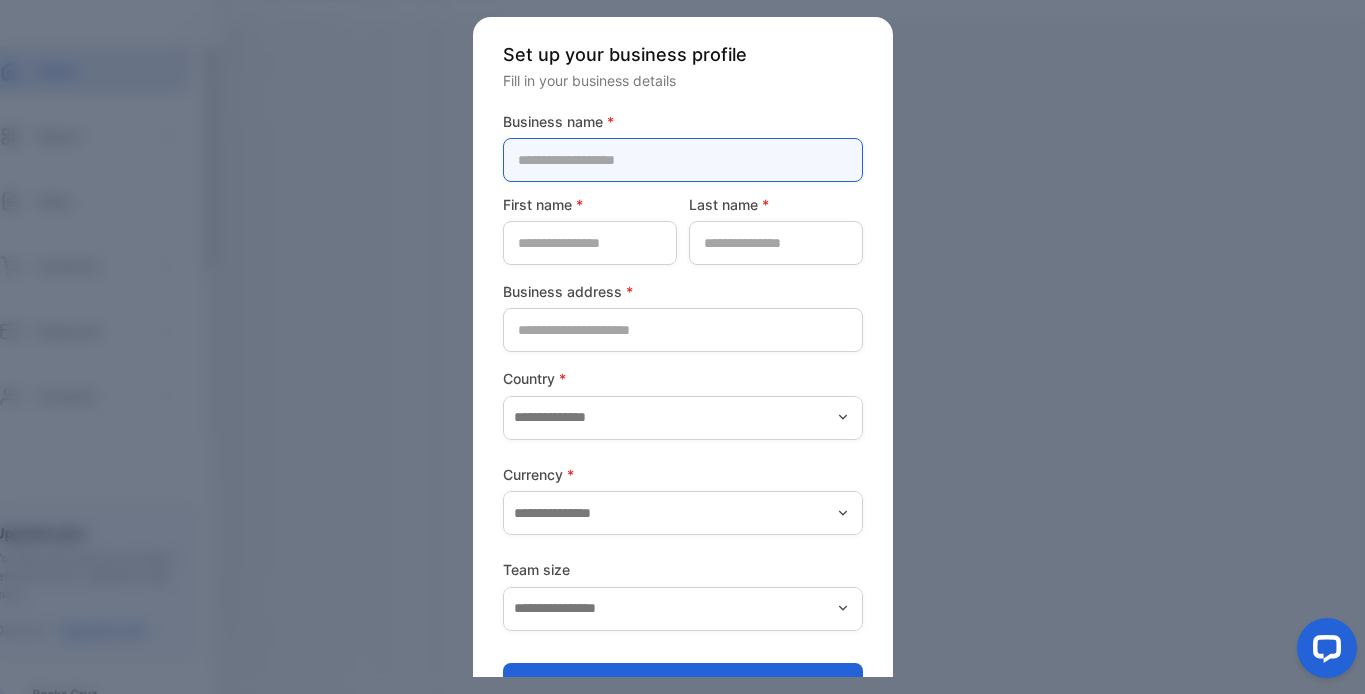 click at bounding box center (683, 160) 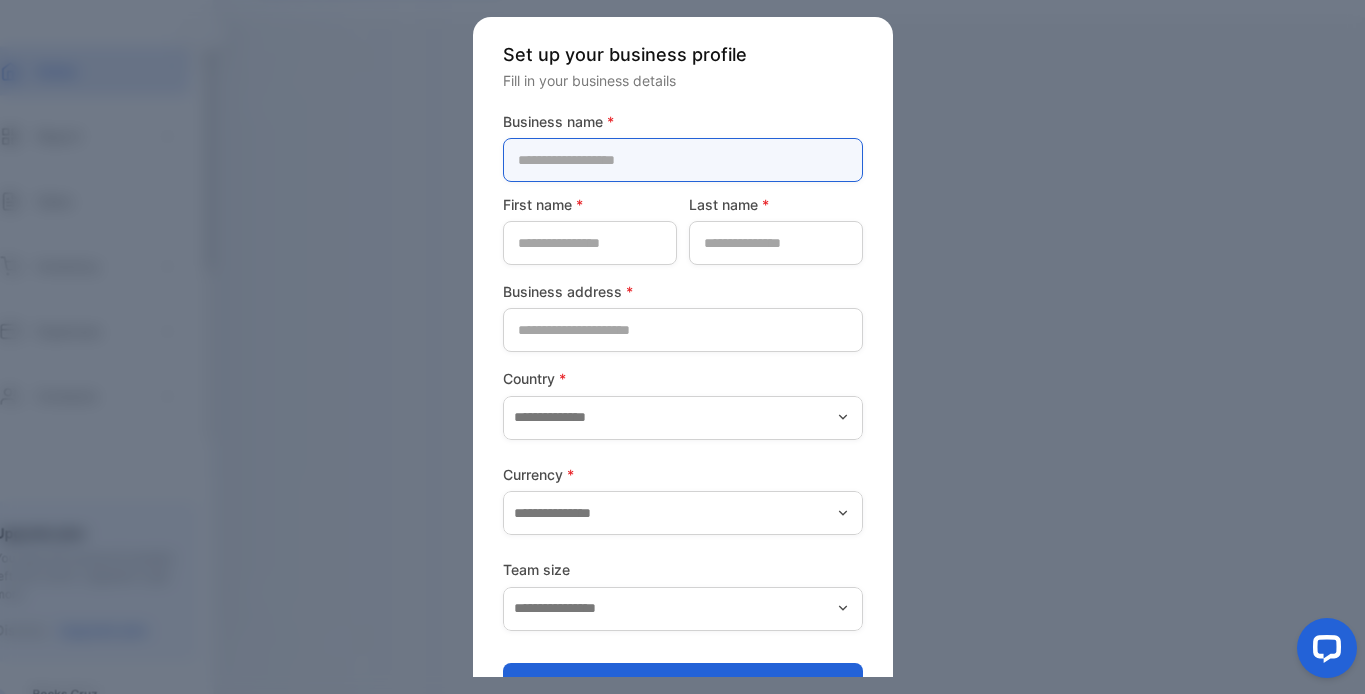 type on "*" 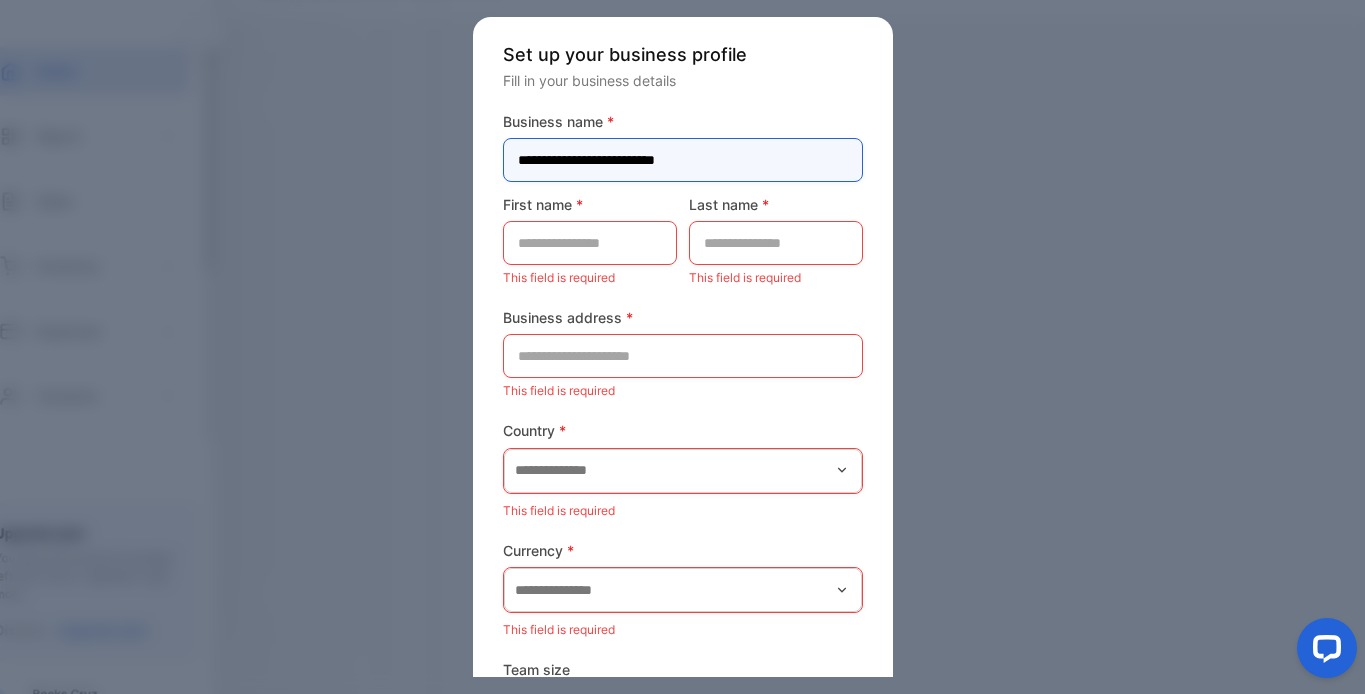 type on "**********" 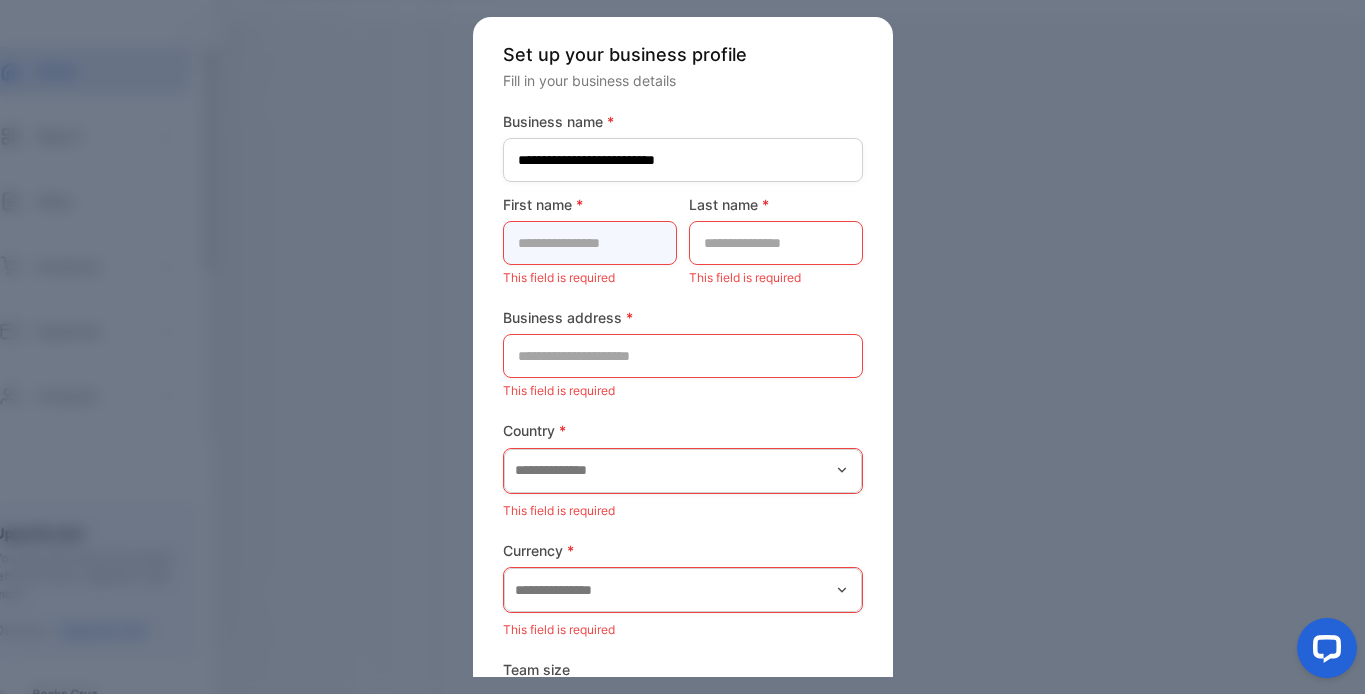 click at bounding box center [590, 243] 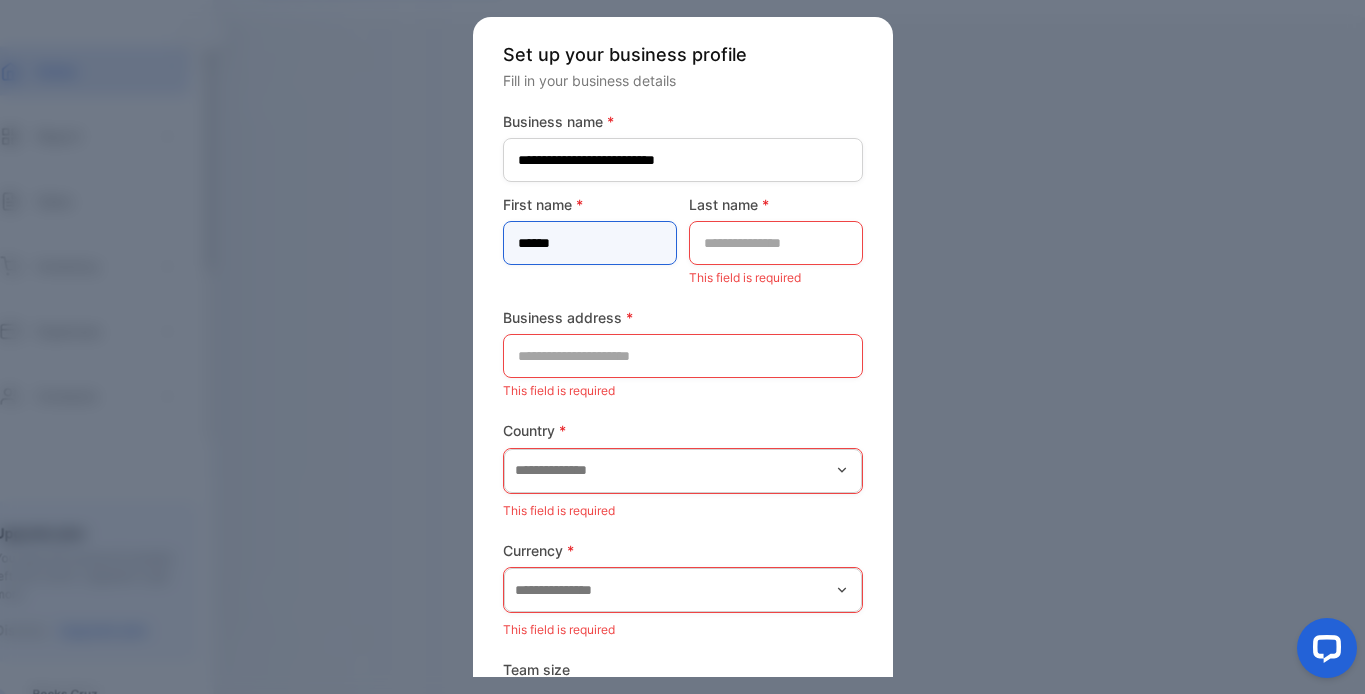 type on "******" 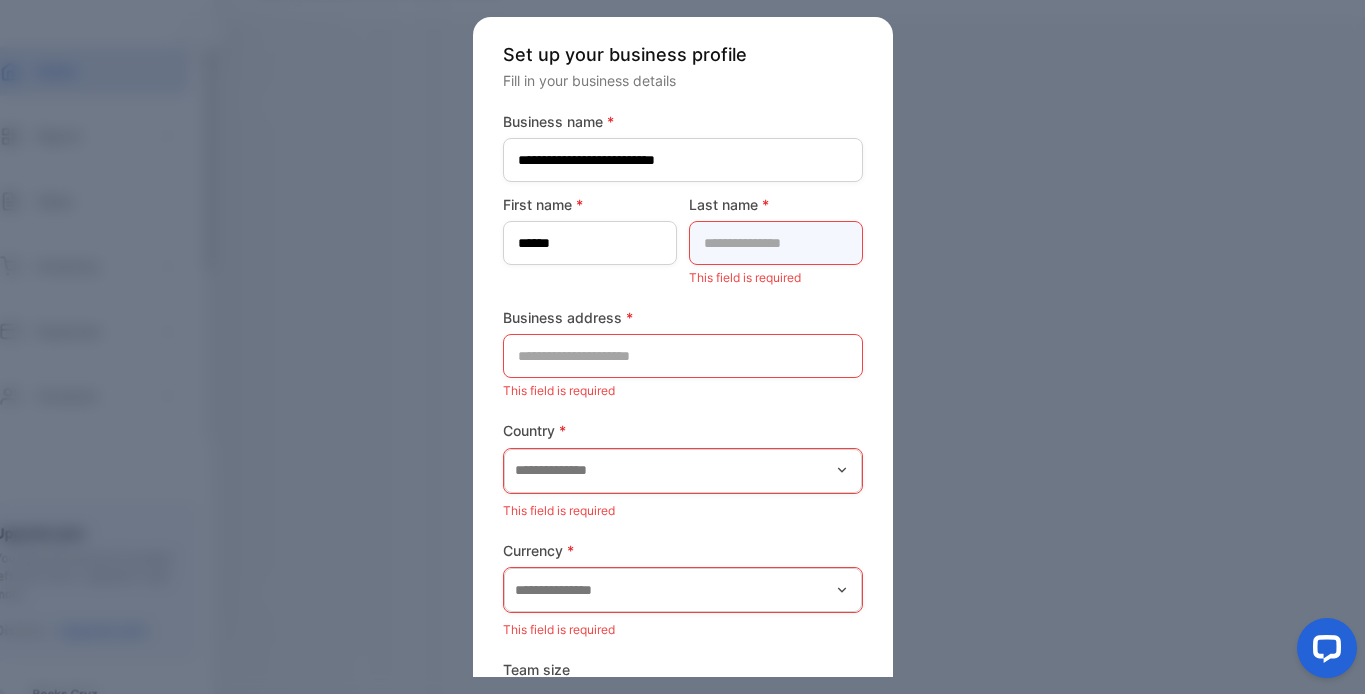 click at bounding box center [776, 243] 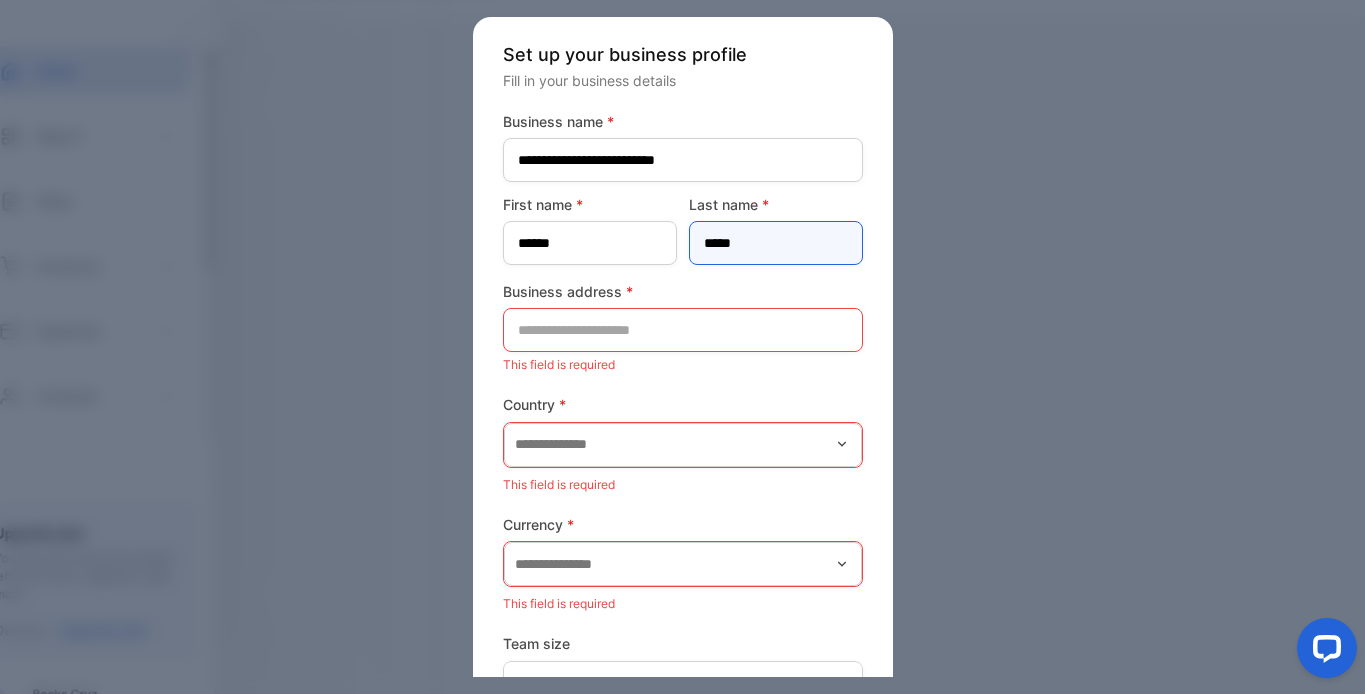 type on "*****" 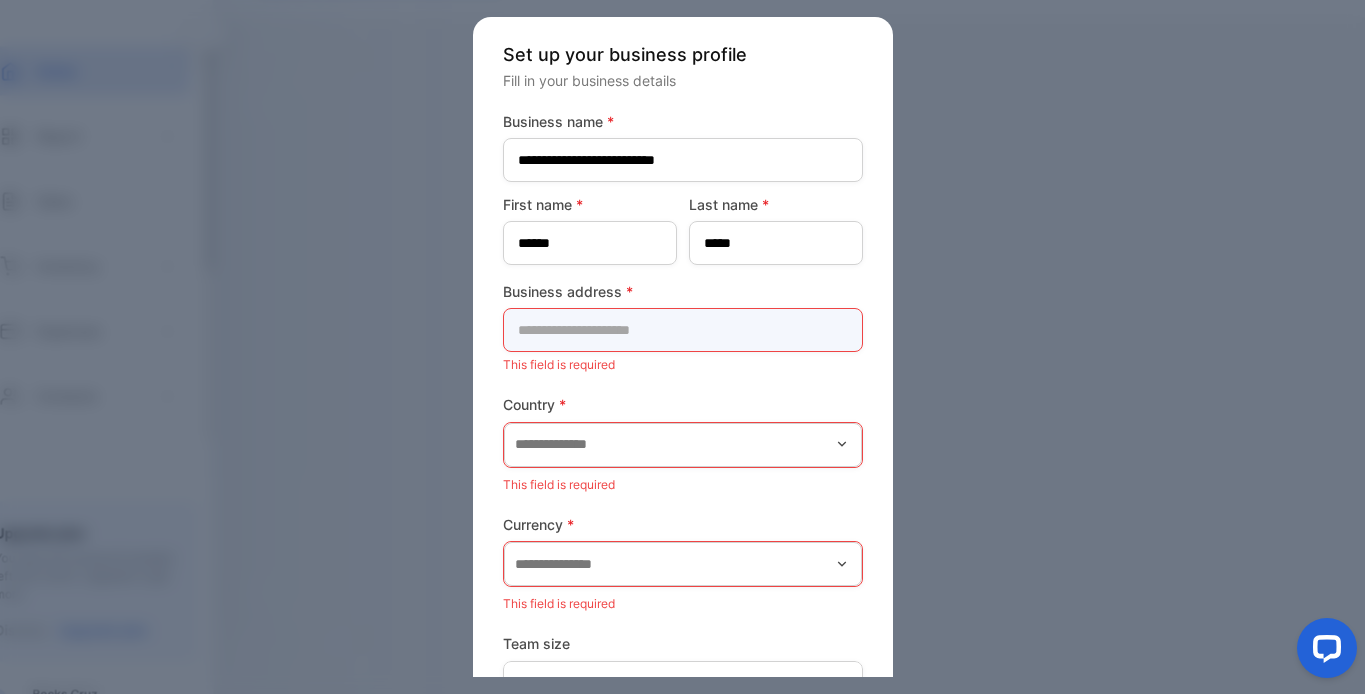 click at bounding box center [683, 330] 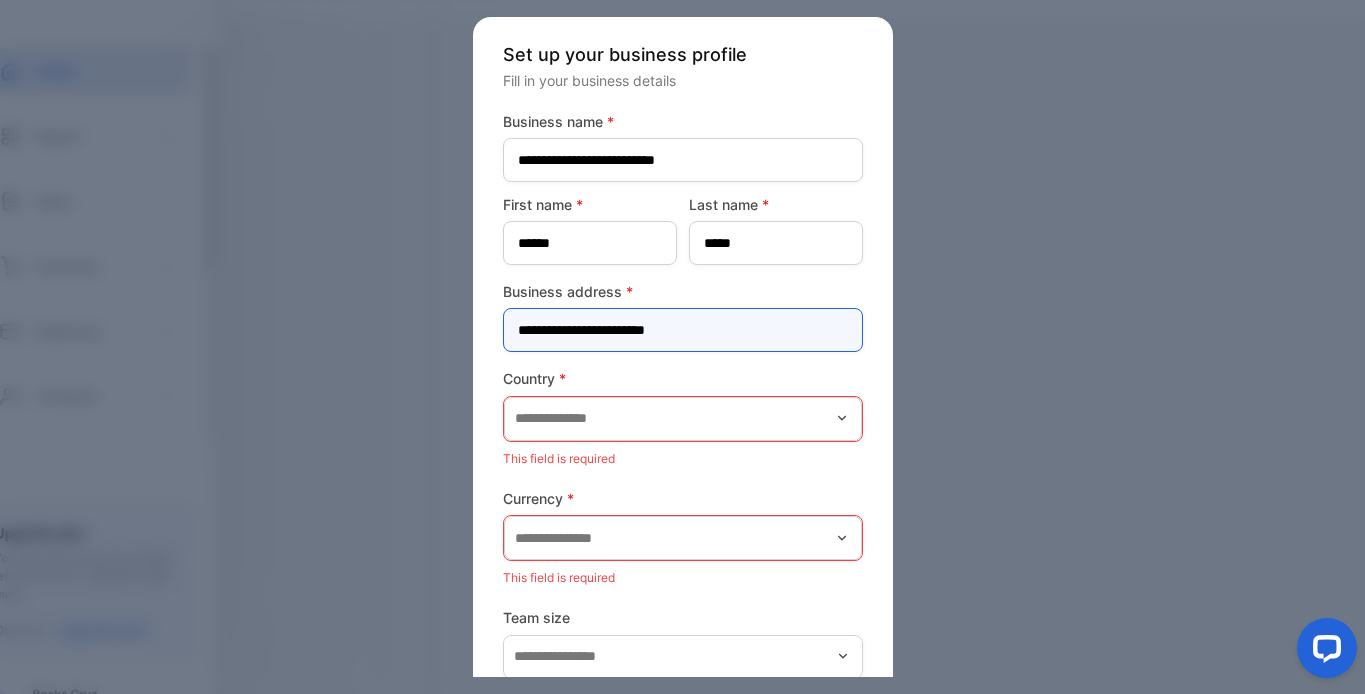 type on "**********" 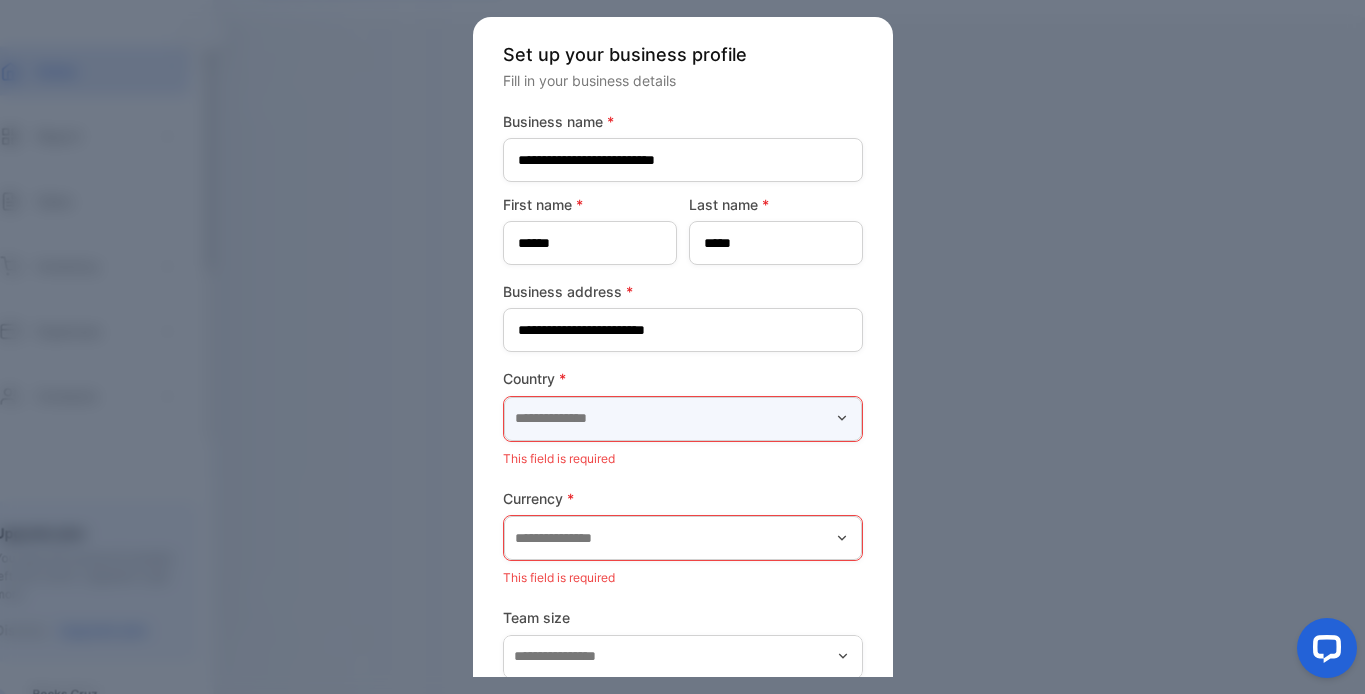 click at bounding box center [683, 419] 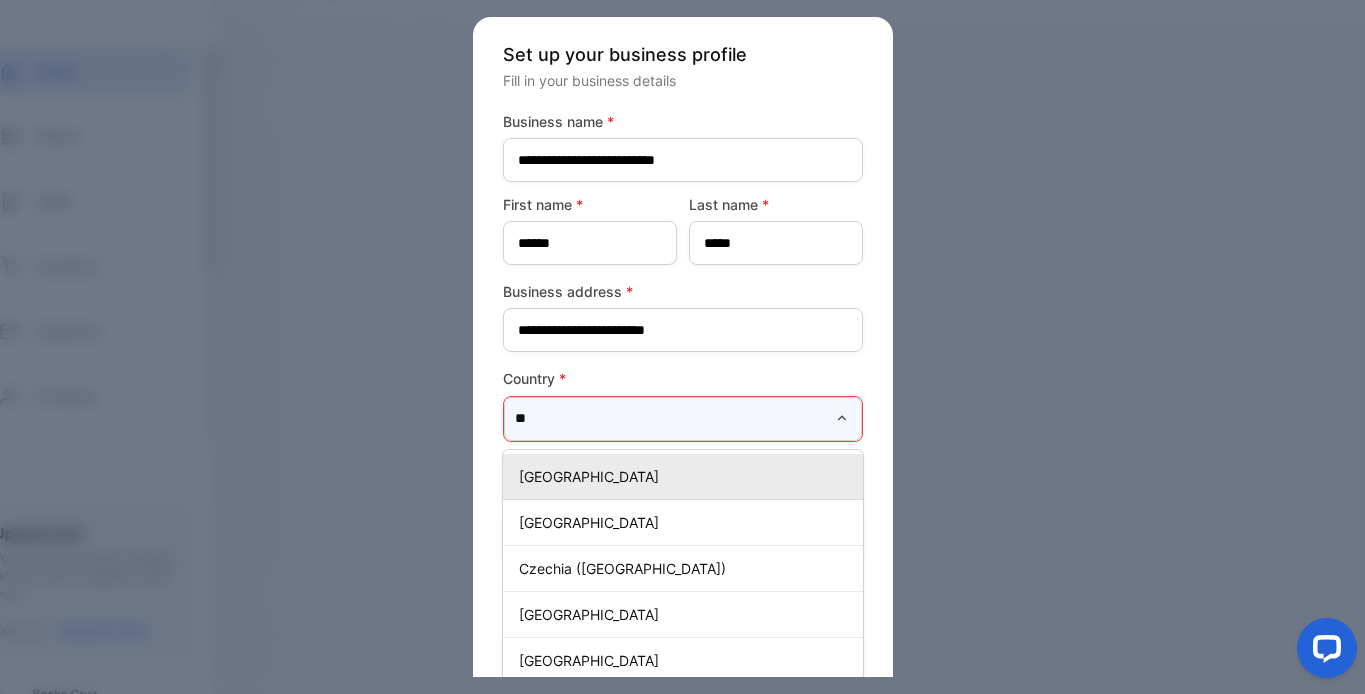 type on "***" 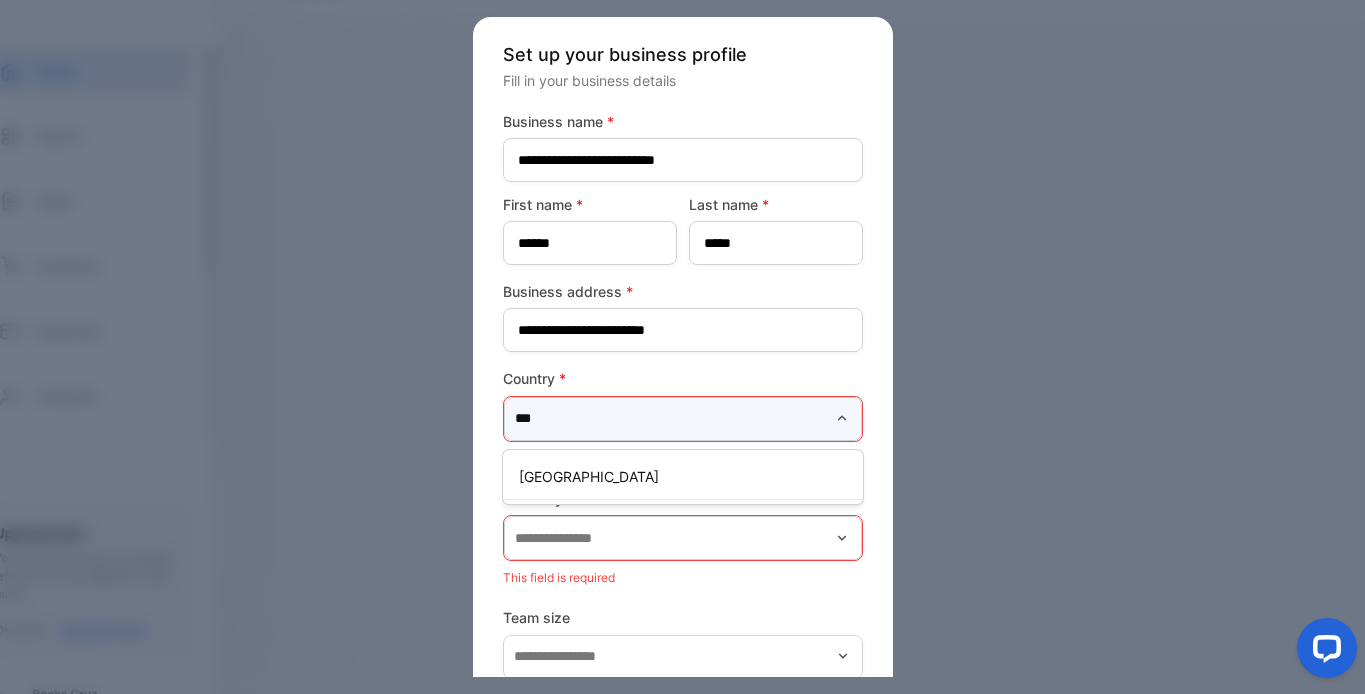 type 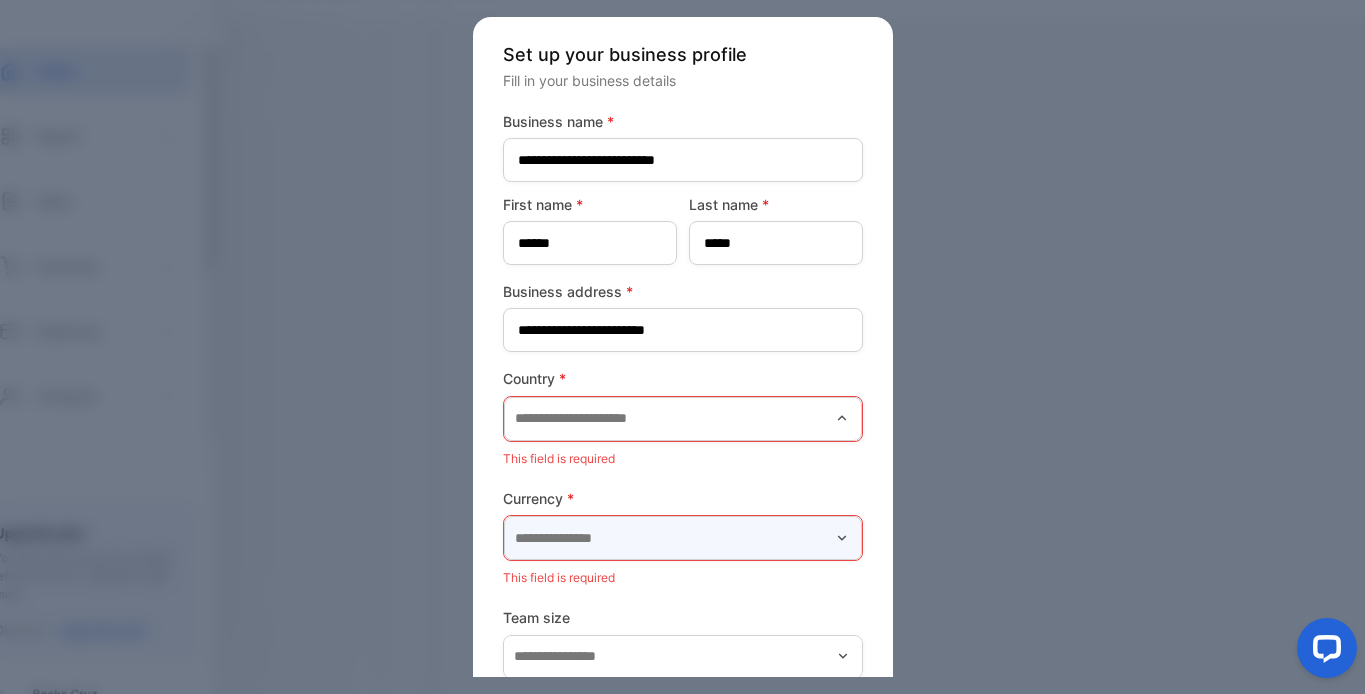 click at bounding box center (683, 538) 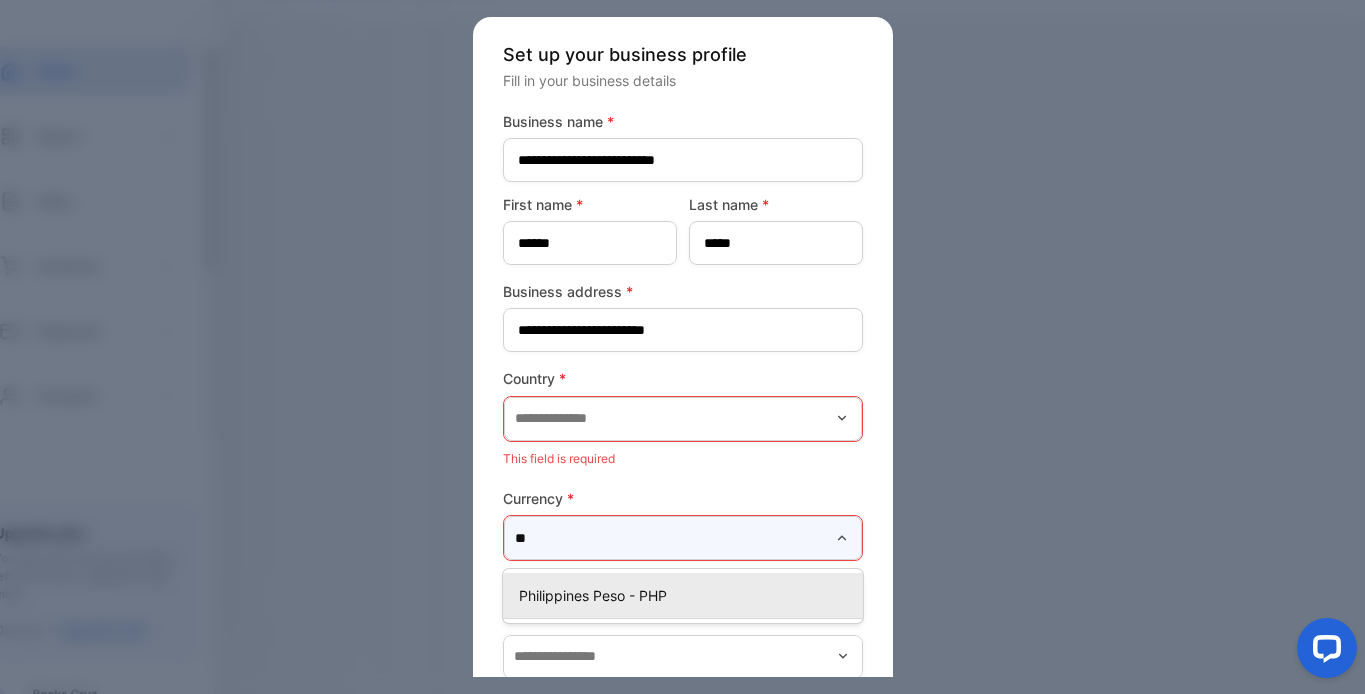 scroll, scrollTop: 0, scrollLeft: 0, axis: both 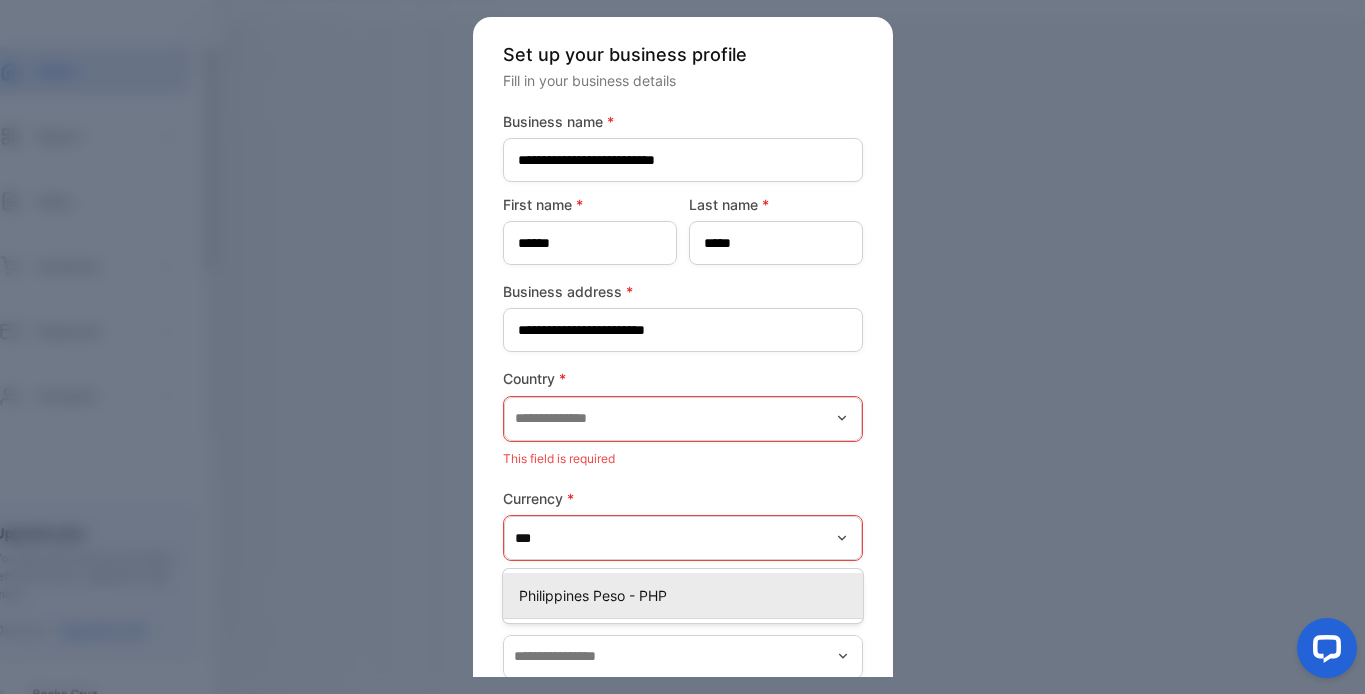 click on "Philippines Peso - PHP" at bounding box center (687, 595) 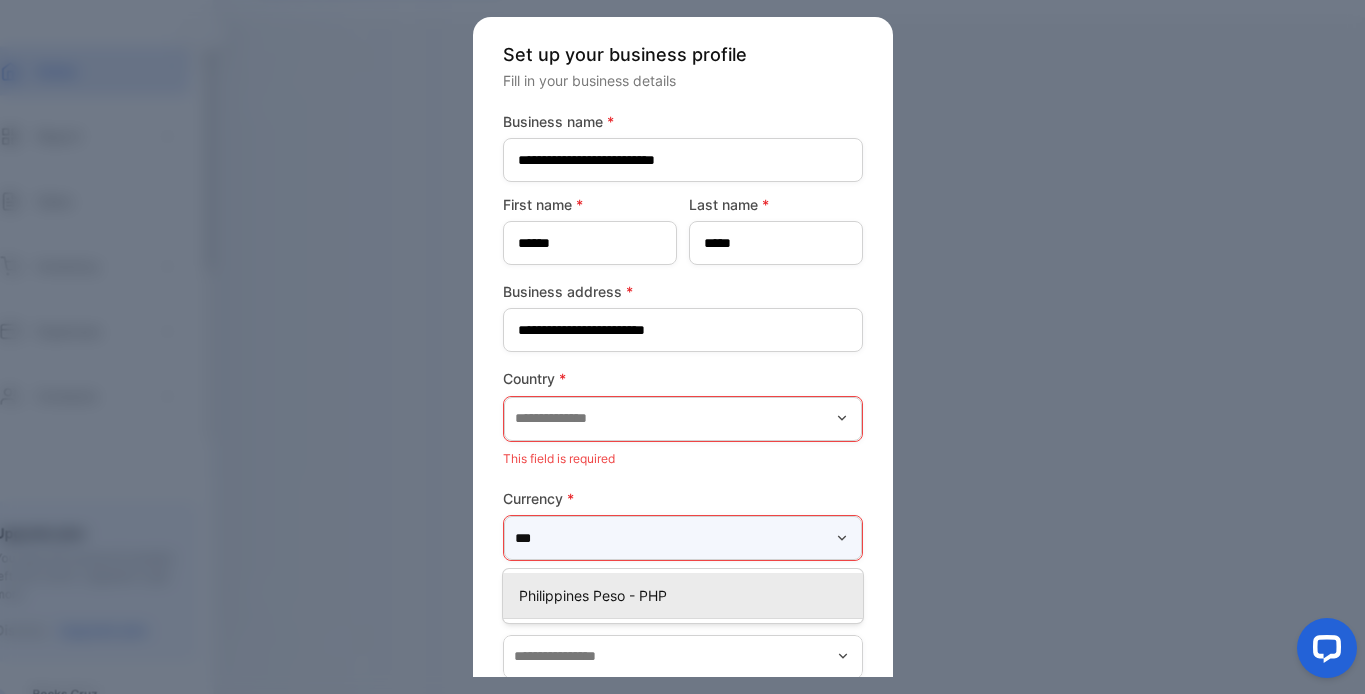 type on "**********" 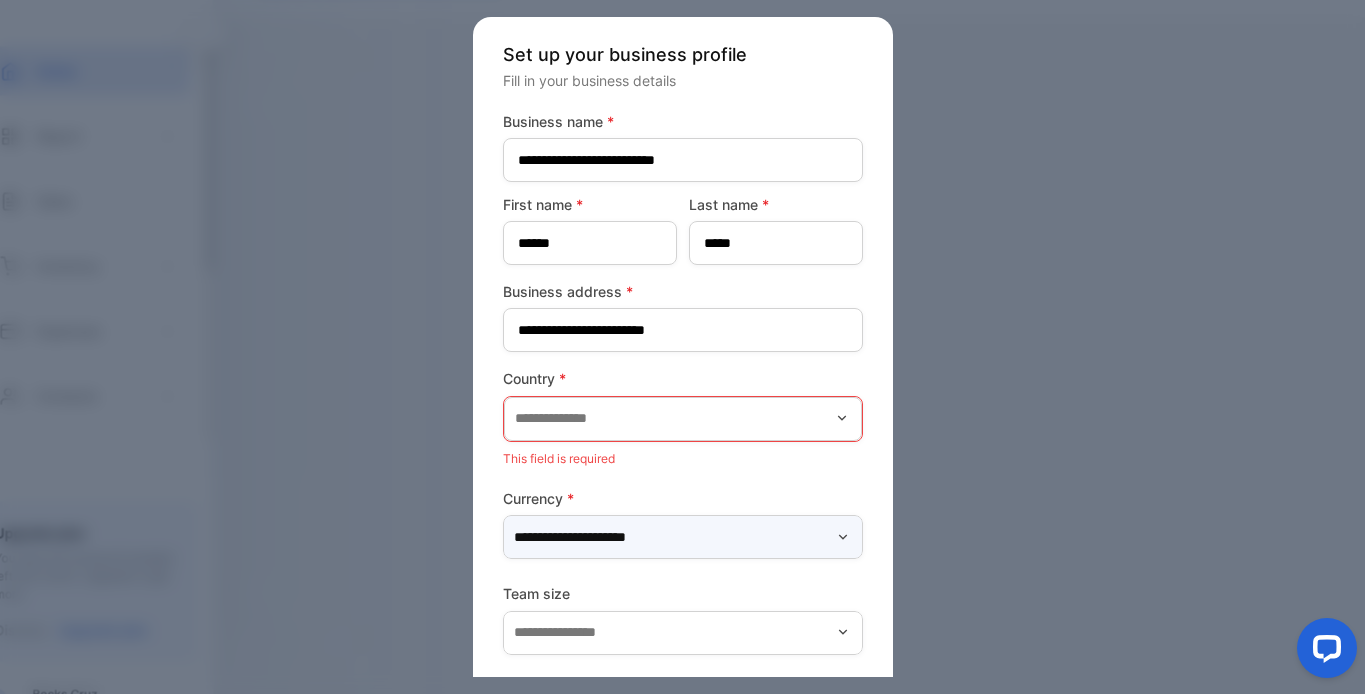 scroll, scrollTop: 26, scrollLeft: 0, axis: vertical 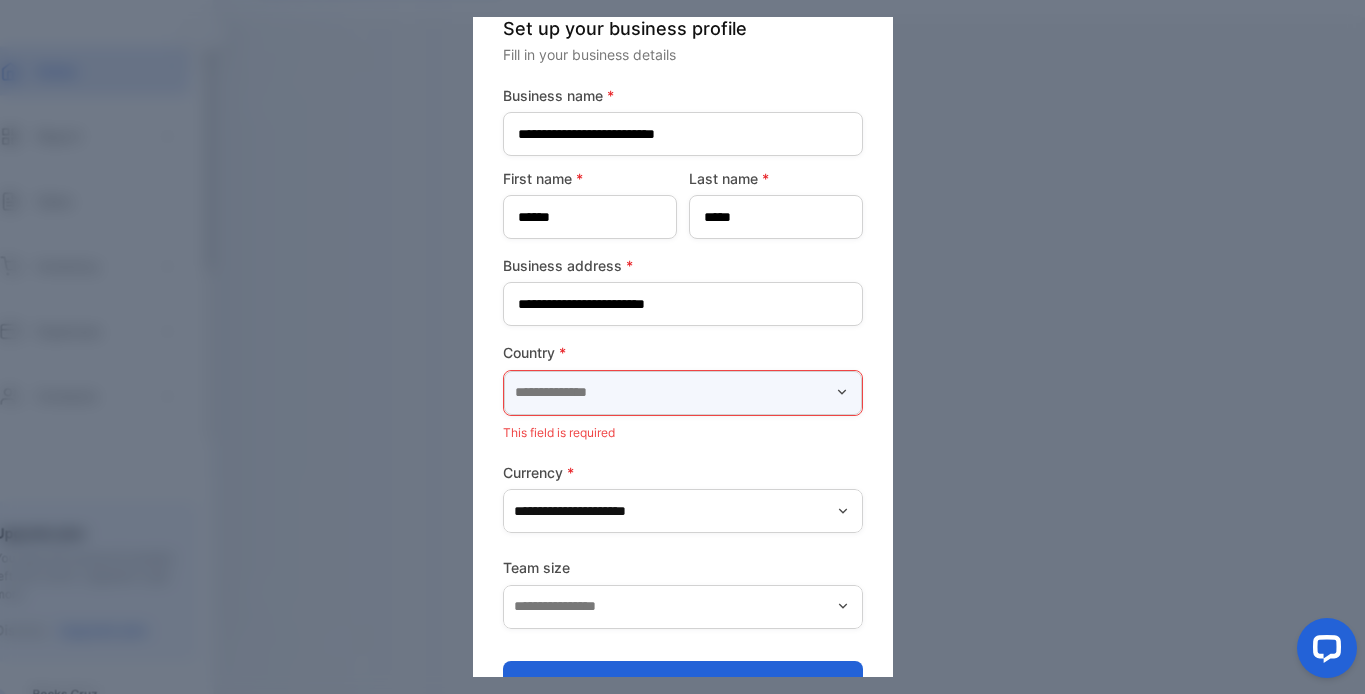 click at bounding box center [683, 393] 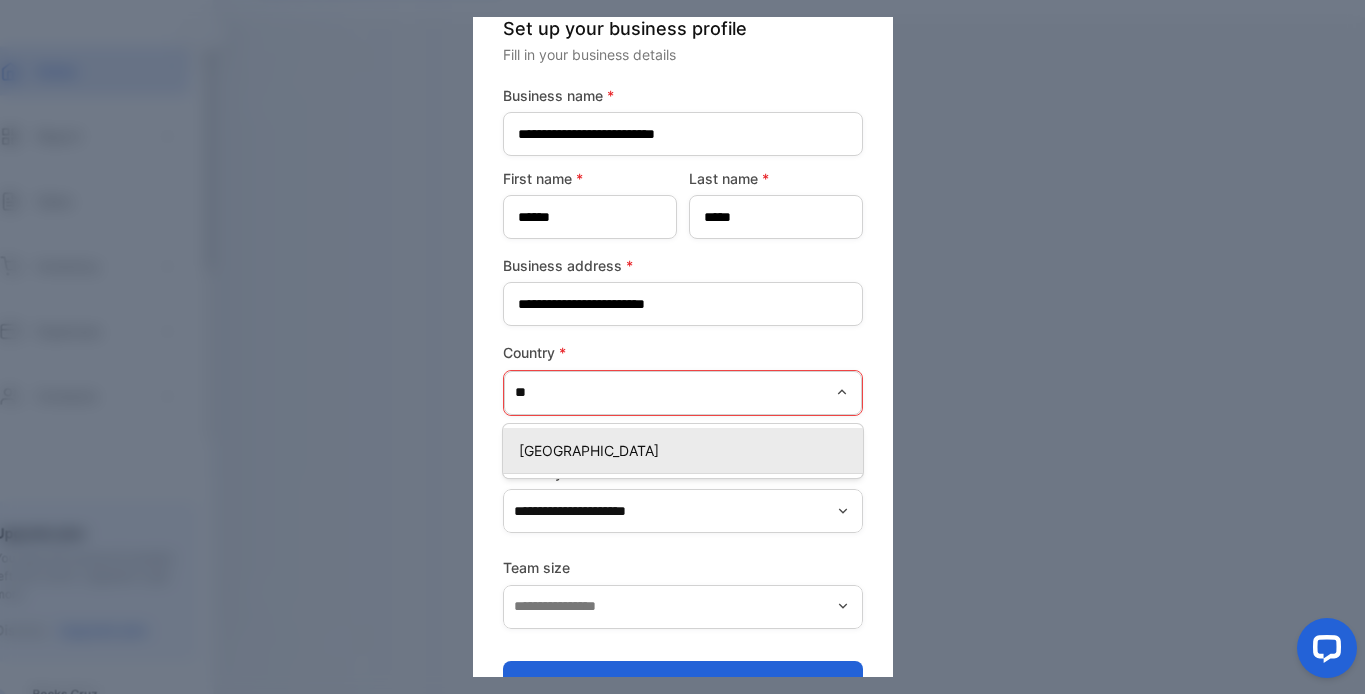 click on "[GEOGRAPHIC_DATA]" at bounding box center (683, 450) 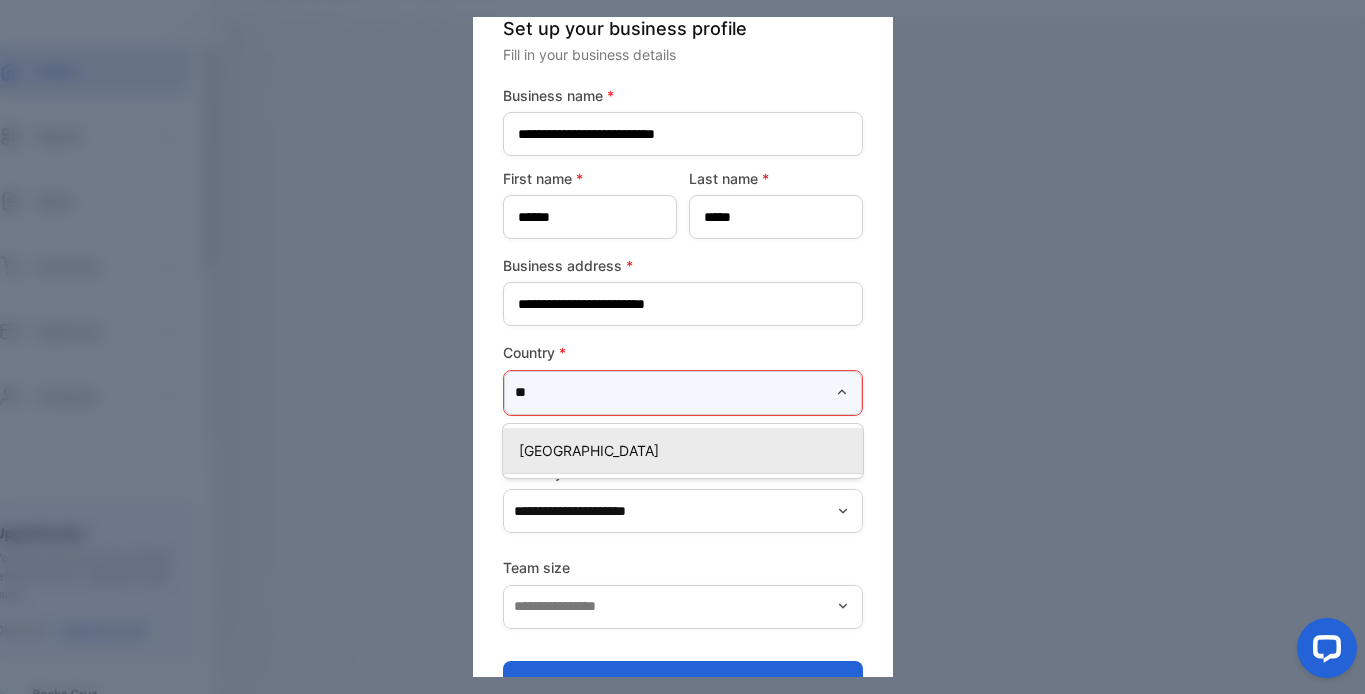 type on "**********" 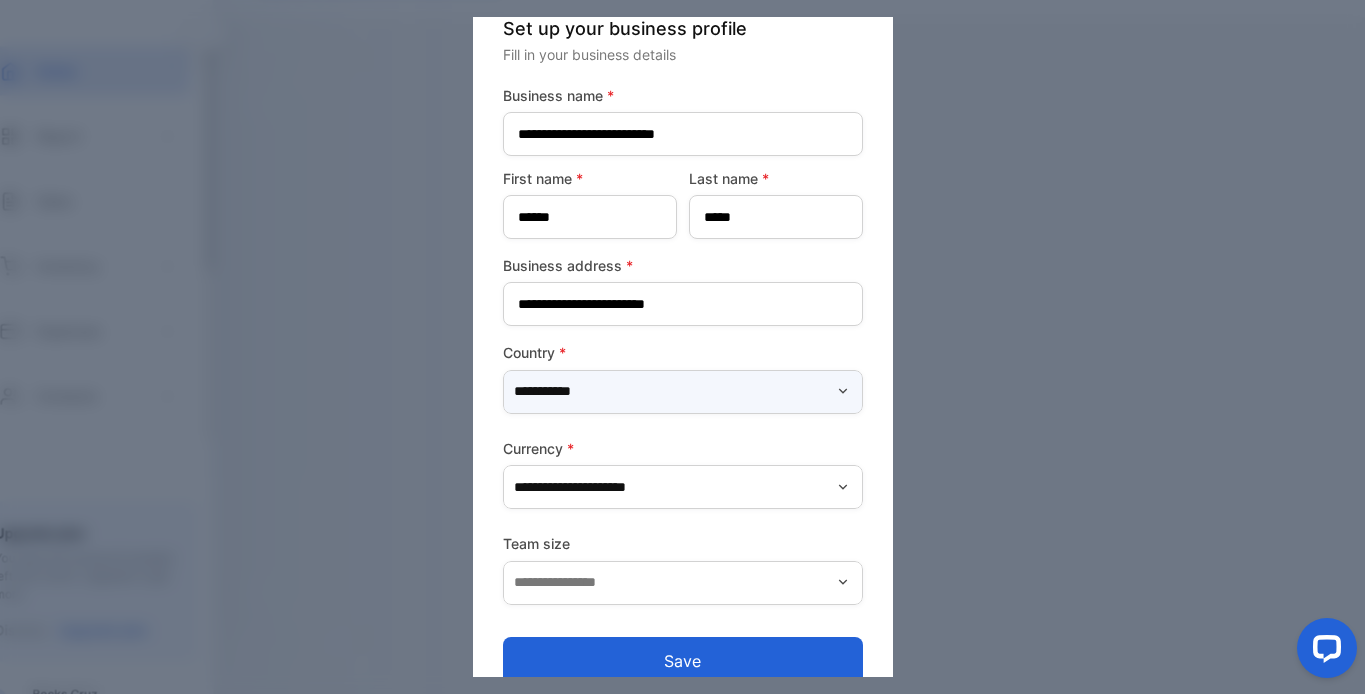 scroll, scrollTop: 58, scrollLeft: 0, axis: vertical 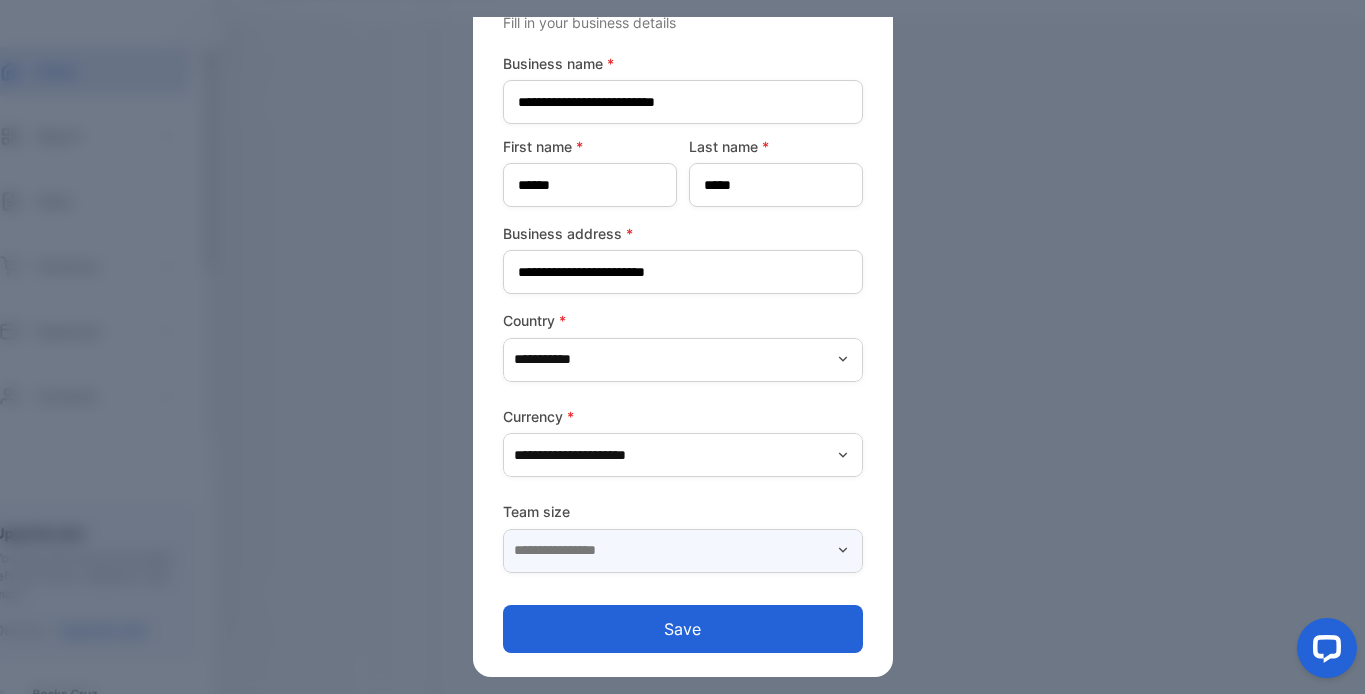 click at bounding box center (683, 551) 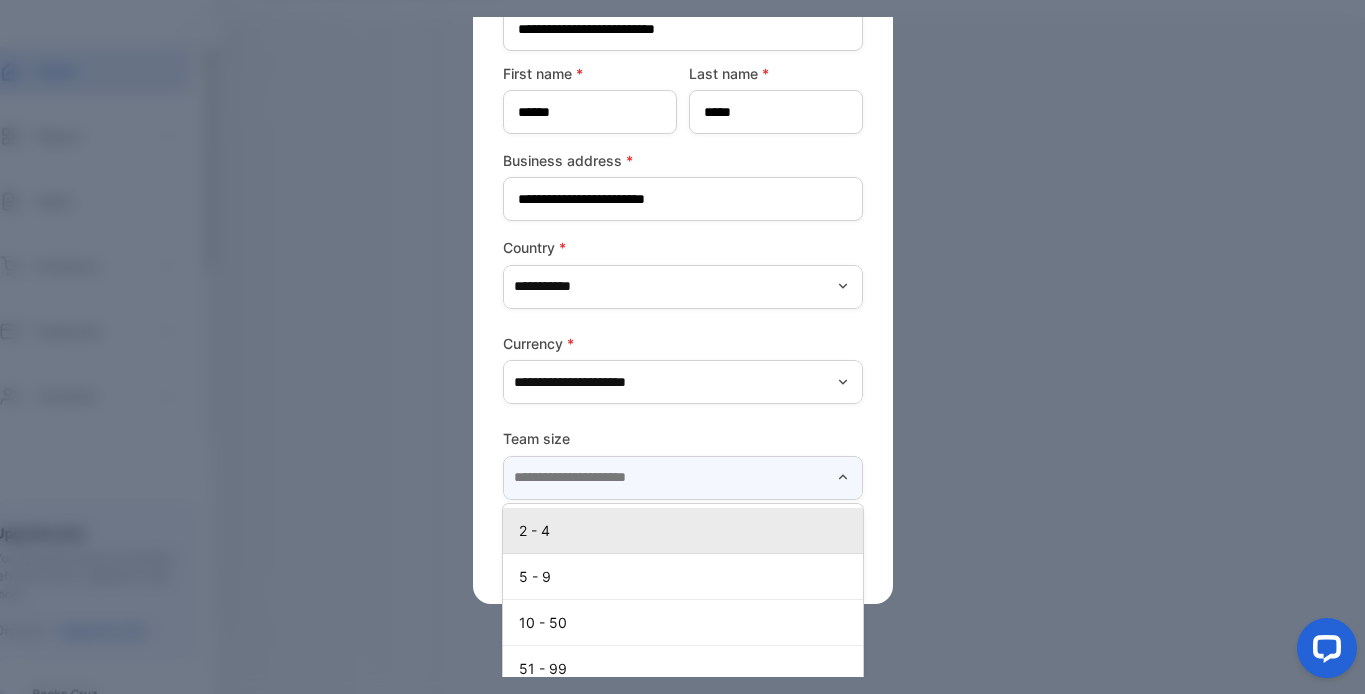 scroll, scrollTop: 198, scrollLeft: 0, axis: vertical 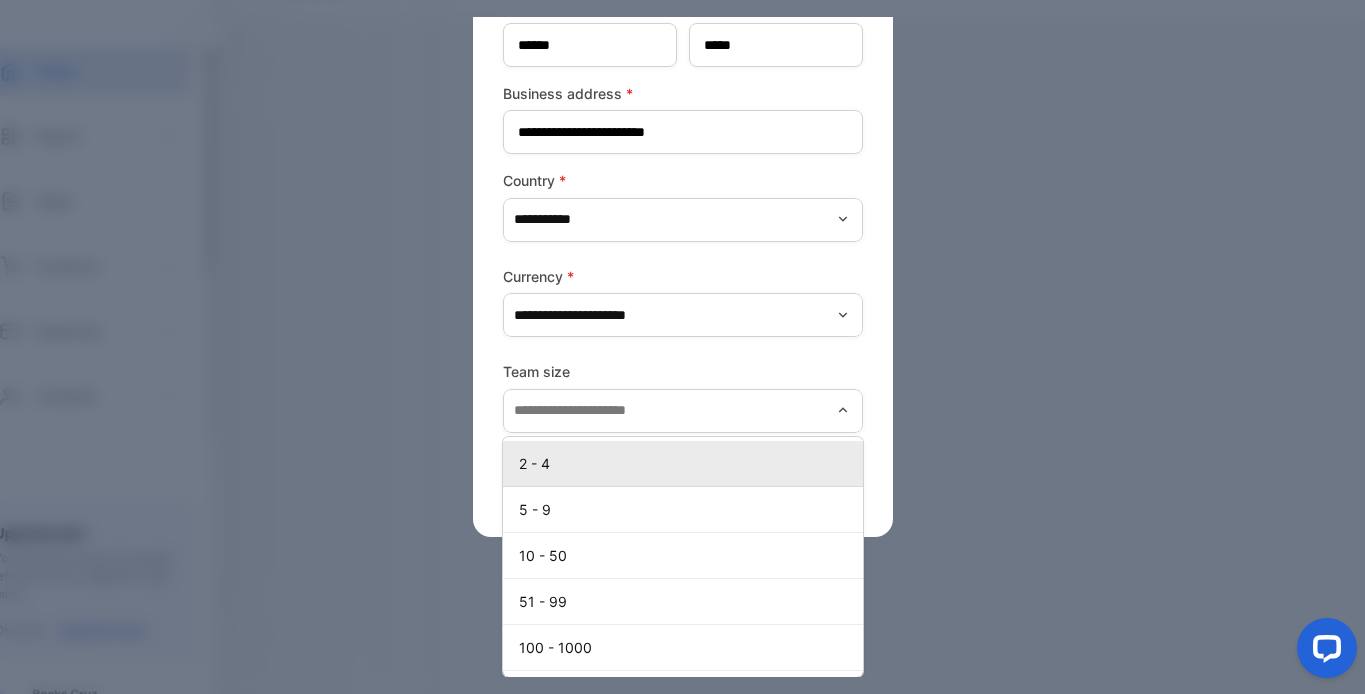 click on "2 - 4" at bounding box center [687, 463] 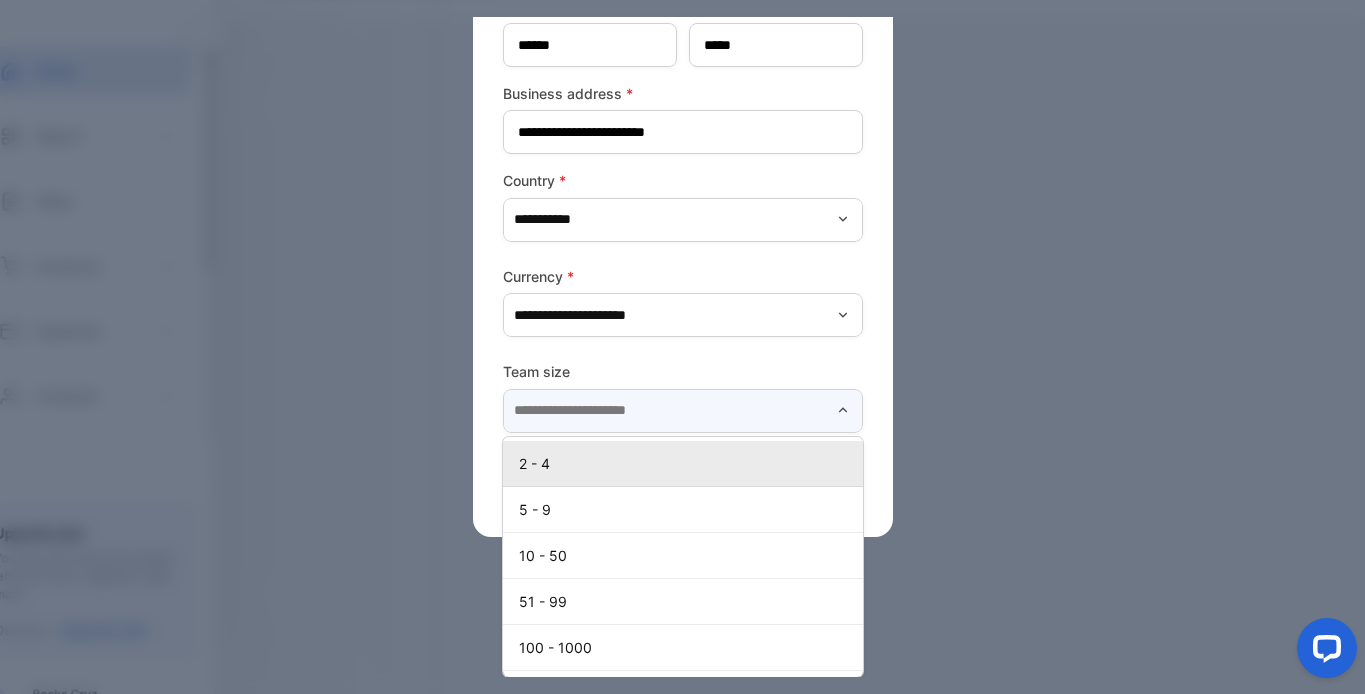type on "*****" 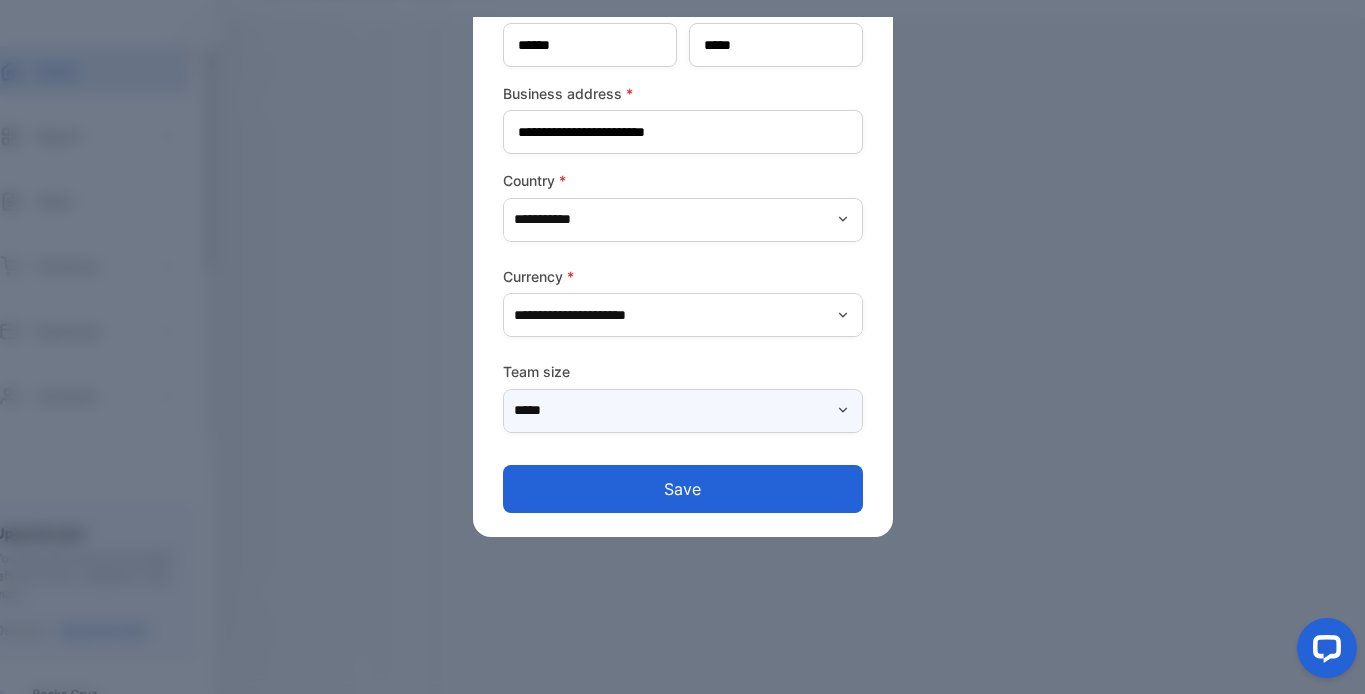 scroll, scrollTop: 58, scrollLeft: 0, axis: vertical 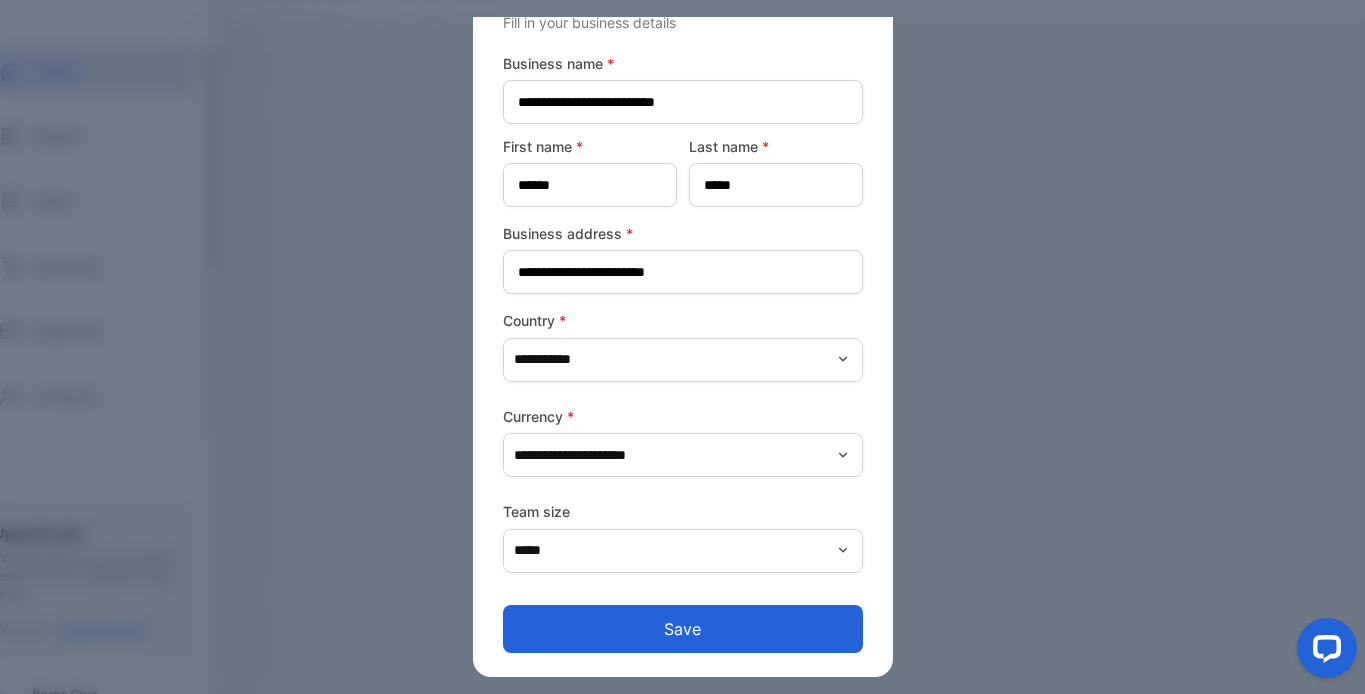 click on "Save" at bounding box center [683, 629] 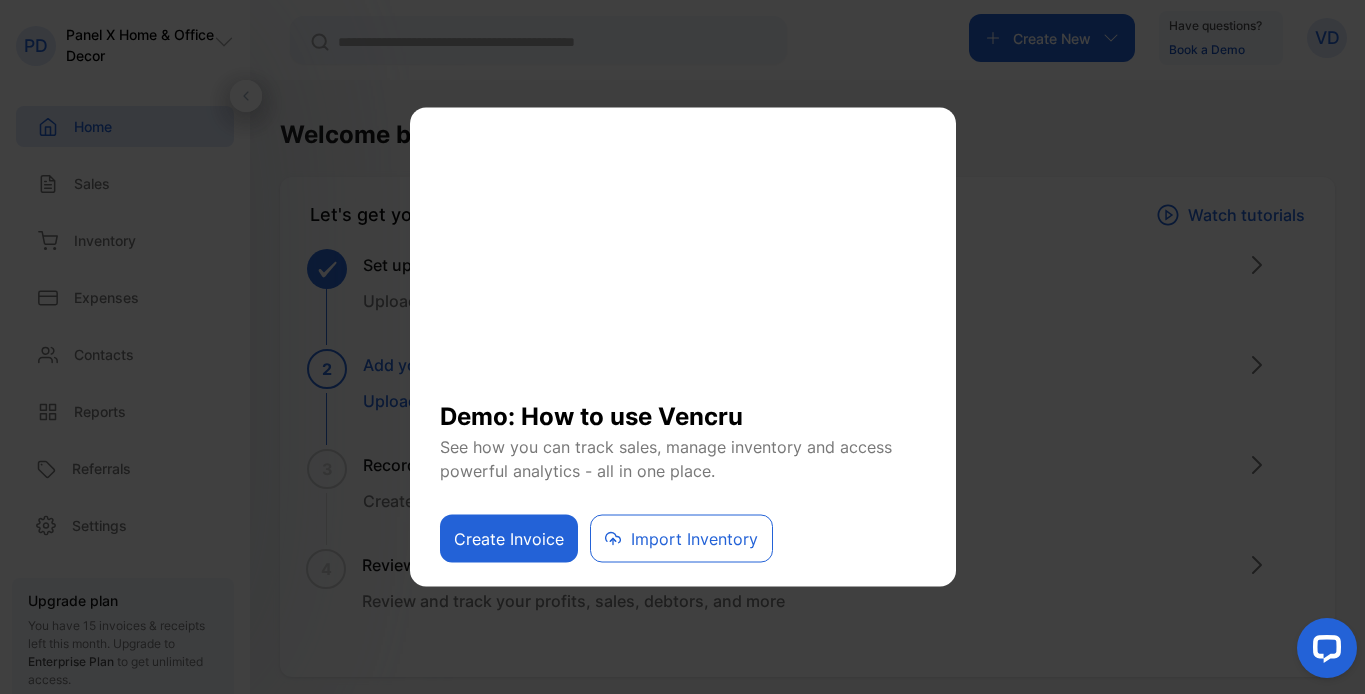 click on "Create Invoice" at bounding box center [509, 539] 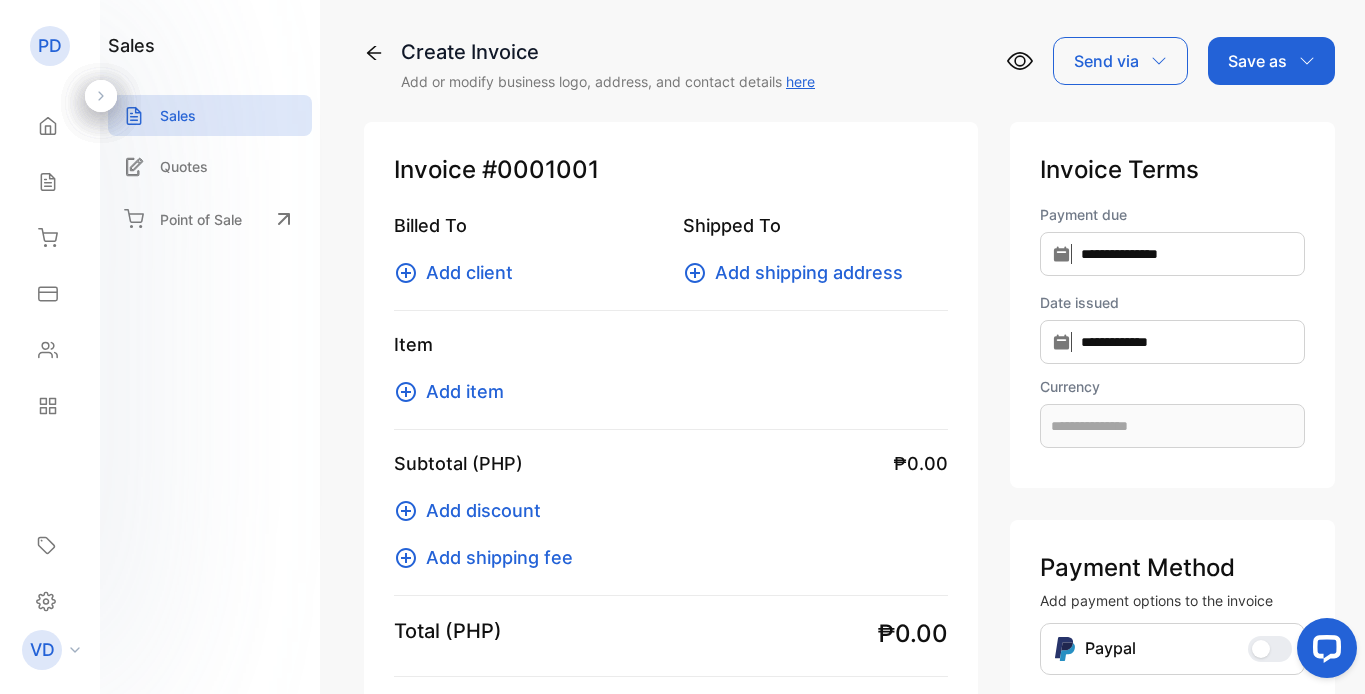 click on "Invoice   #0001001" at bounding box center (671, 170) 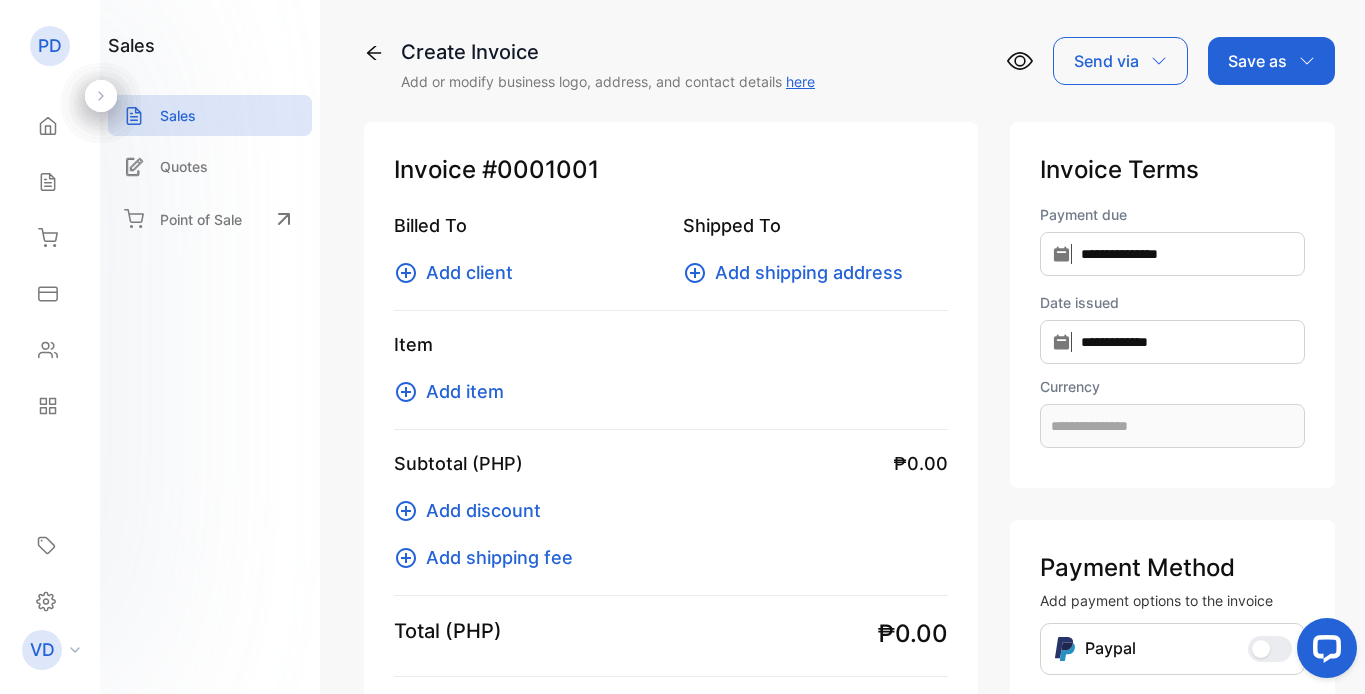 click 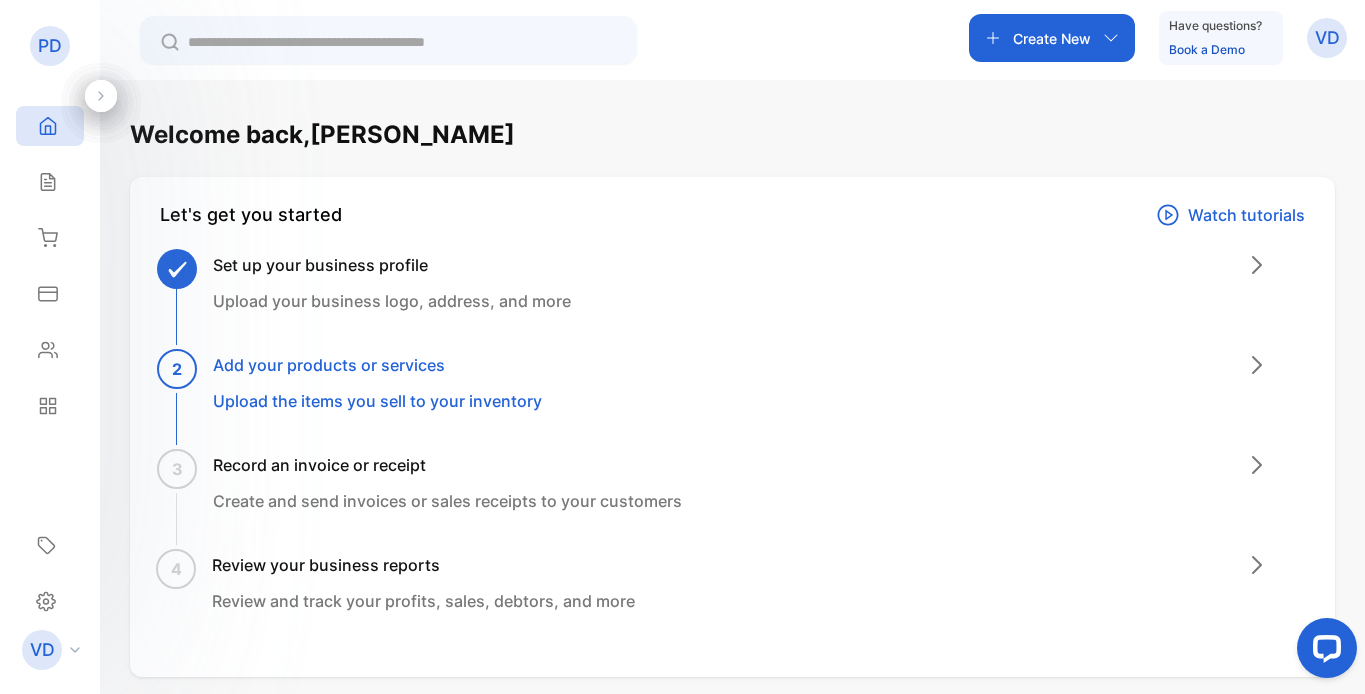 click on "3 Record an invoice or receipt Create and send invoices or sales receipts to your customers" at bounding box center (447, 483) 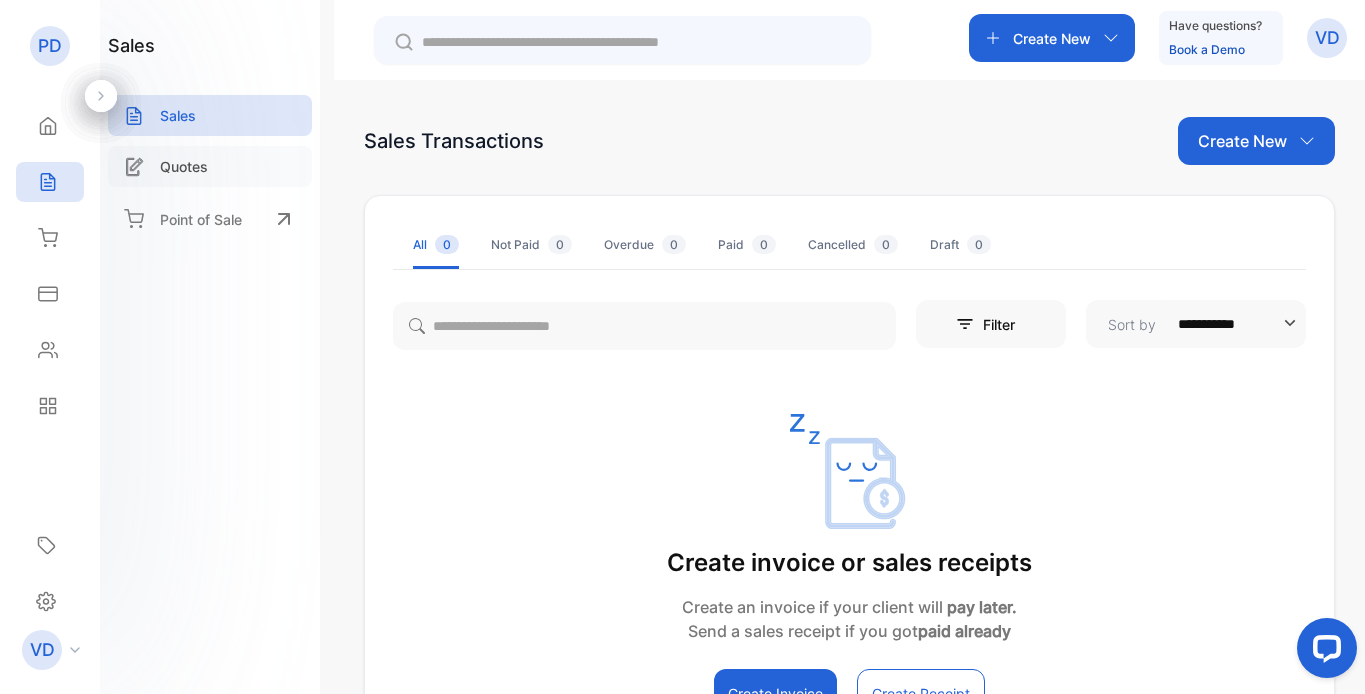 click on "Quotes" at bounding box center [184, 166] 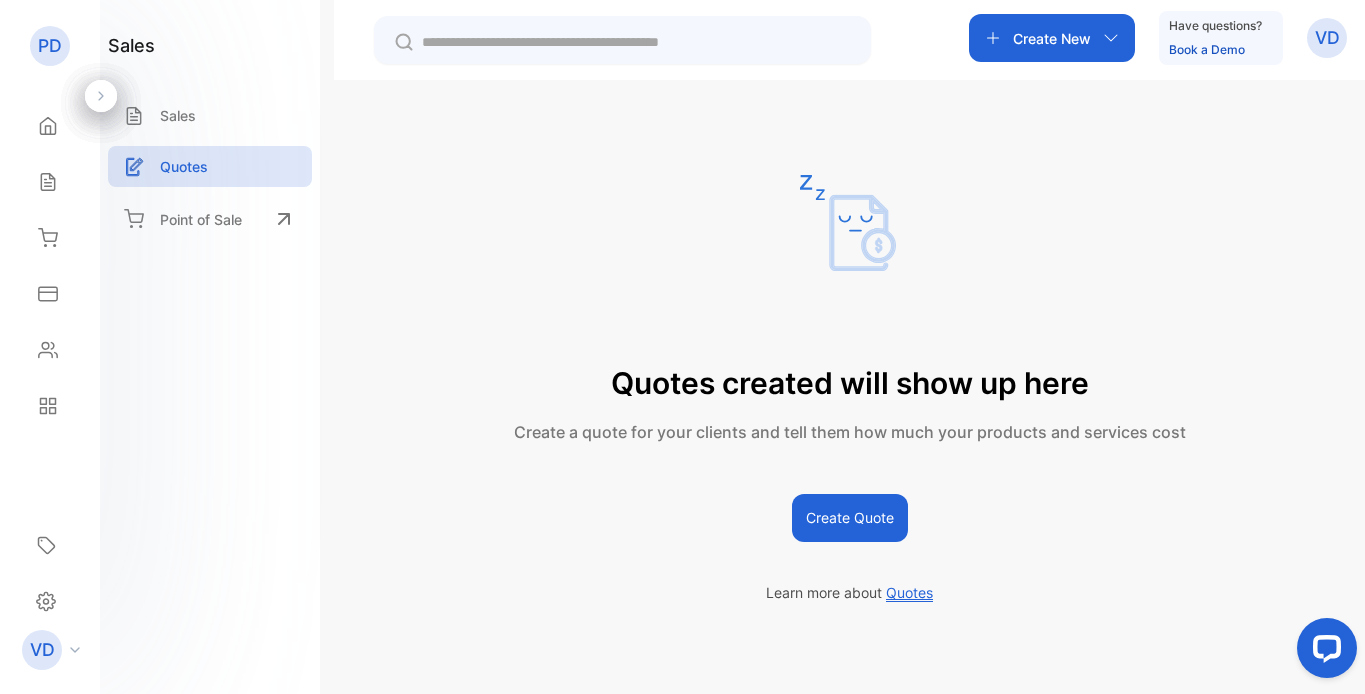 click on "Create Quote" at bounding box center (850, 518) 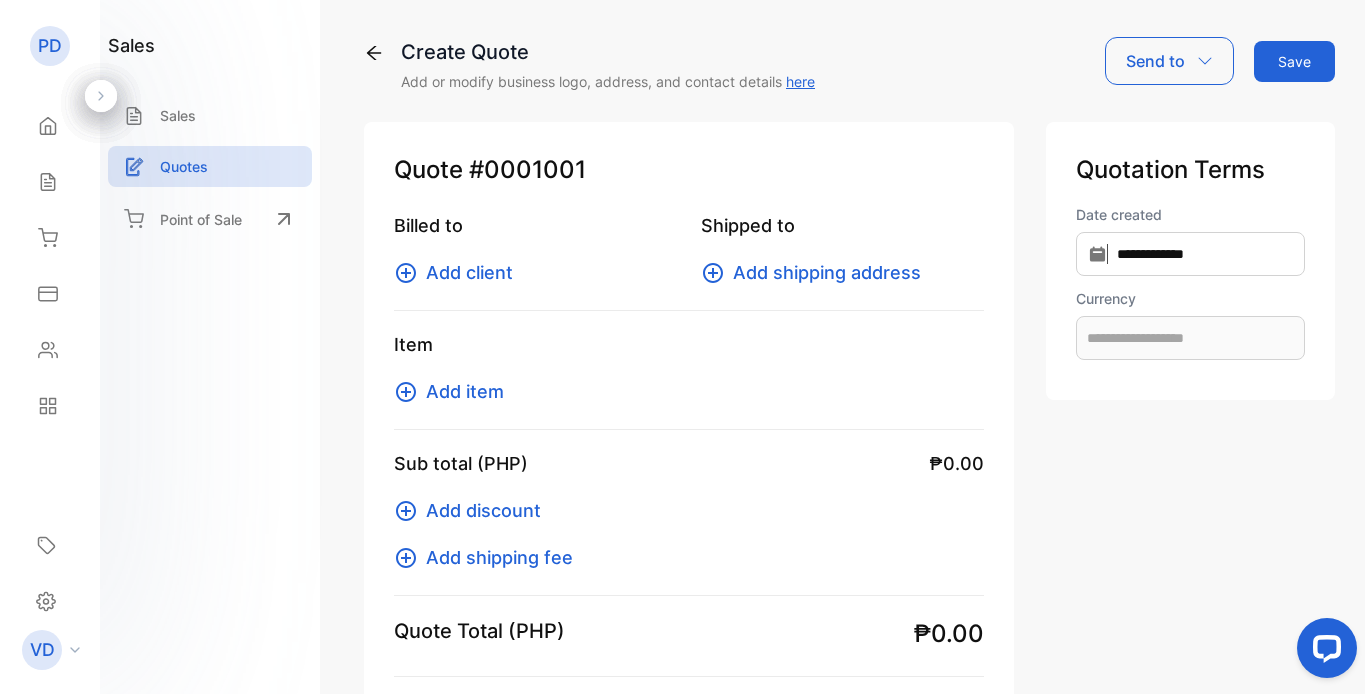 type on "**********" 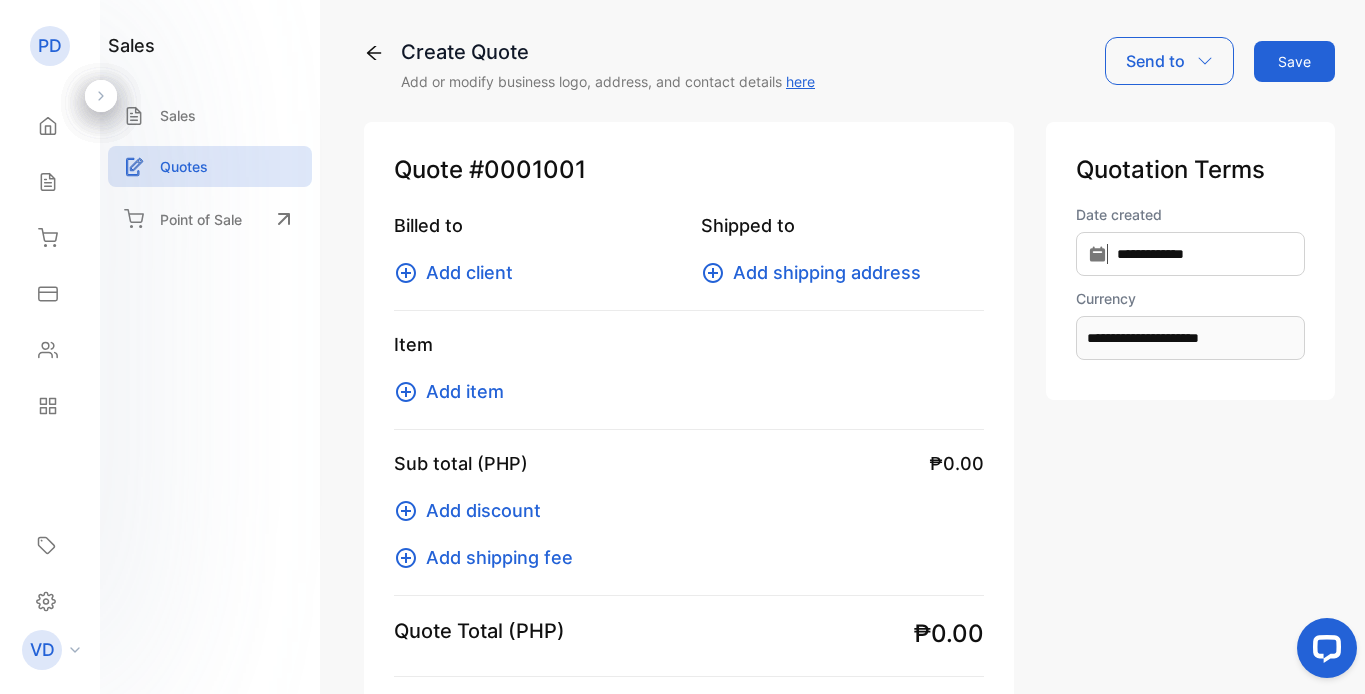 click on "Quote #0001001" at bounding box center [689, 170] 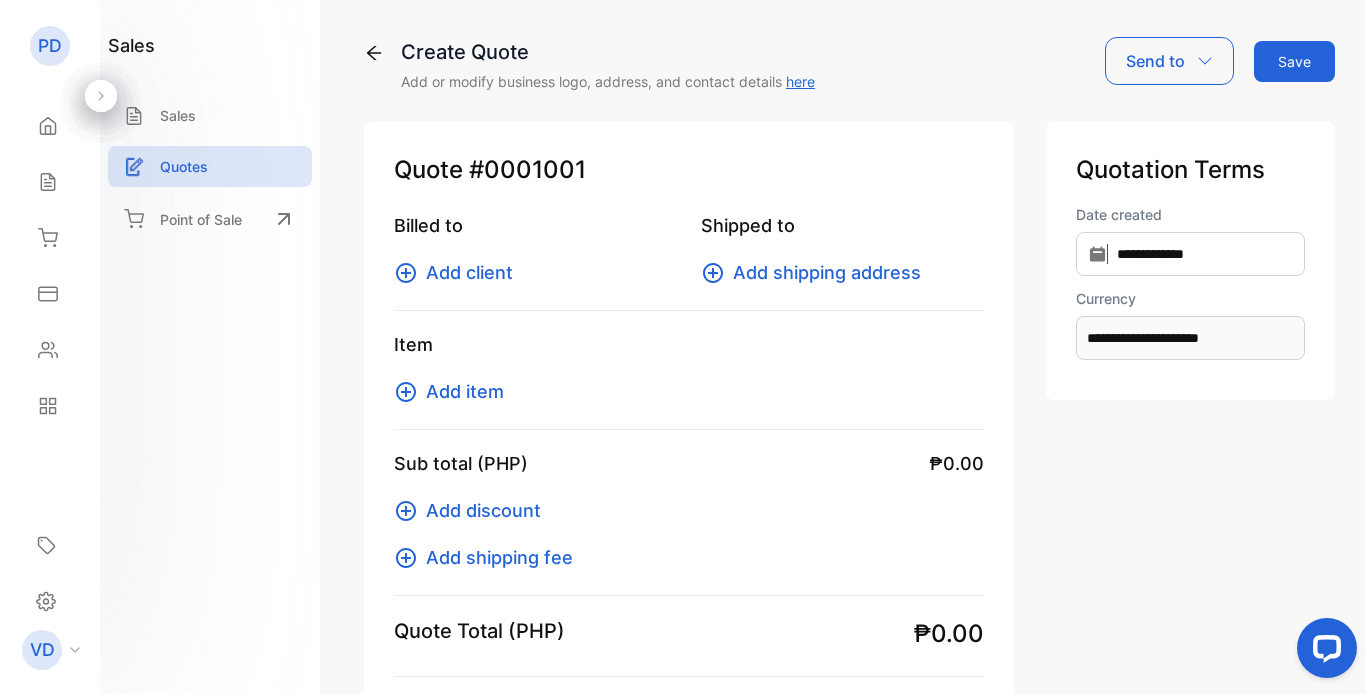 click 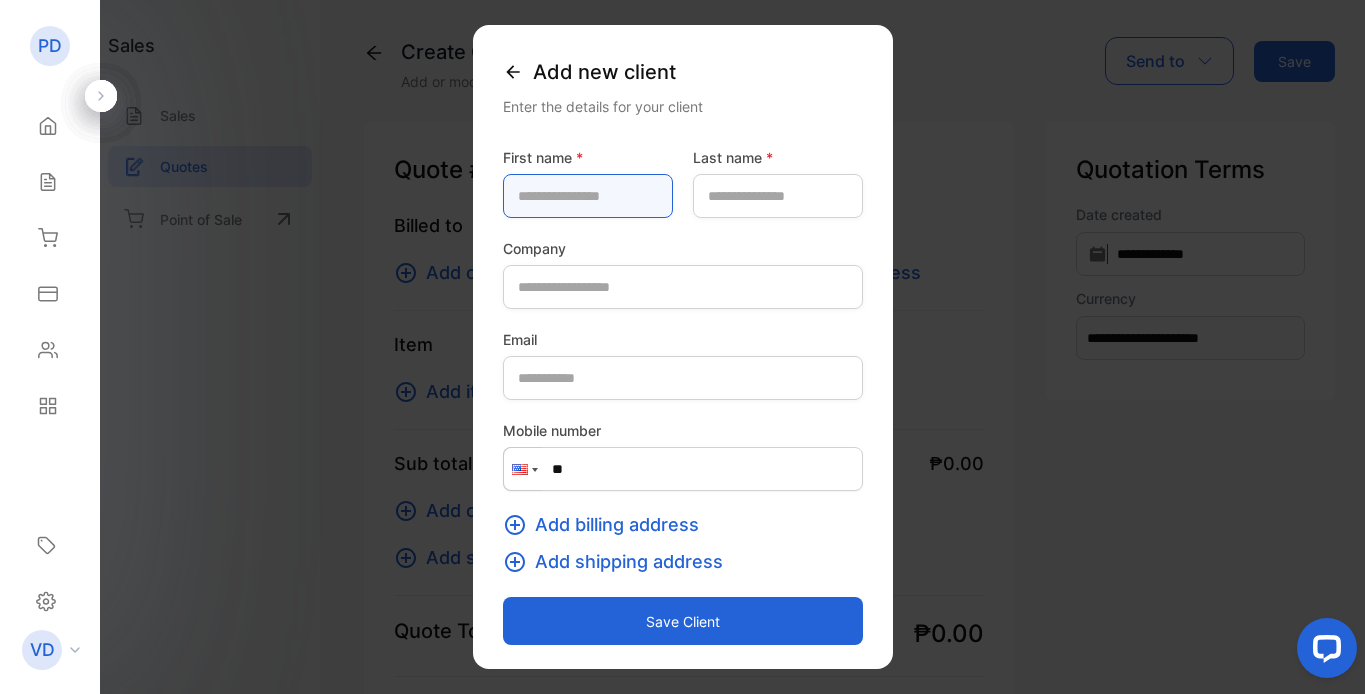 click at bounding box center [588, 196] 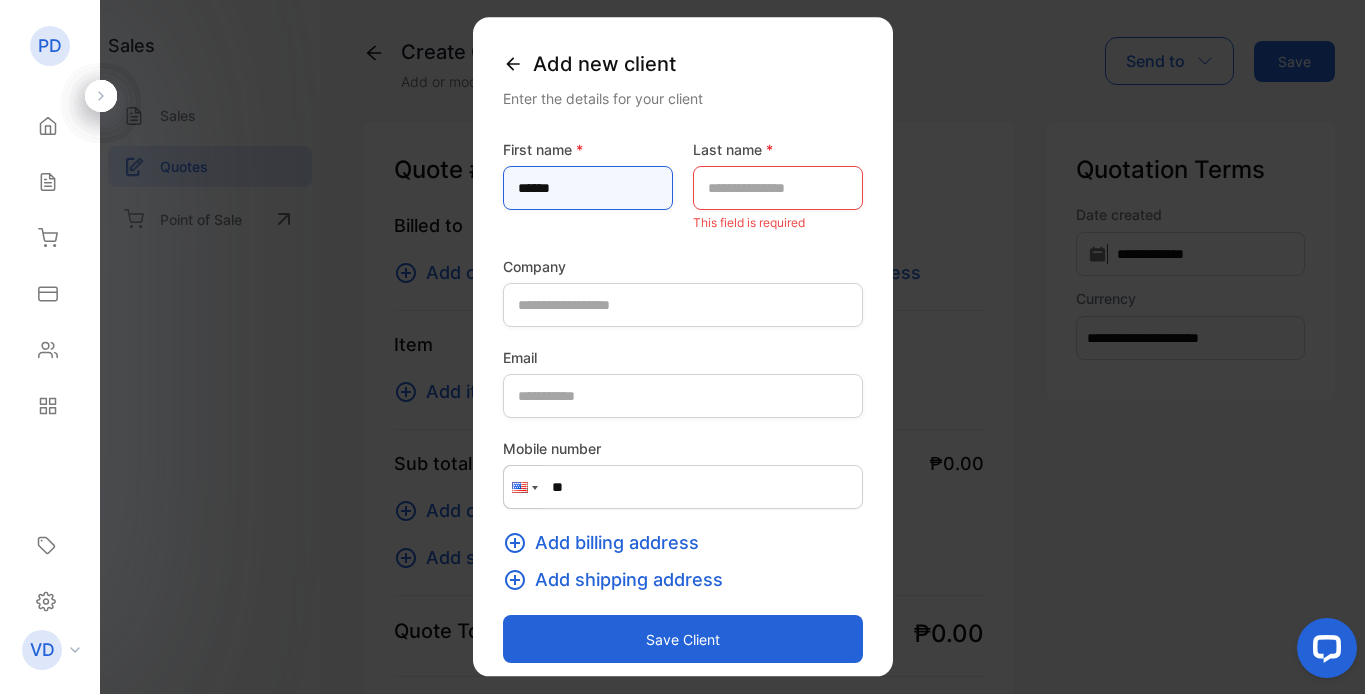 type on "******" 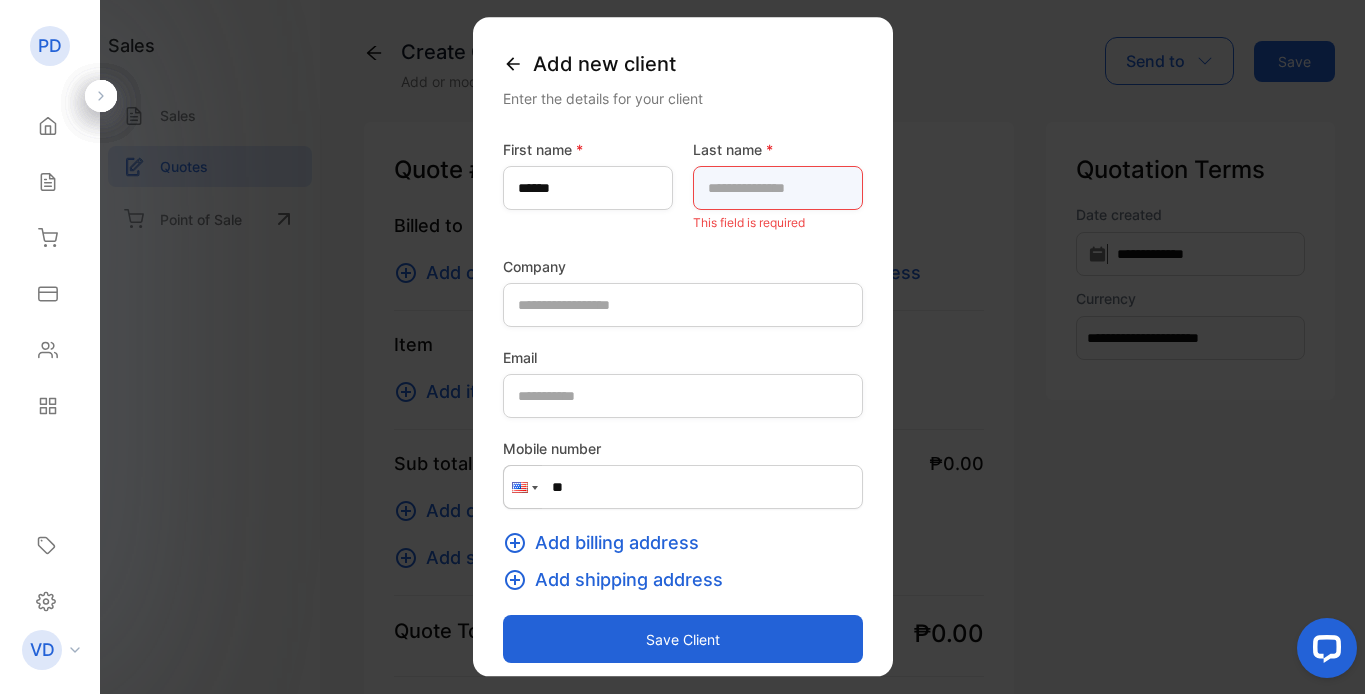 click at bounding box center (778, 188) 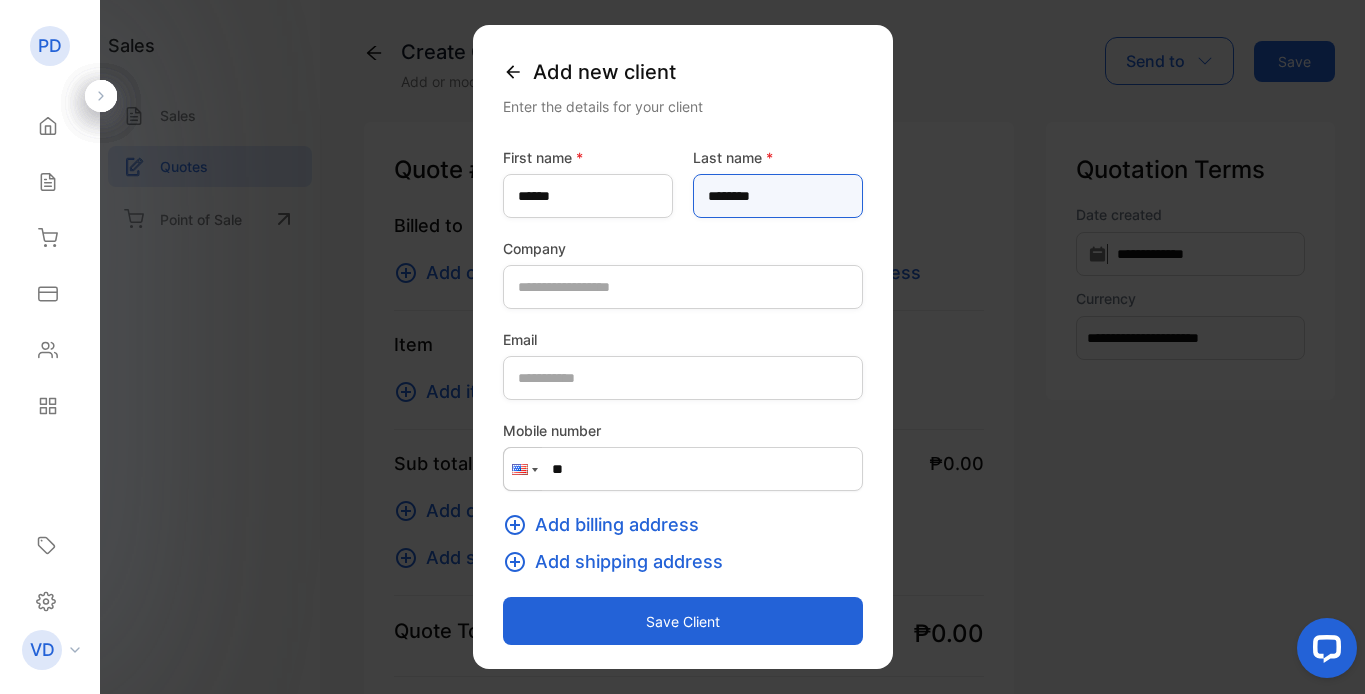 type on "********" 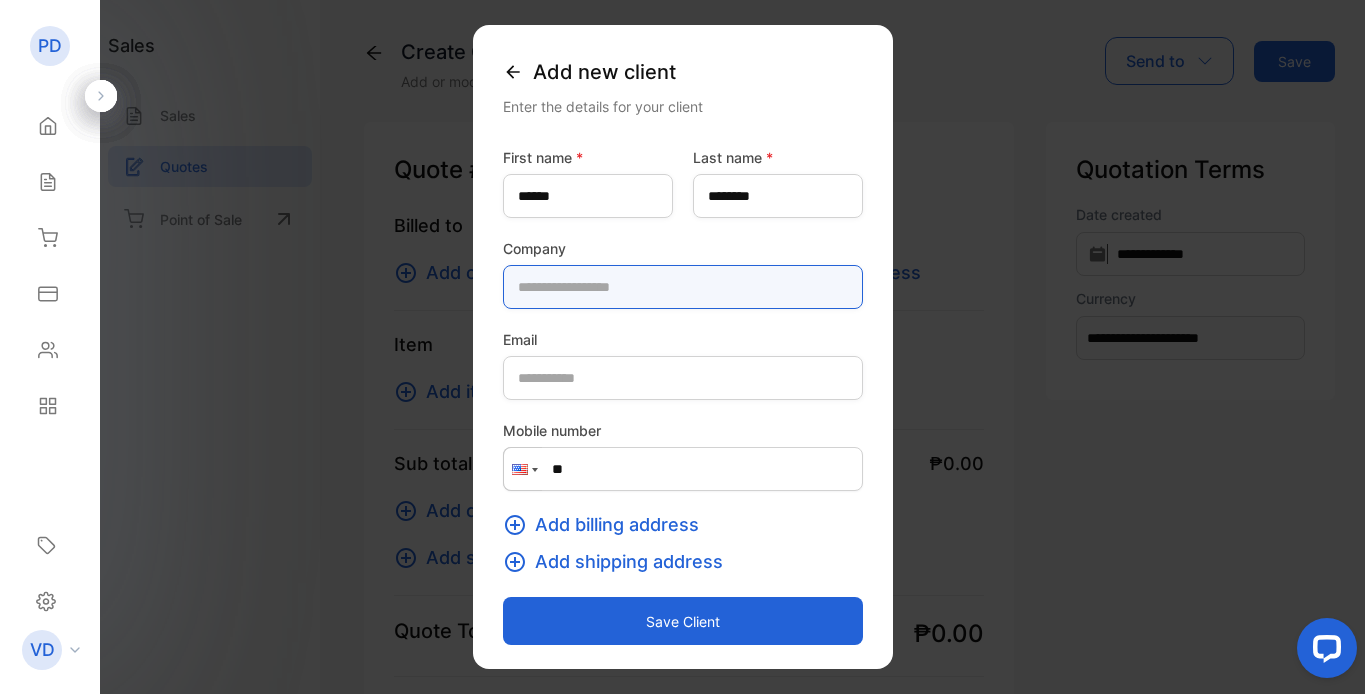 click at bounding box center (683, 287) 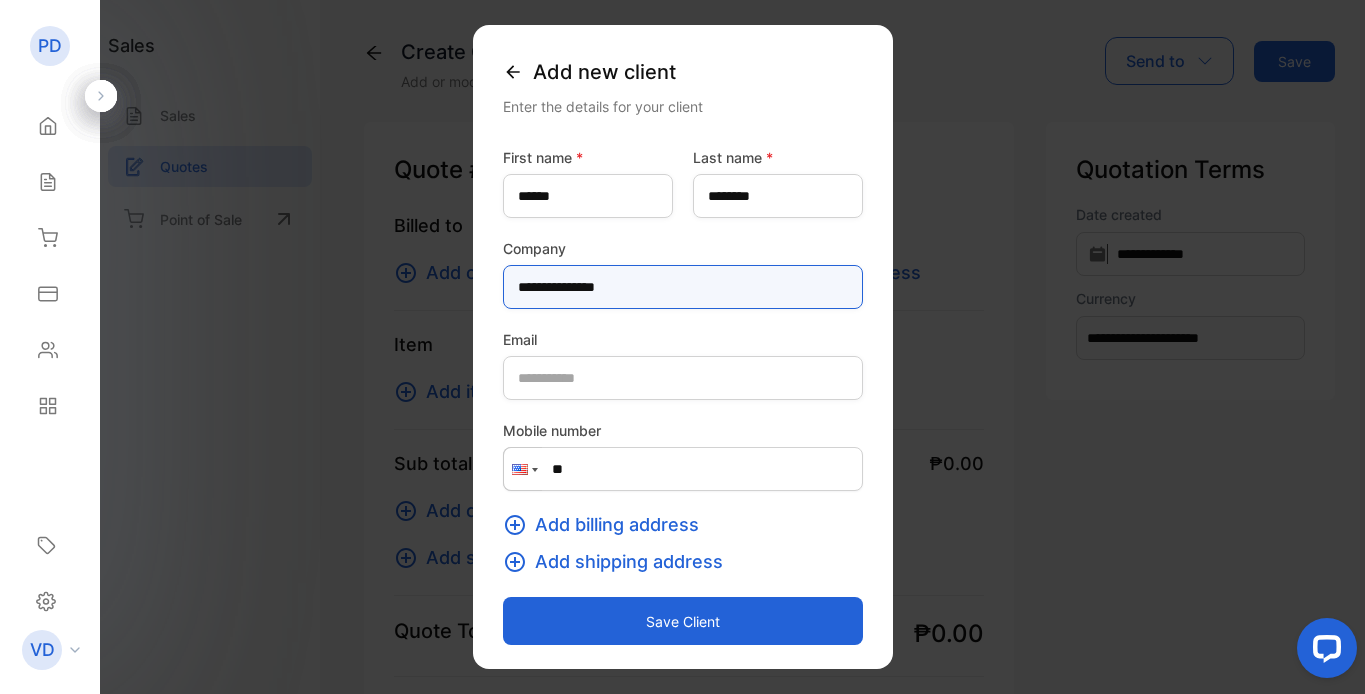 type on "**********" 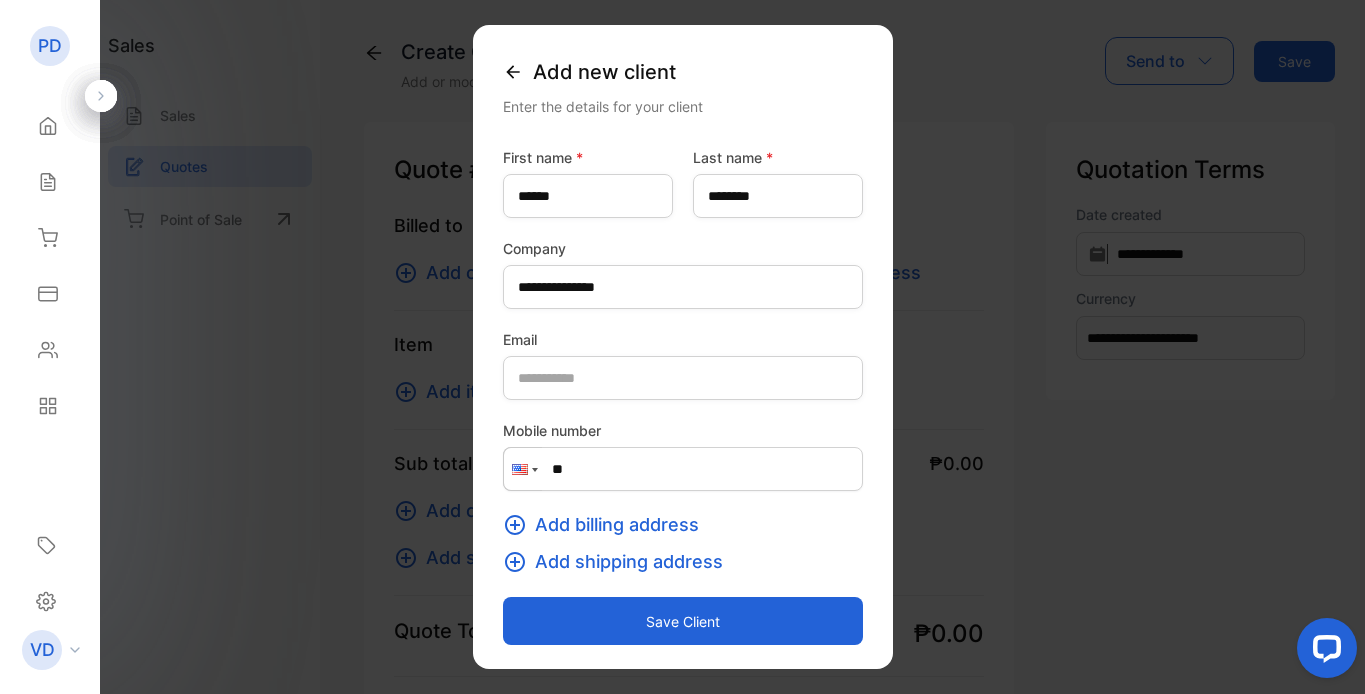 click on "**" at bounding box center (683, 469) 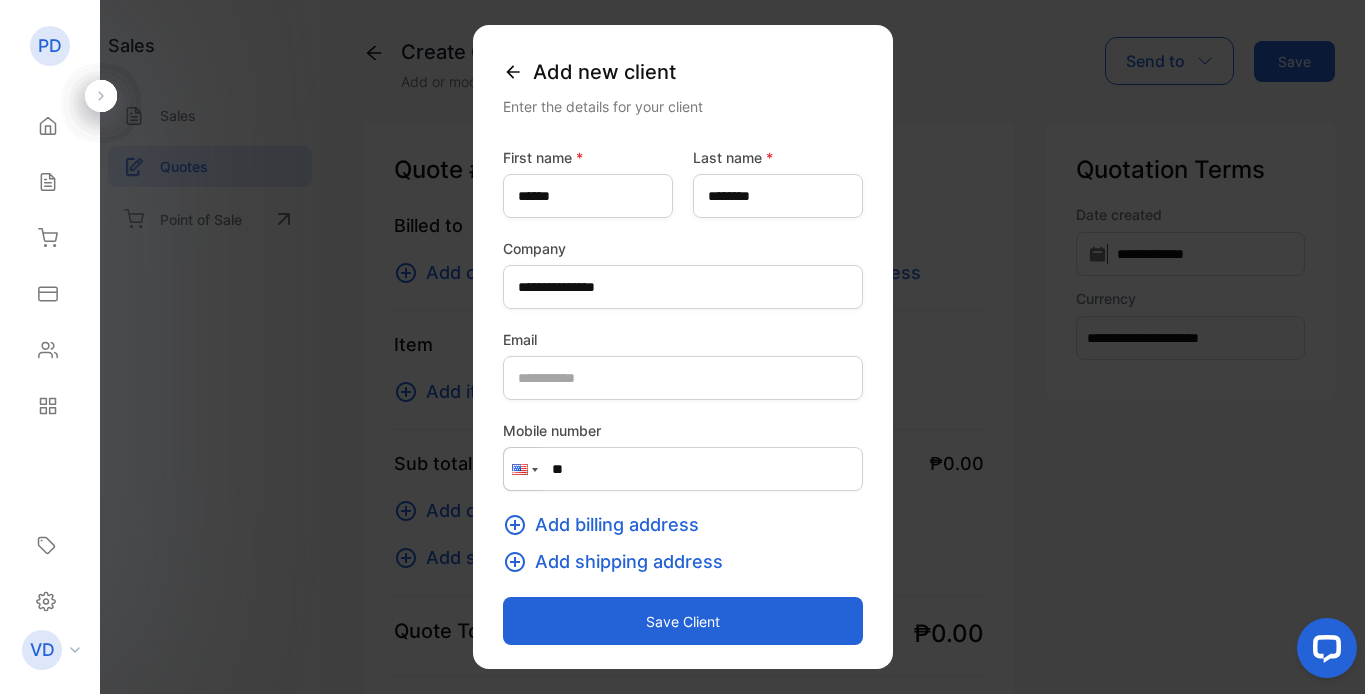 click on "**" at bounding box center (683, 469) 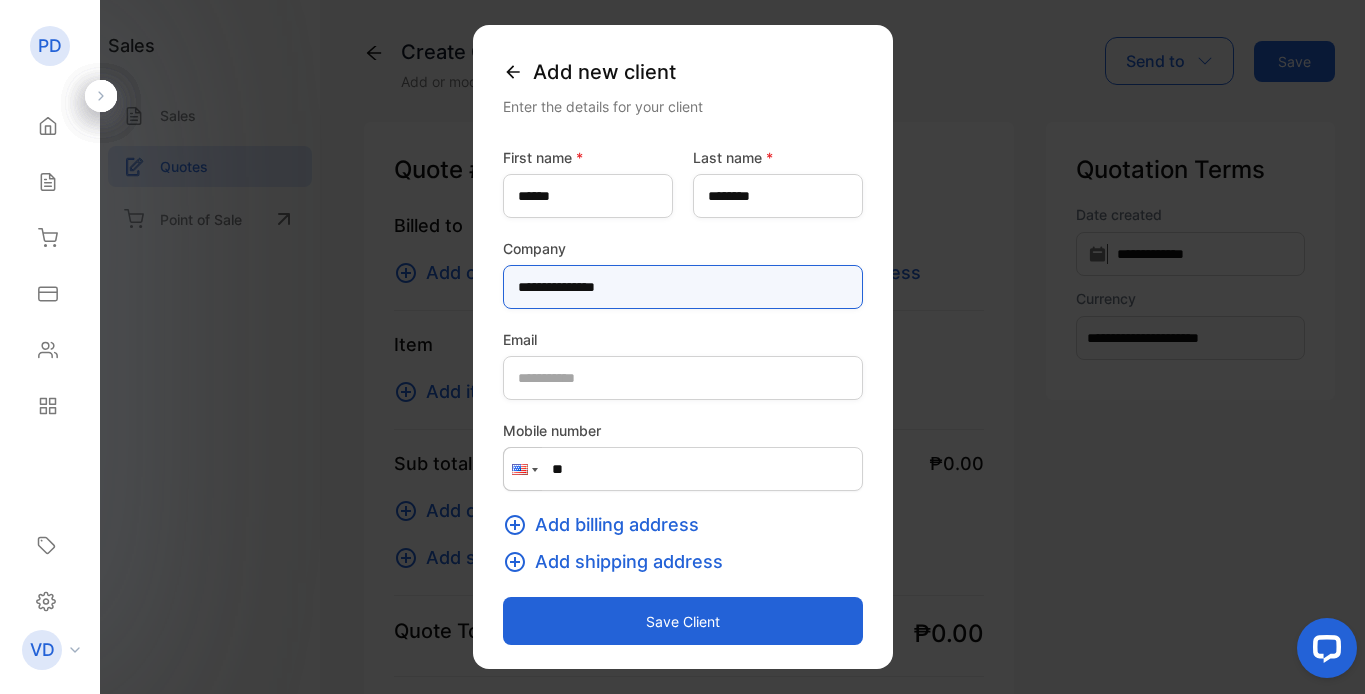 drag, startPoint x: 646, startPoint y: 285, endPoint x: 450, endPoint y: 262, distance: 197.34488 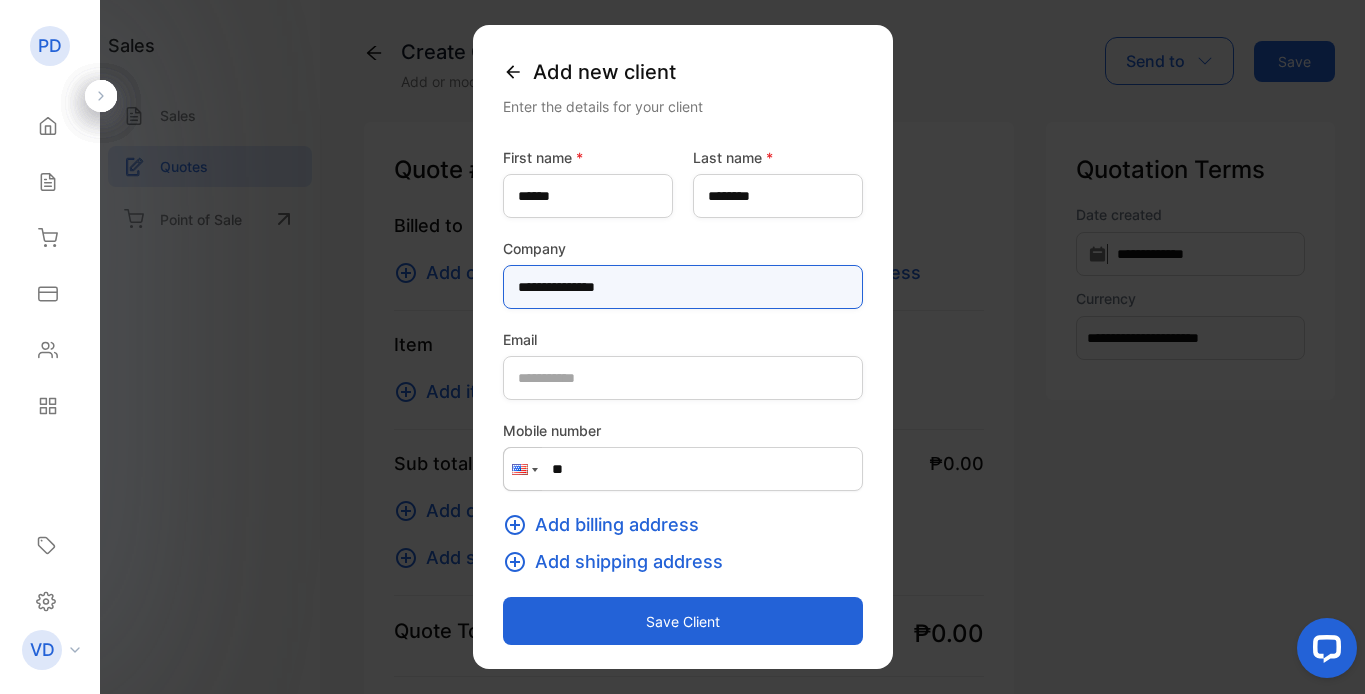 click on "**********" at bounding box center (689, 795) 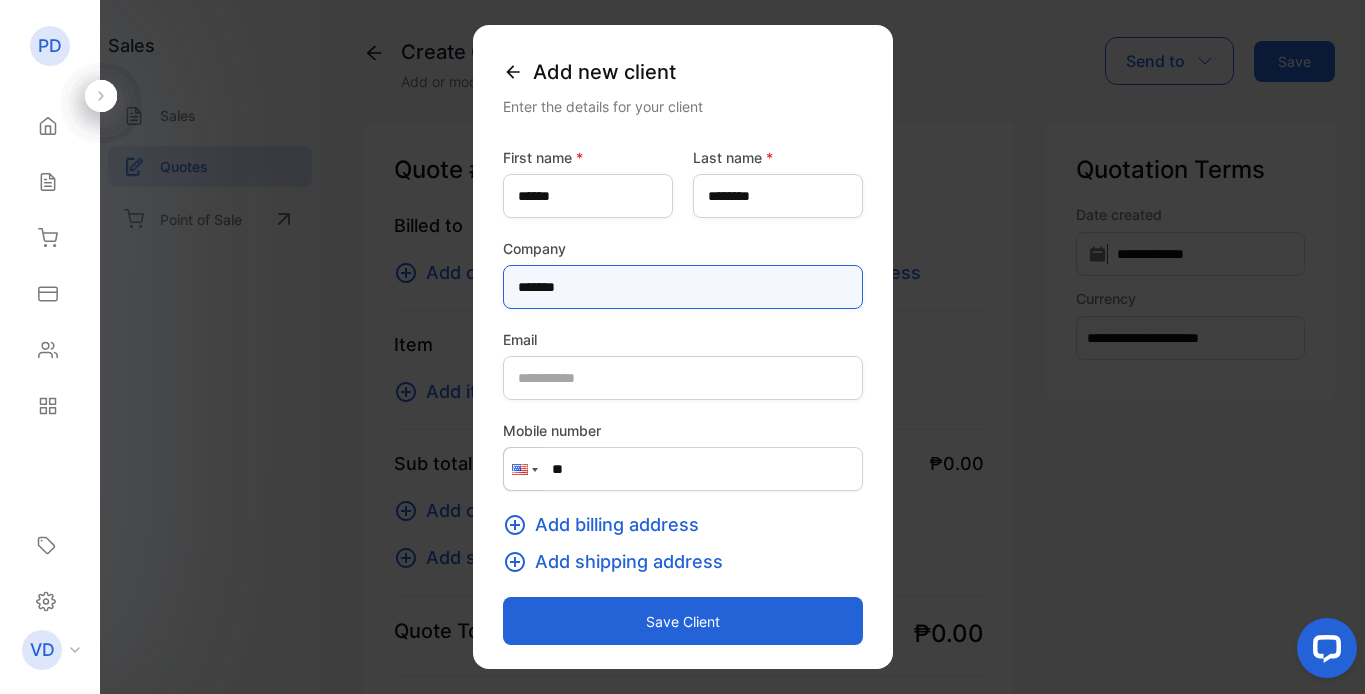 type on "*******" 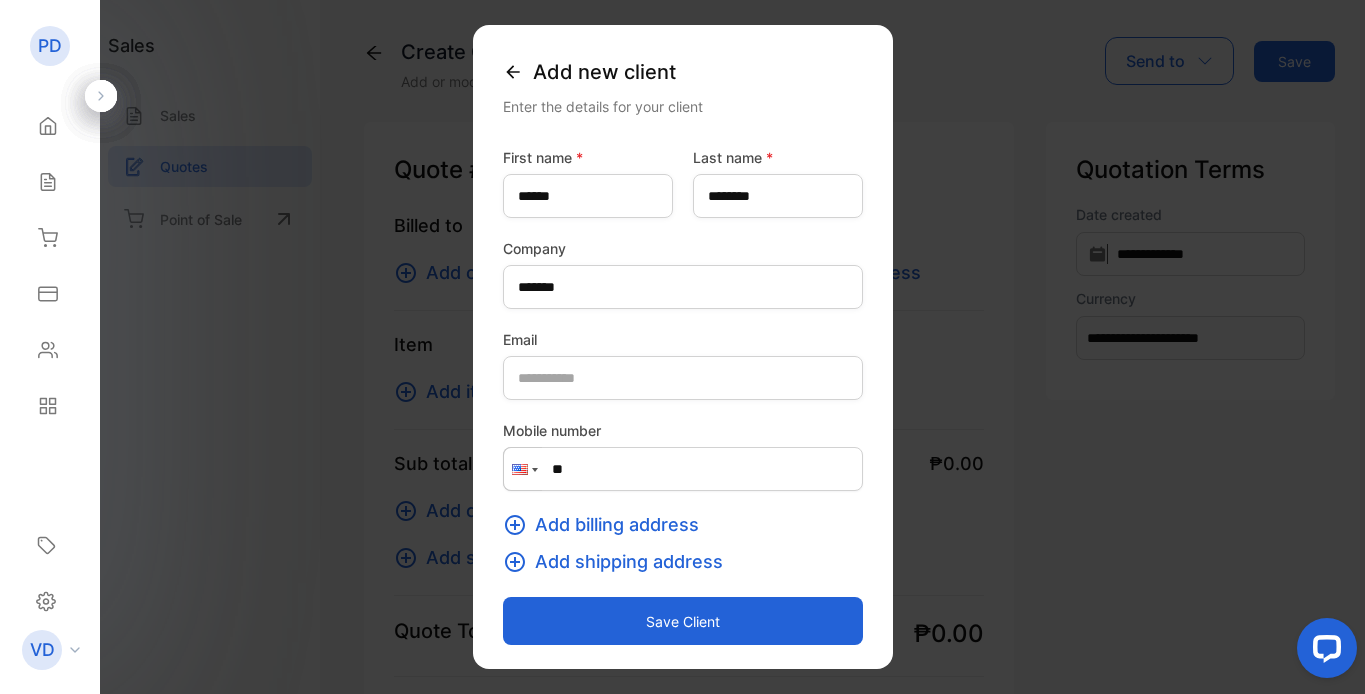 click on "Add billing address" at bounding box center [617, 524] 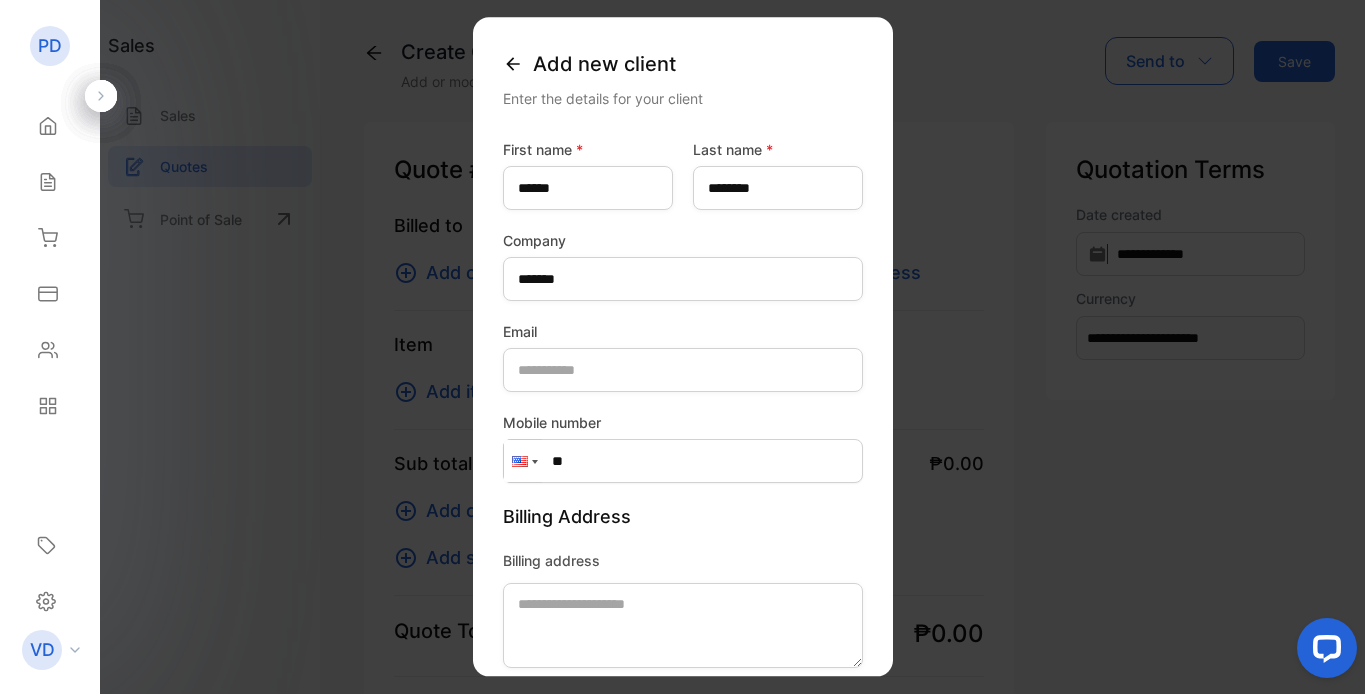 click at bounding box center (535, 462) 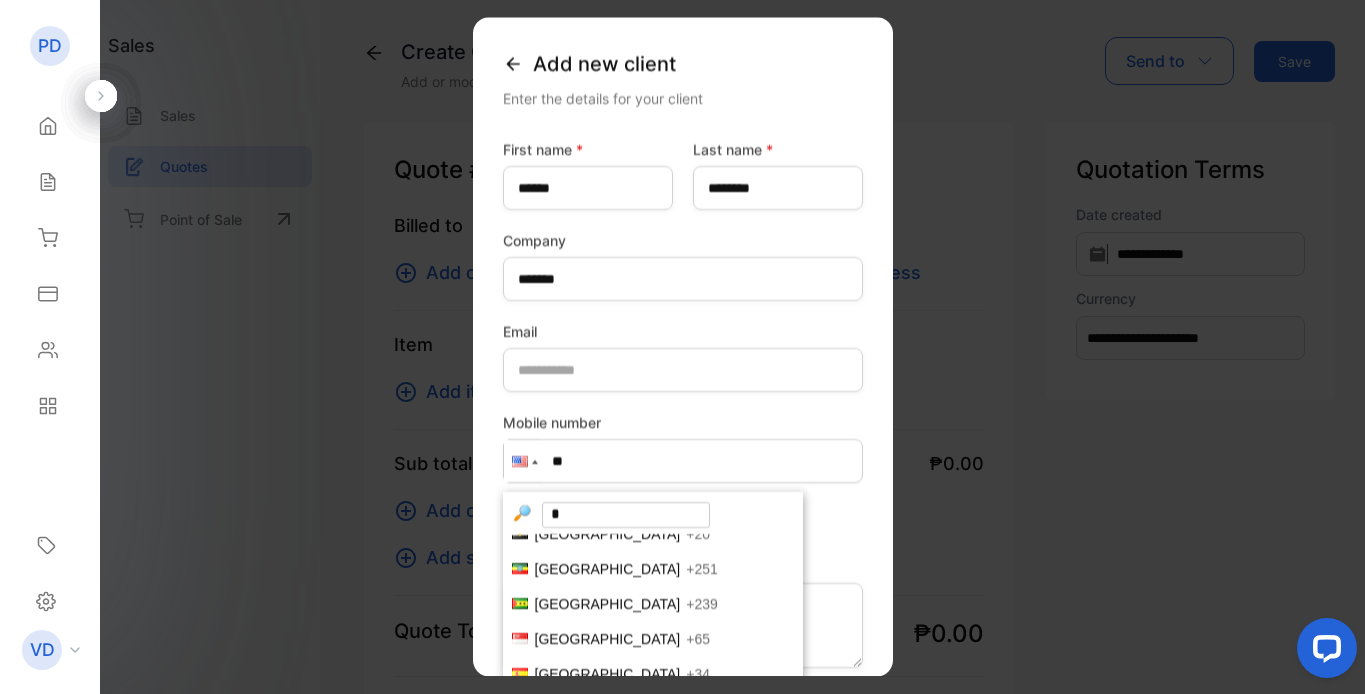 scroll, scrollTop: 0, scrollLeft: 0, axis: both 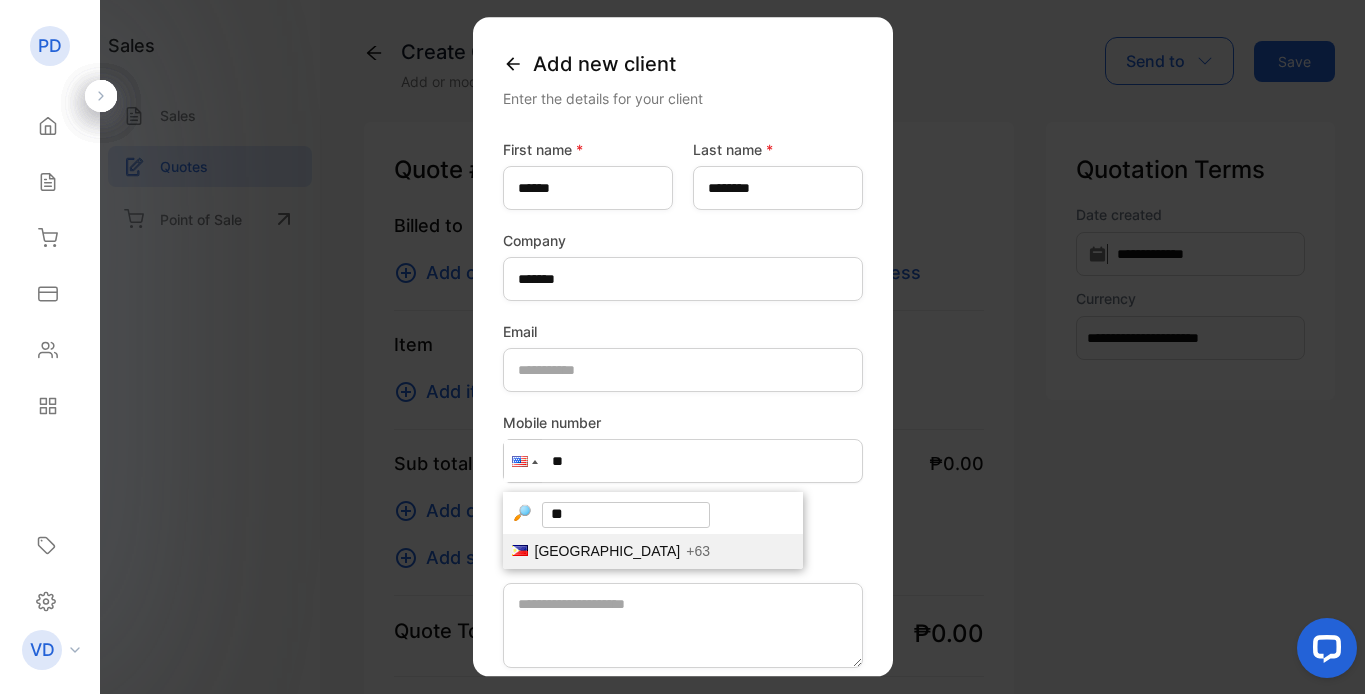 type on "***" 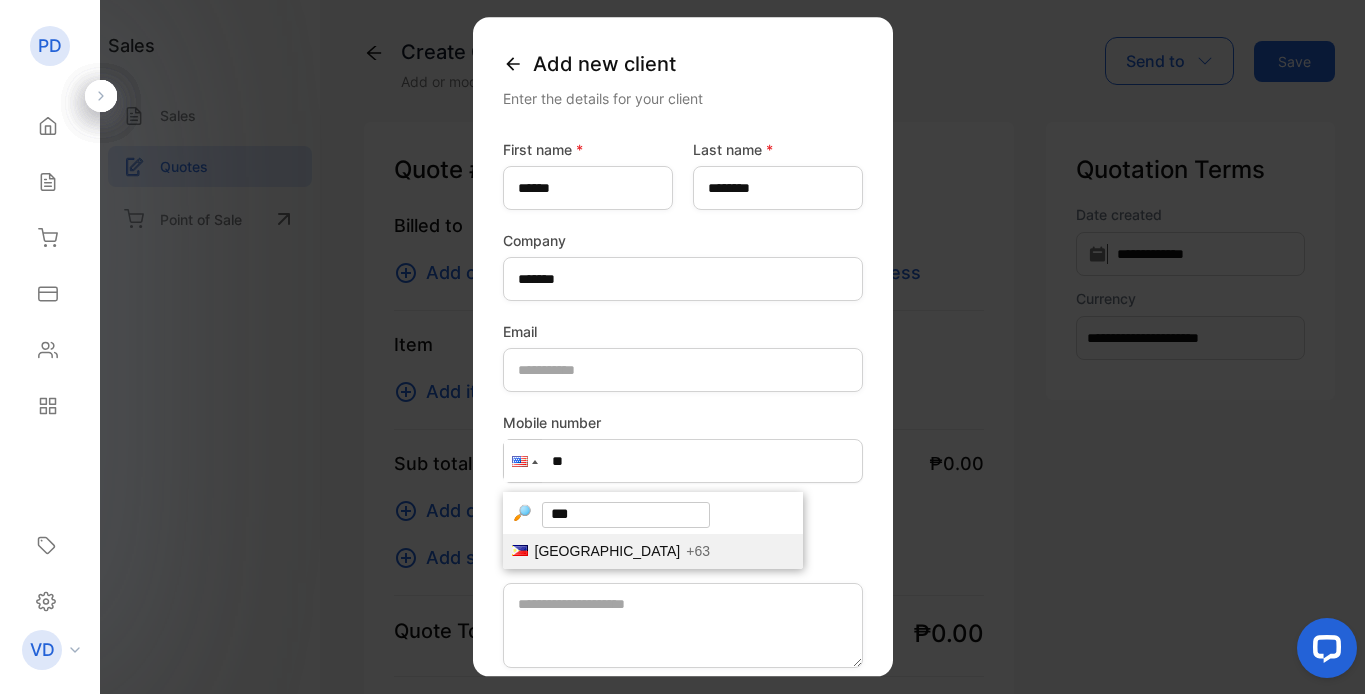 click on "[GEOGRAPHIC_DATA]" at bounding box center [608, 551] 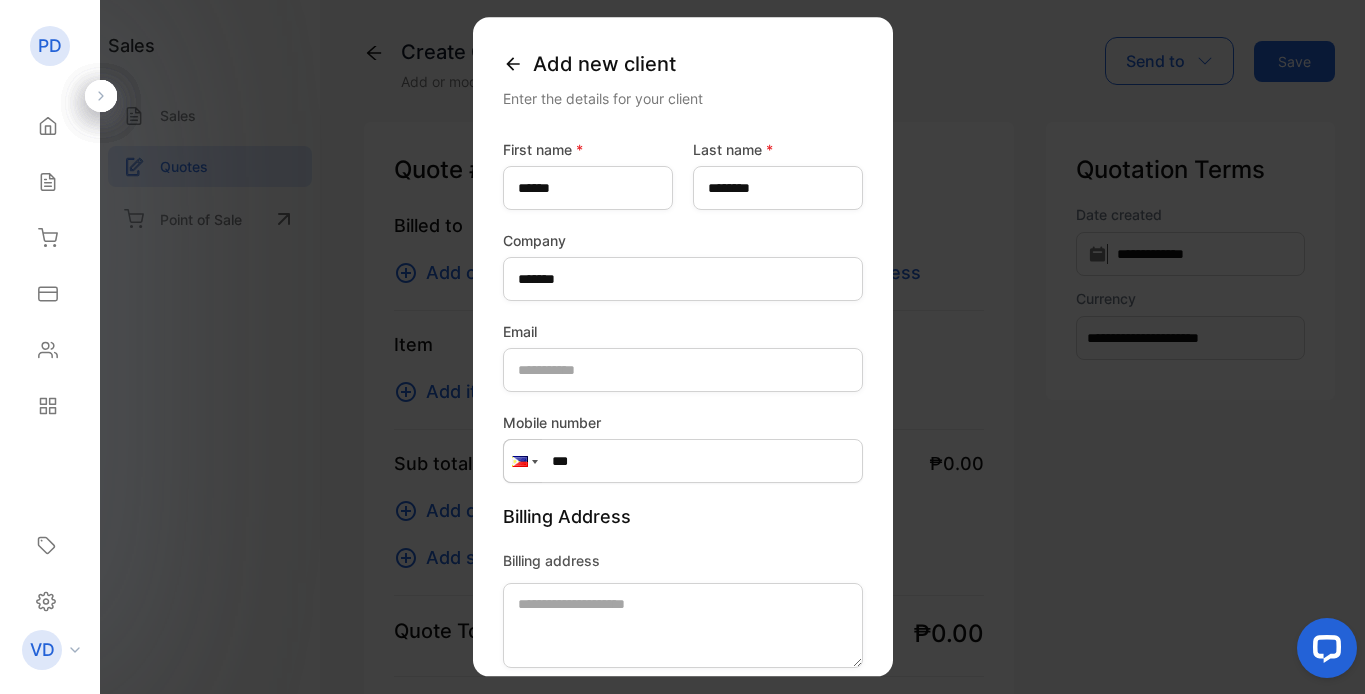 click on "***" at bounding box center [683, 461] 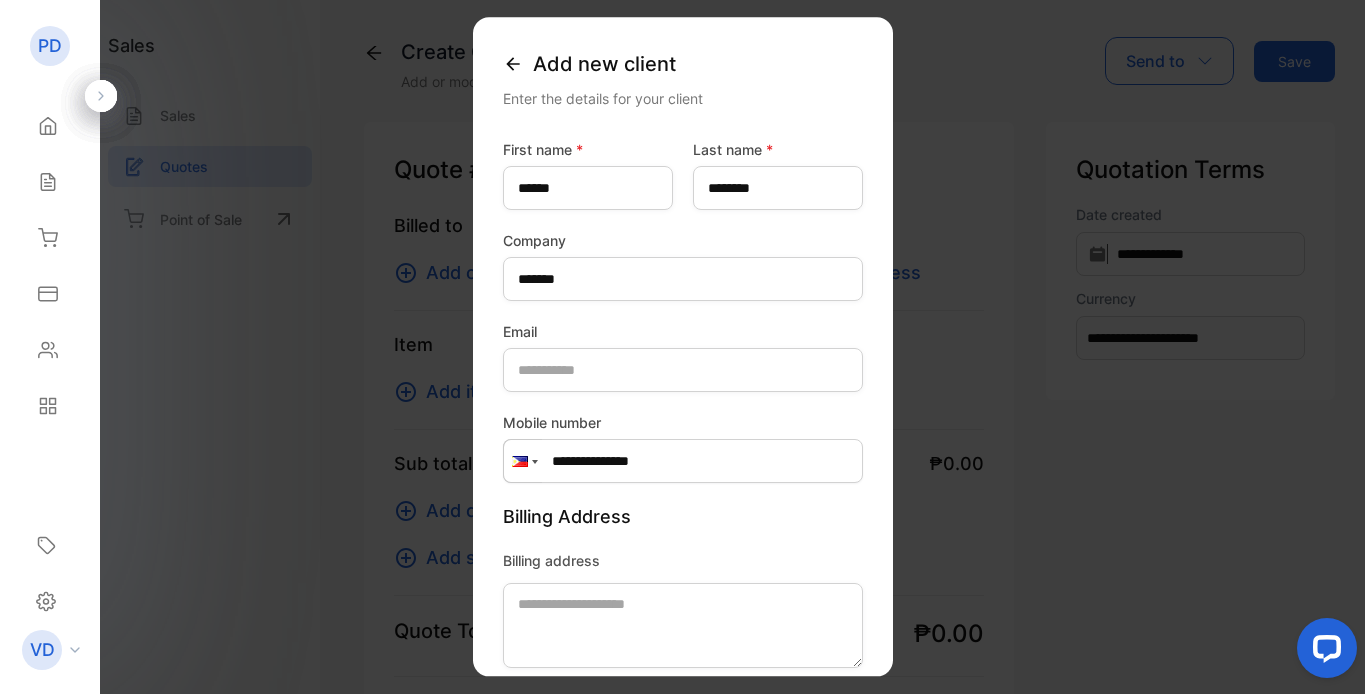 type on "**********" 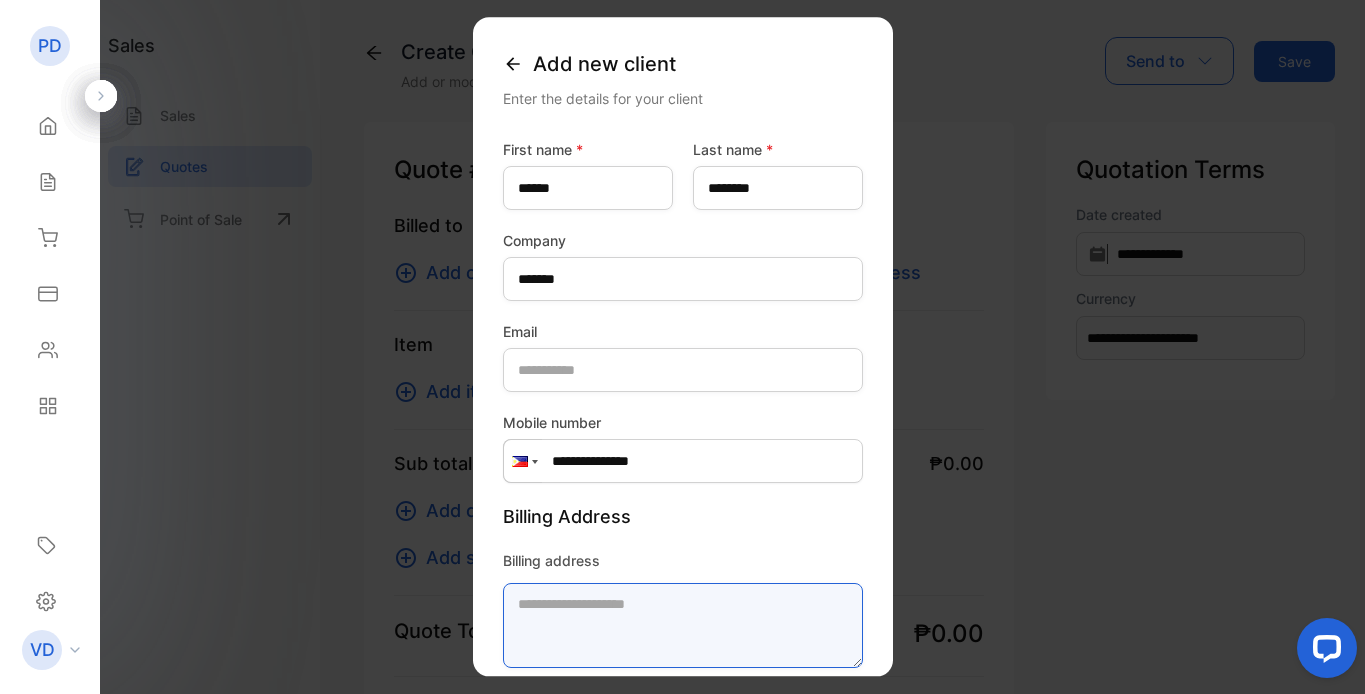click on "Billing address" at bounding box center [683, 625] 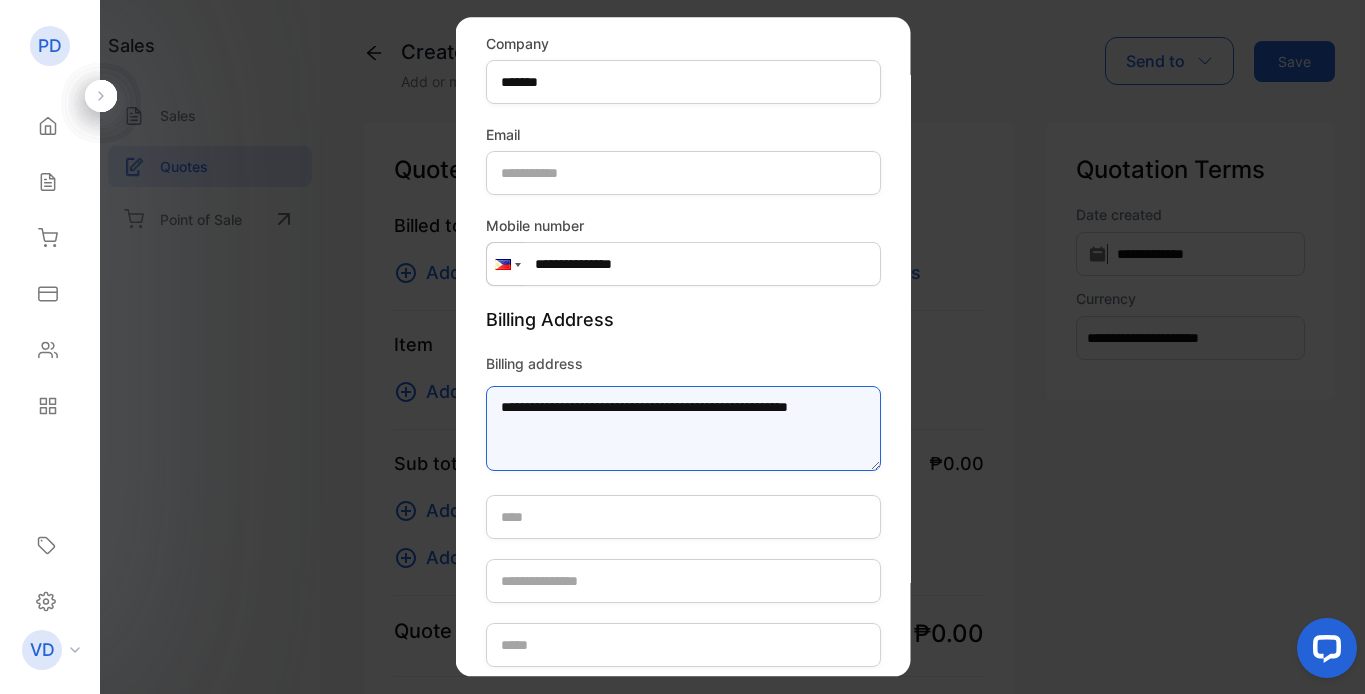 scroll, scrollTop: 250, scrollLeft: 0, axis: vertical 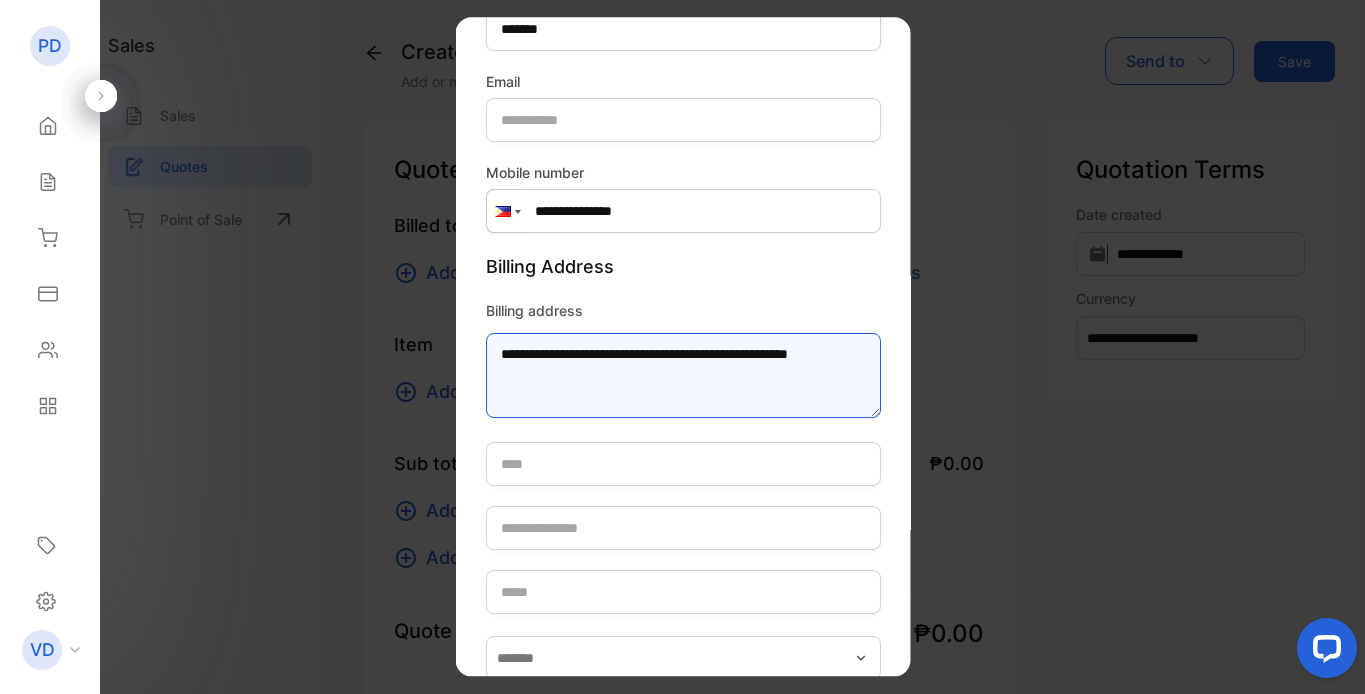 drag, startPoint x: 729, startPoint y: 355, endPoint x: 783, endPoint y: 356, distance: 54.00926 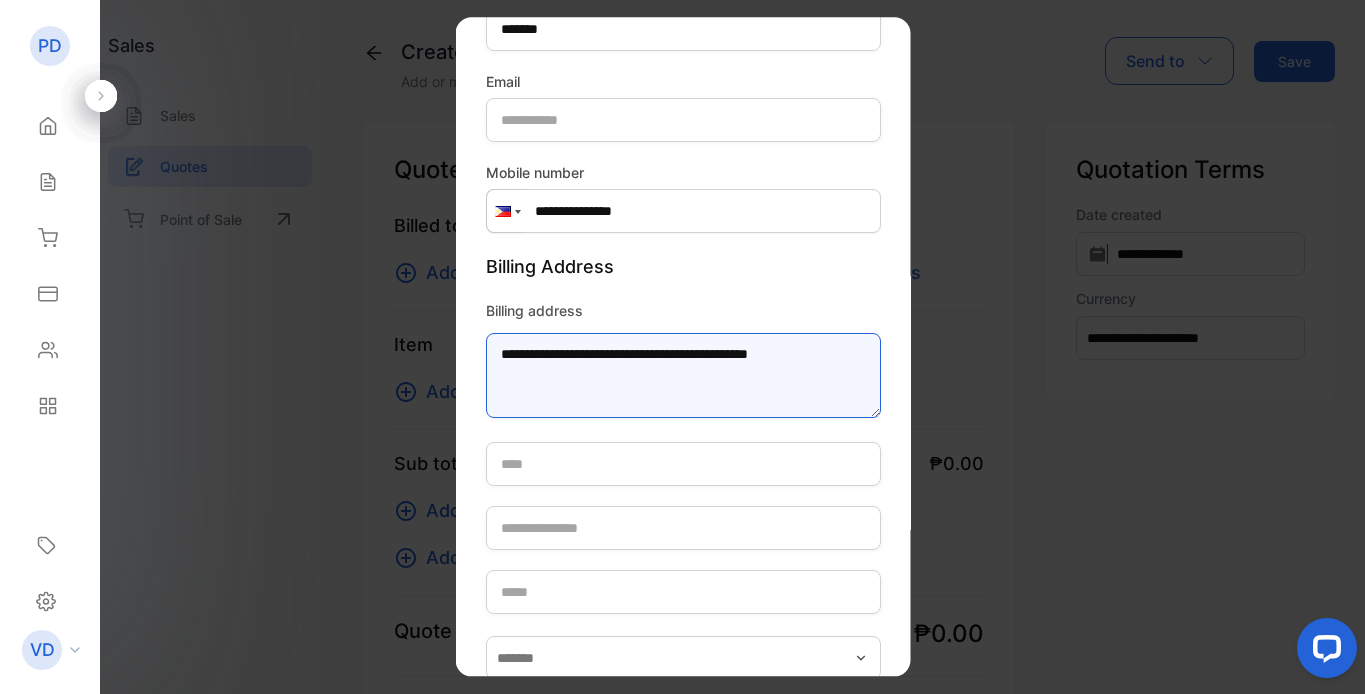 type on "**********" 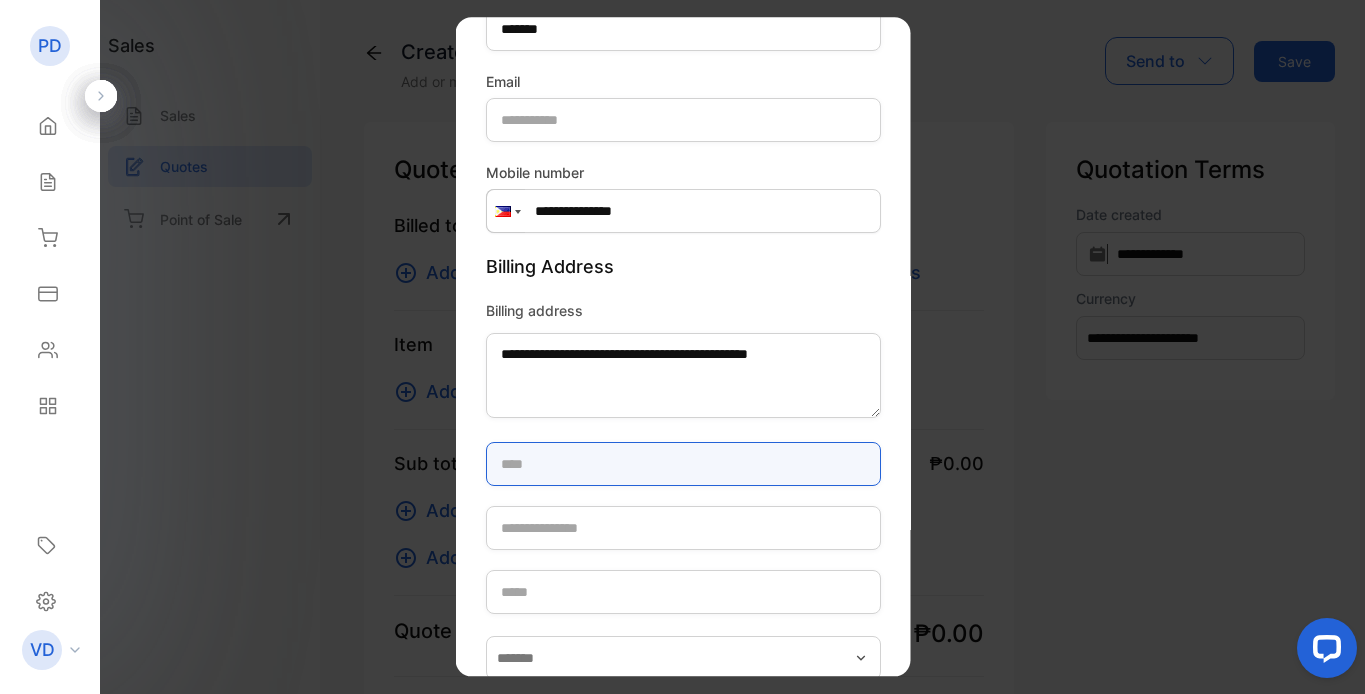 click at bounding box center [682, 464] 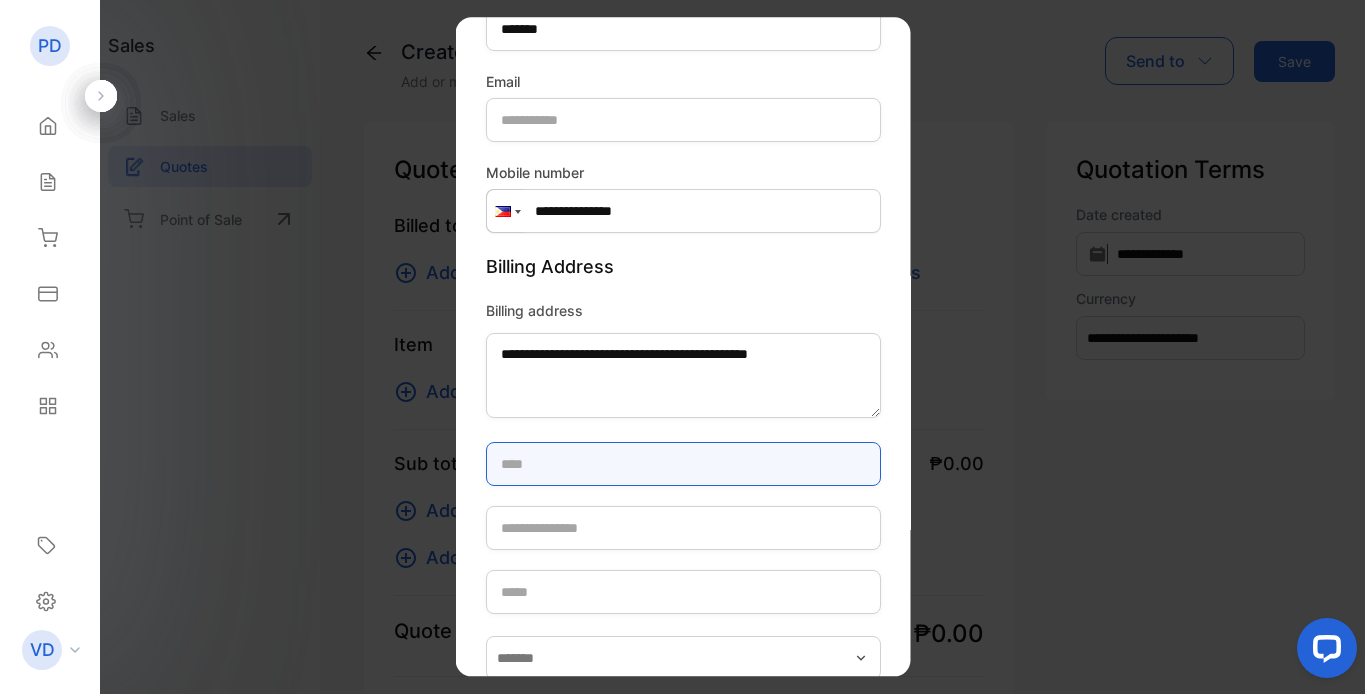 paste on "********" 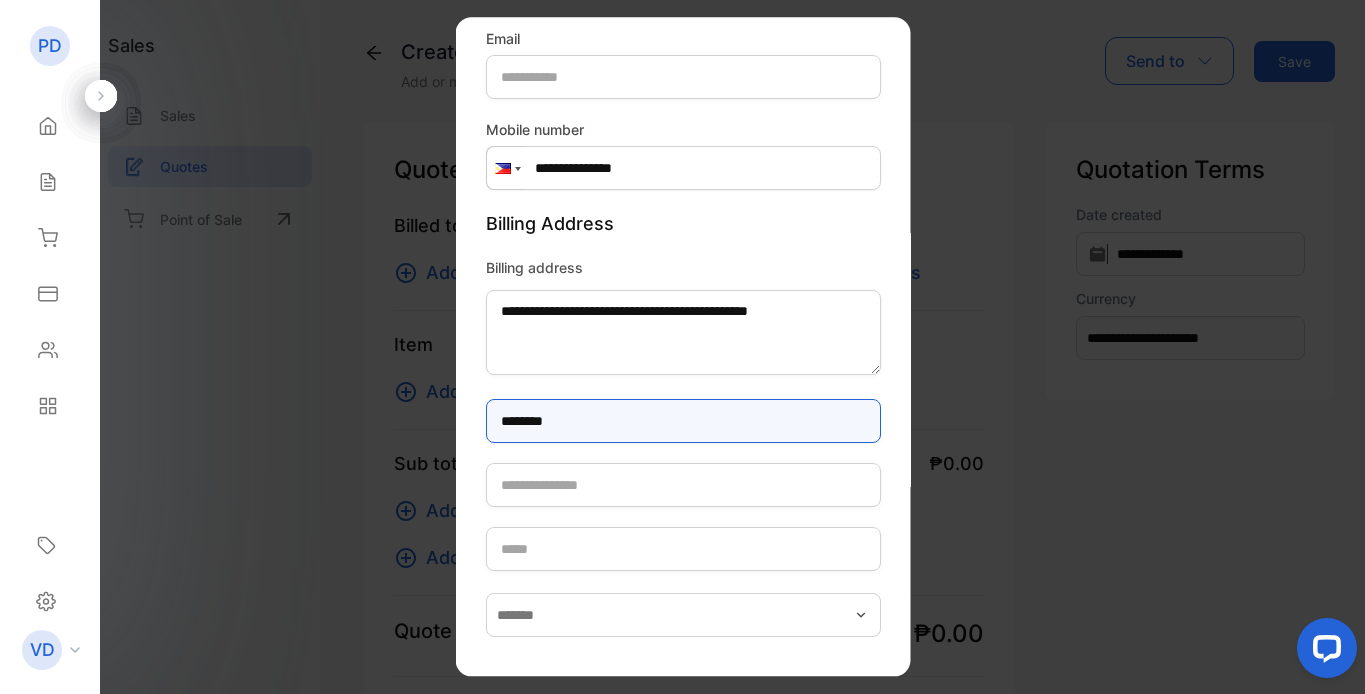 scroll, scrollTop: 306, scrollLeft: 0, axis: vertical 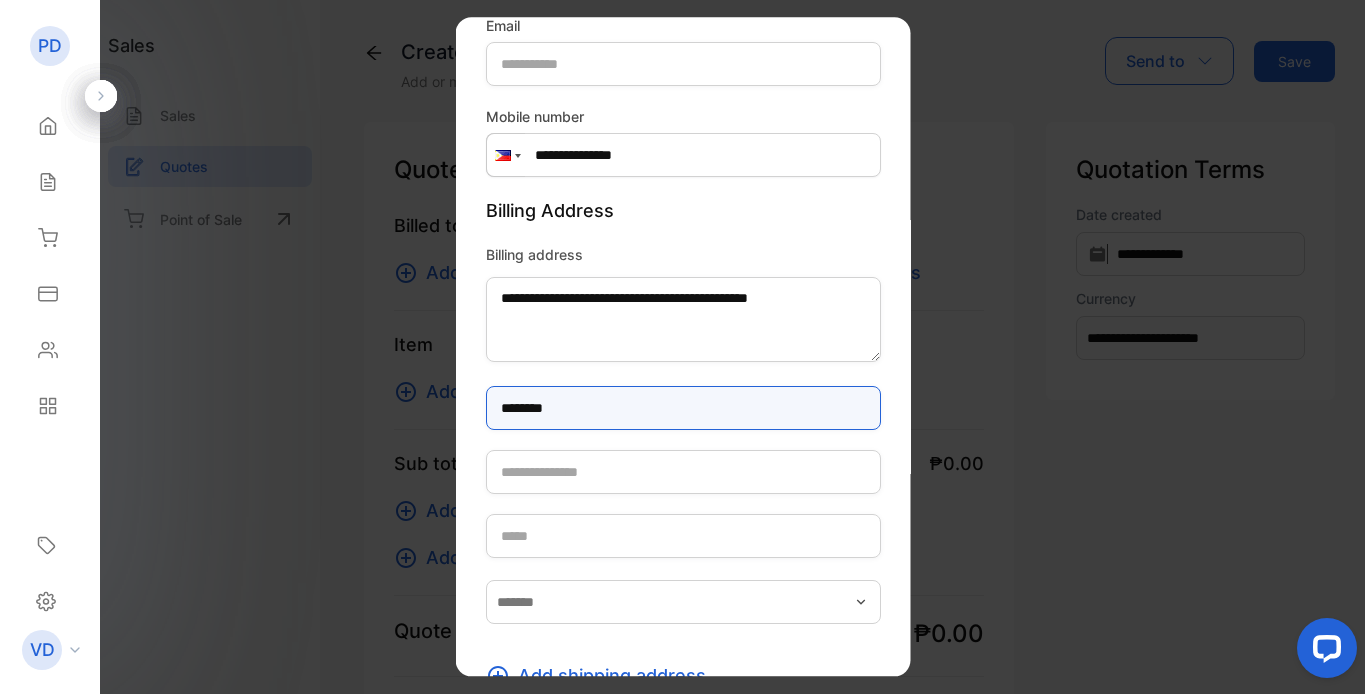 type on "********" 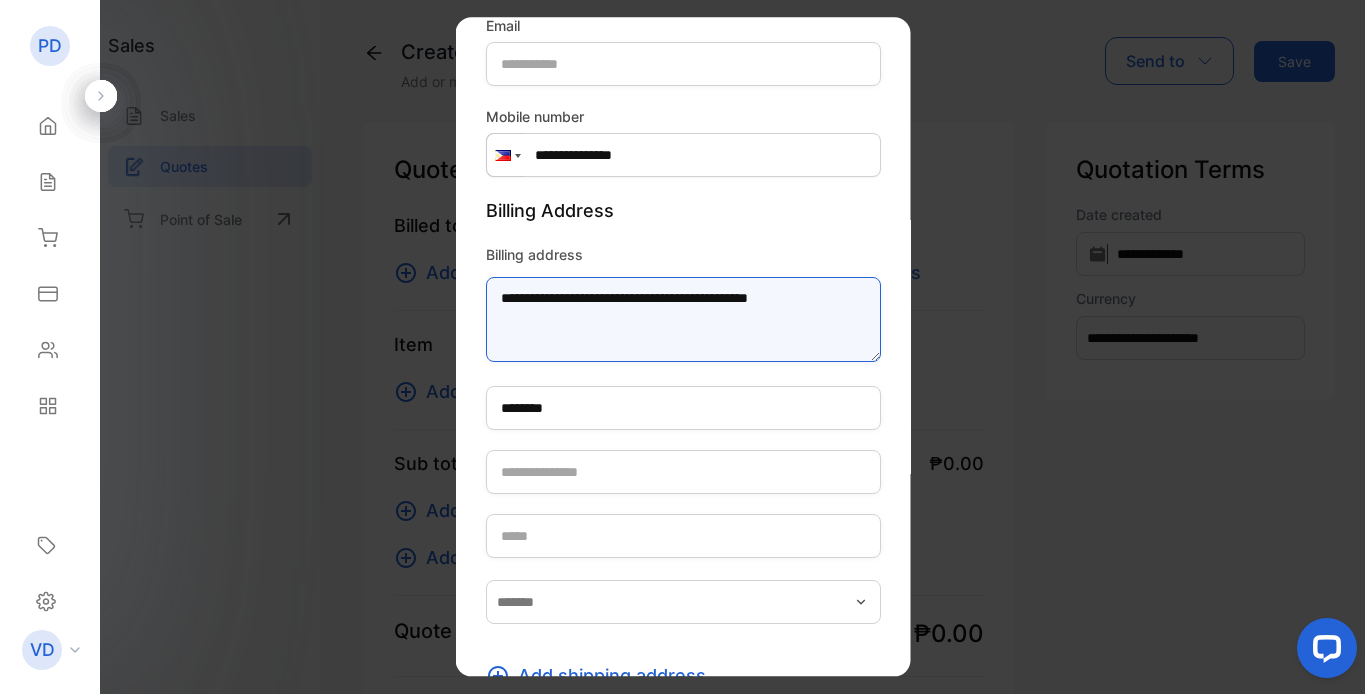 drag, startPoint x: 739, startPoint y: 302, endPoint x: 821, endPoint y: 294, distance: 82.38932 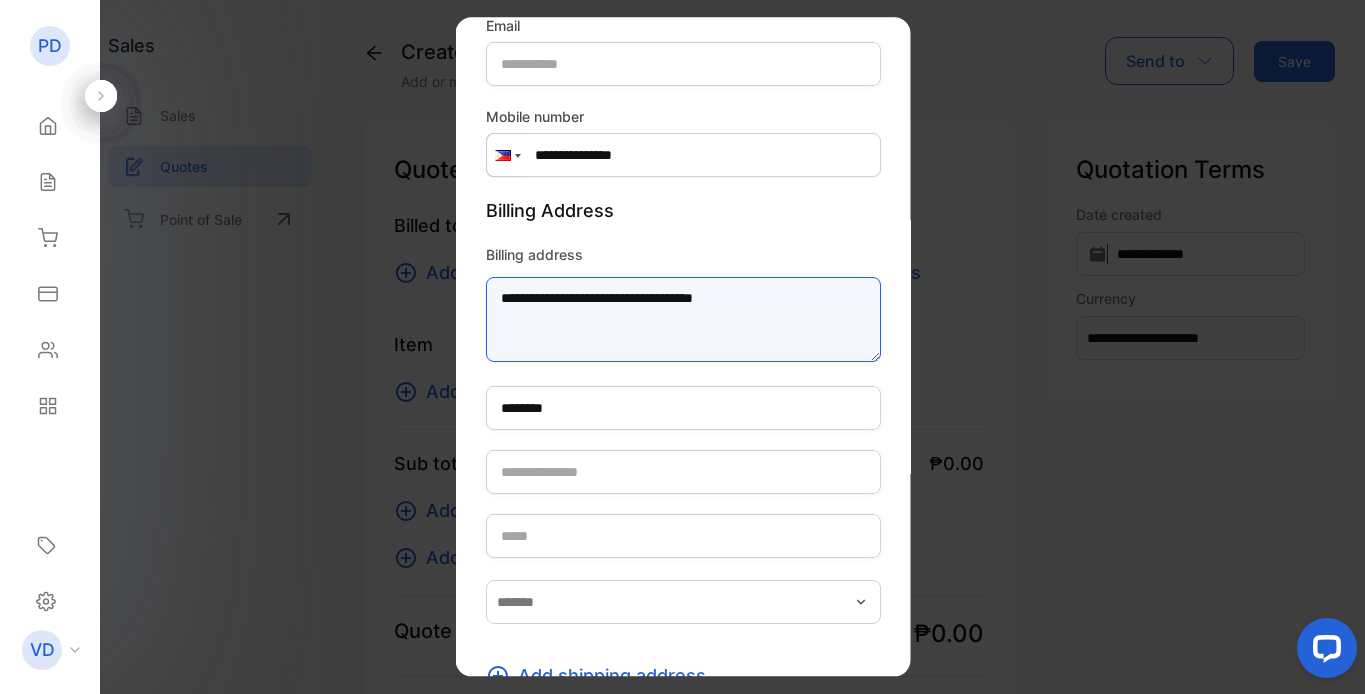 type on "**********" 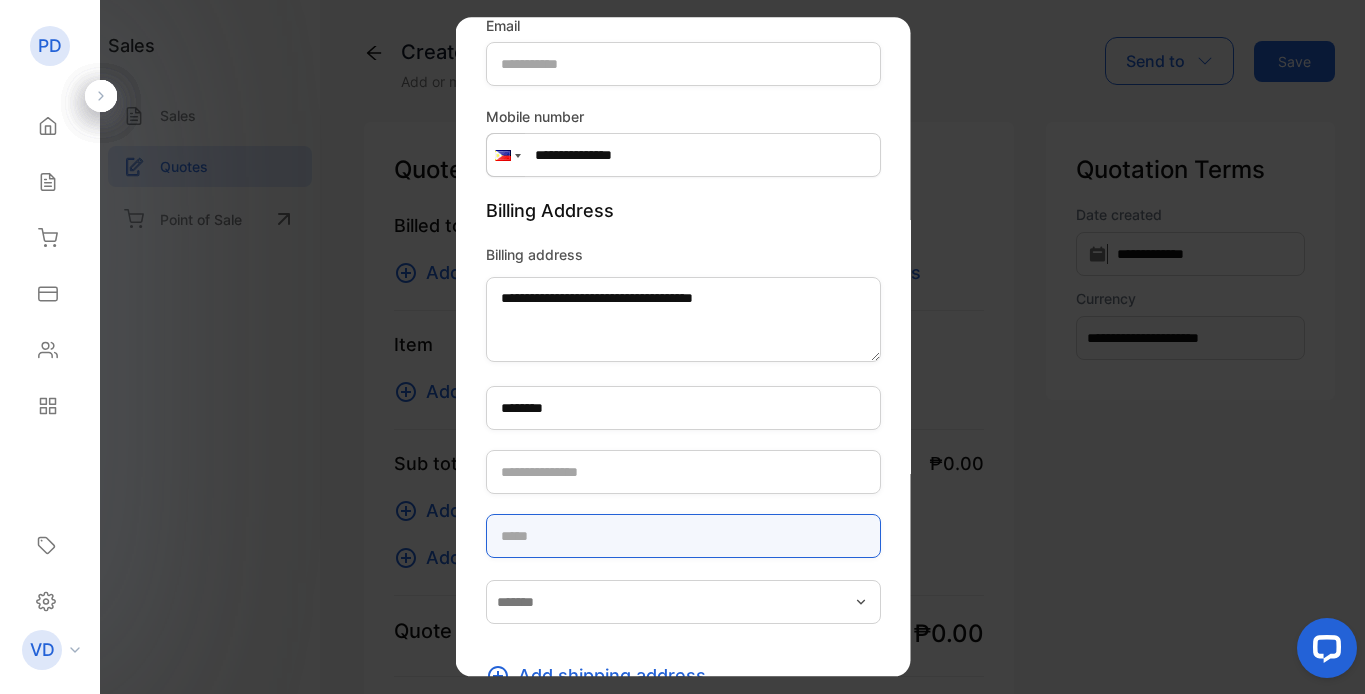 click at bounding box center (682, 536) 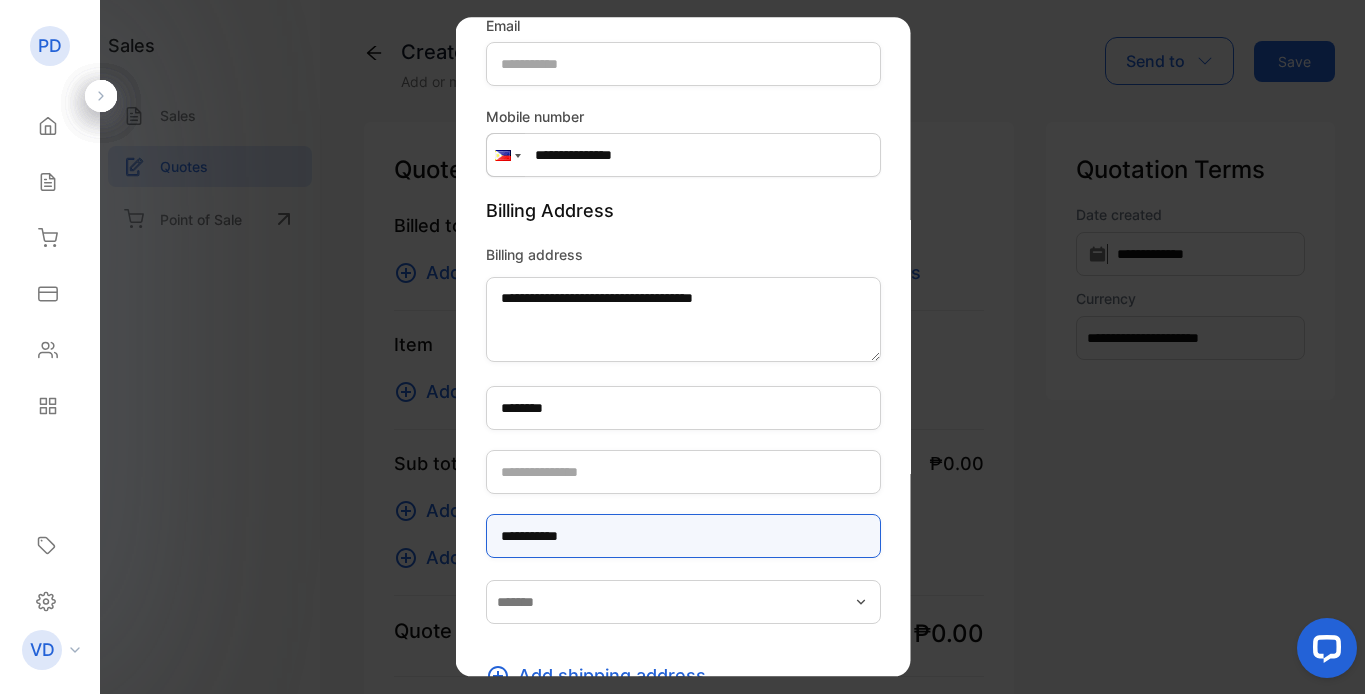 type on "**********" 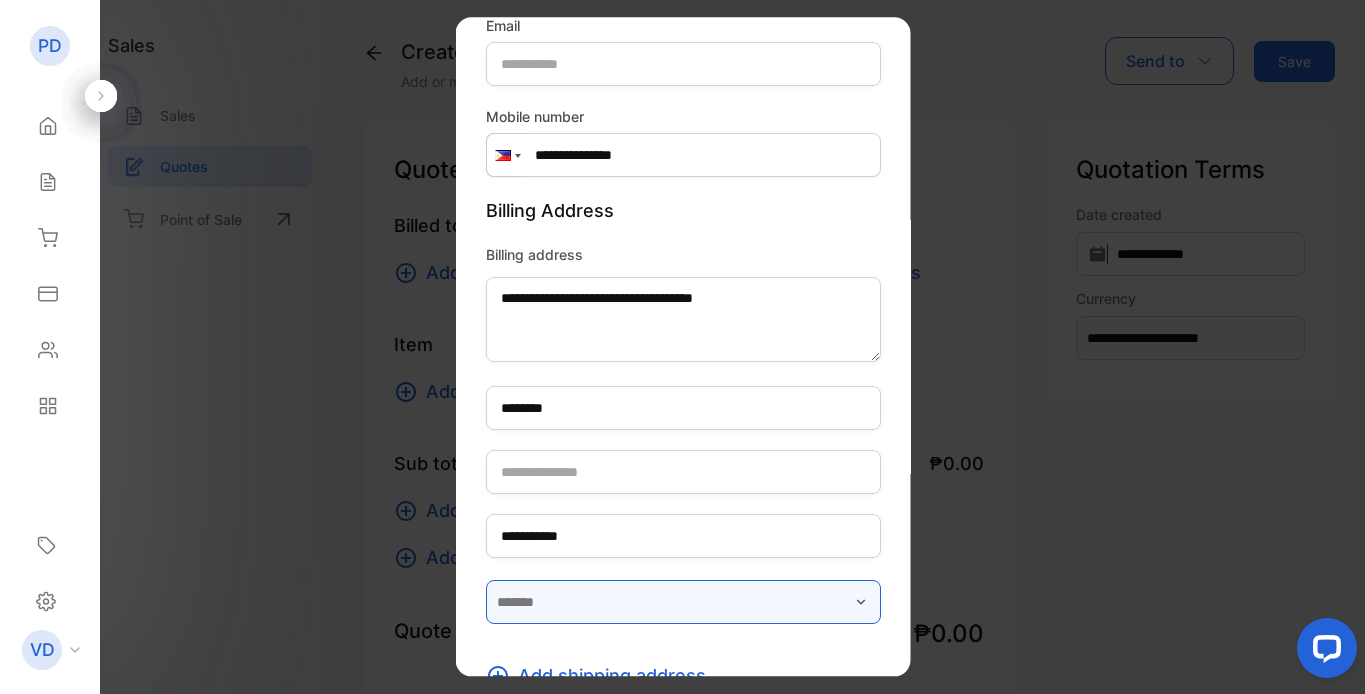 click at bounding box center [682, 602] 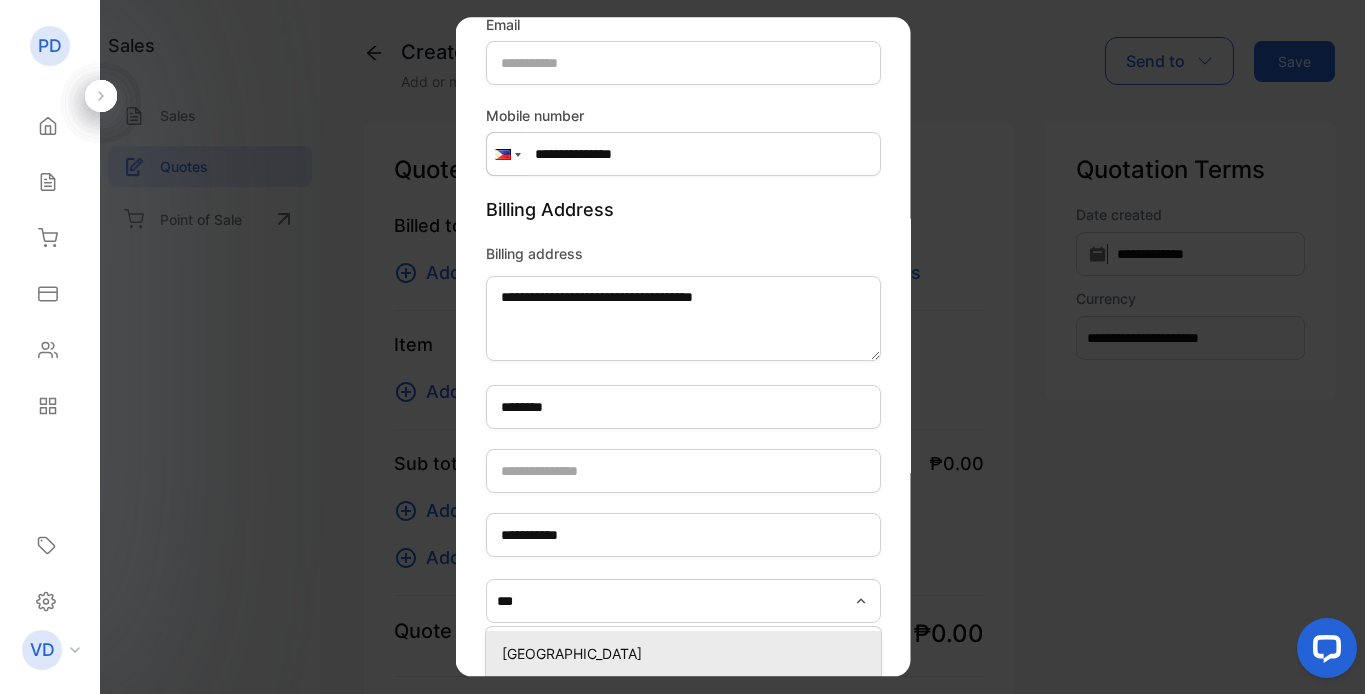 click on "[GEOGRAPHIC_DATA]" at bounding box center (686, 653) 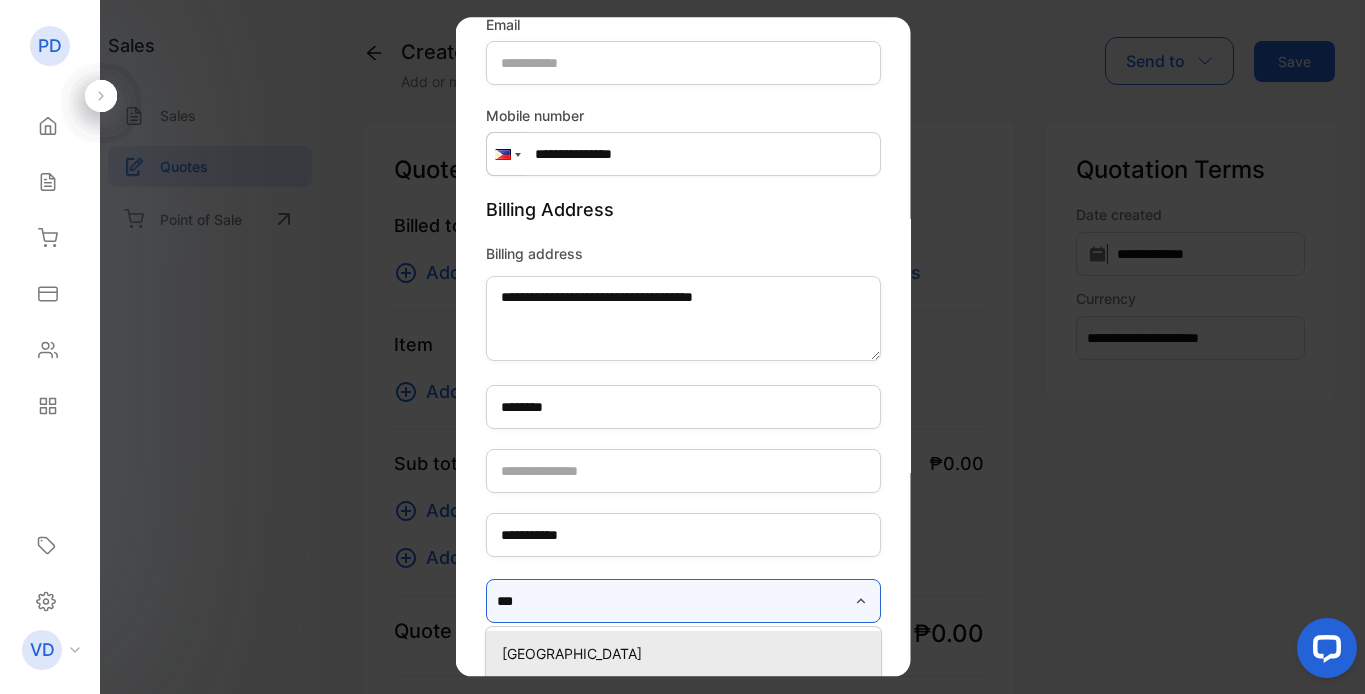 type on "**********" 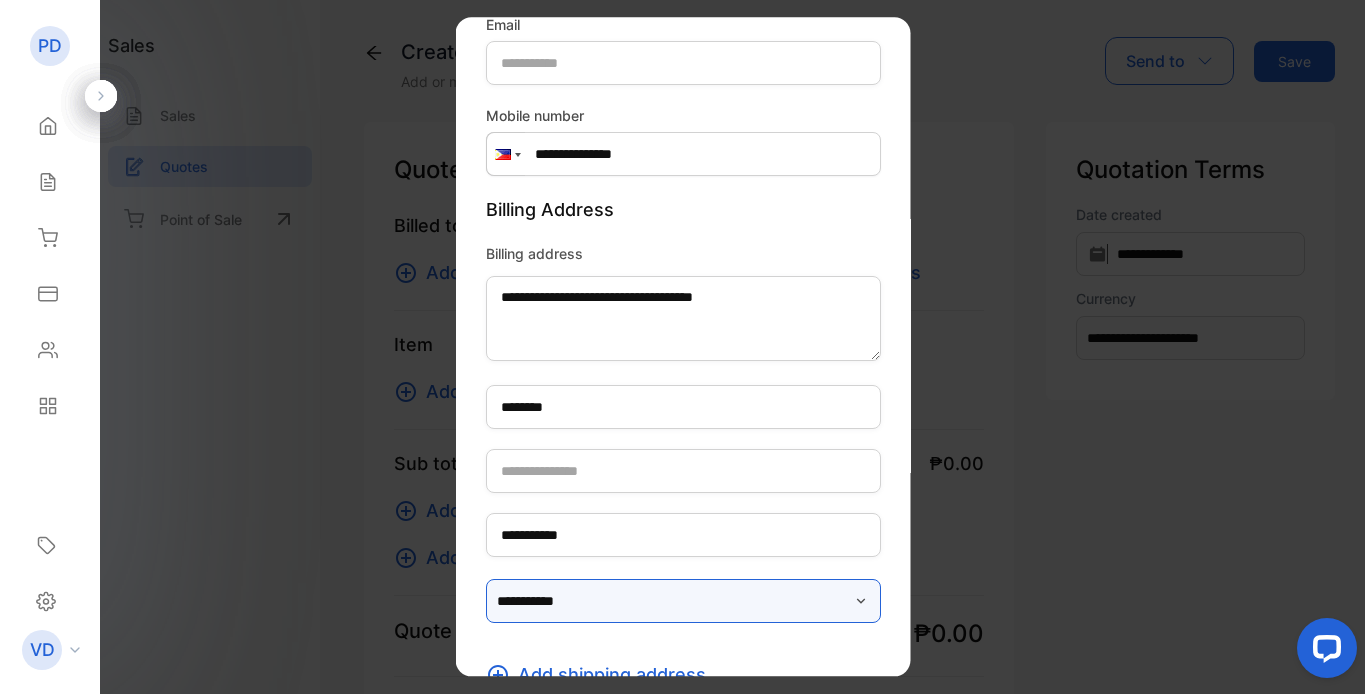 scroll, scrollTop: 412, scrollLeft: 0, axis: vertical 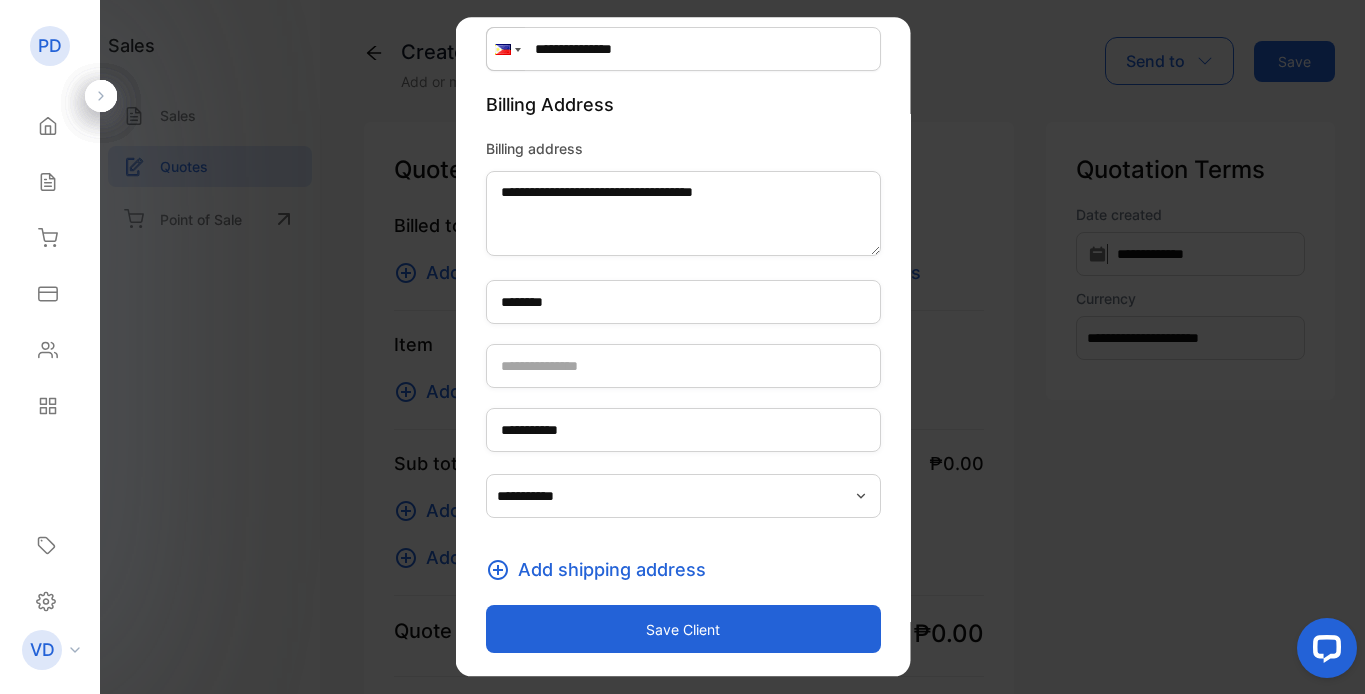 click on "Save client" at bounding box center (682, 629) 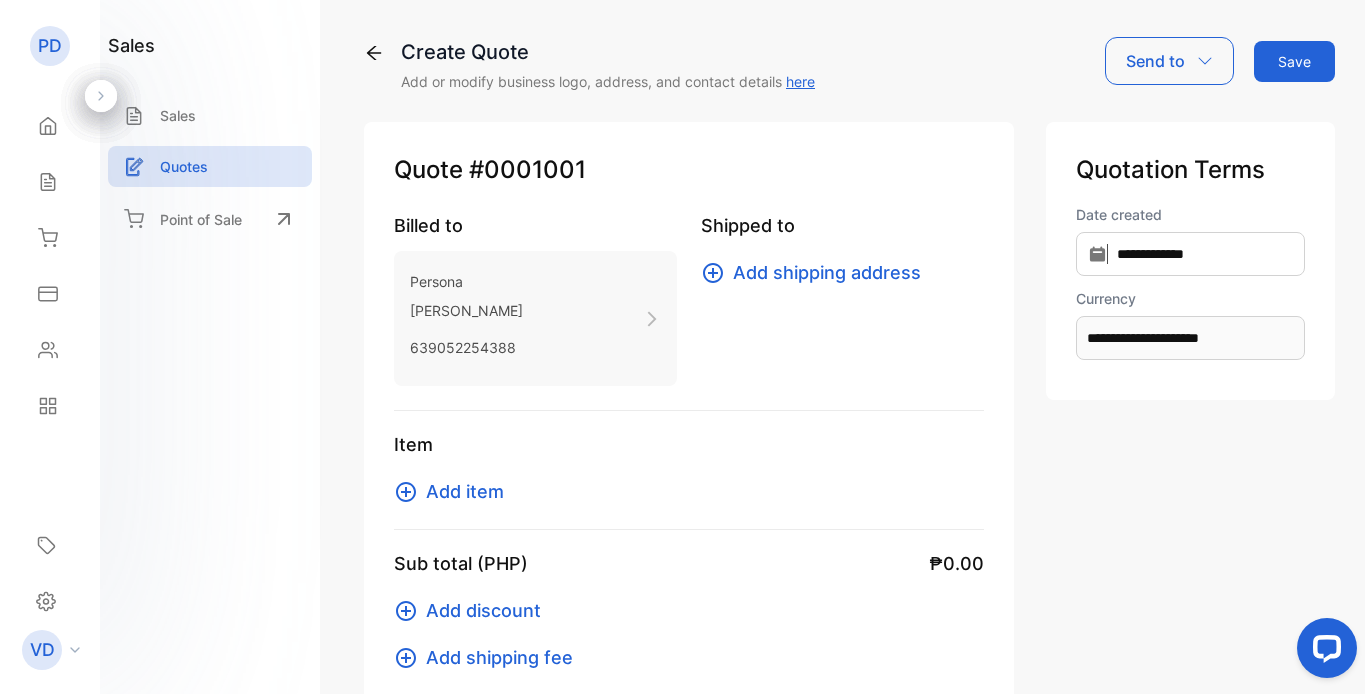 click on "Add item" at bounding box center [465, 491] 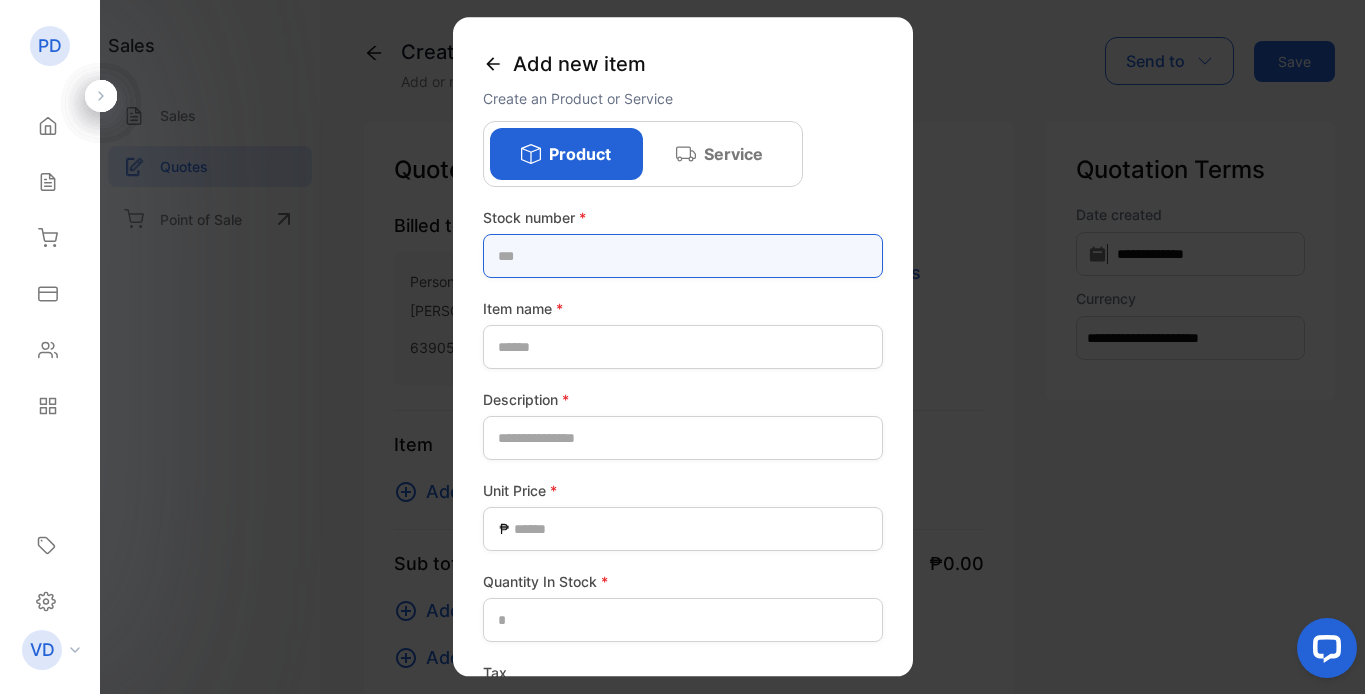 click at bounding box center (683, 256) 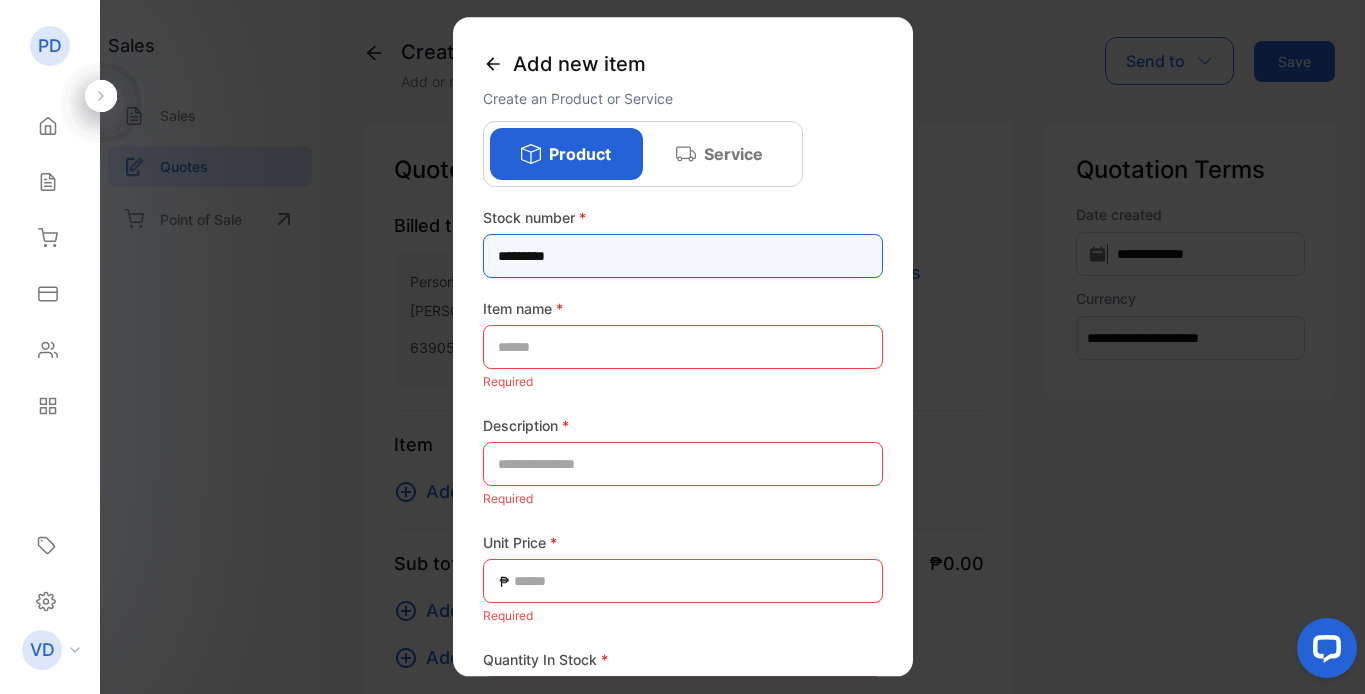 click on "*********" at bounding box center (683, 256) 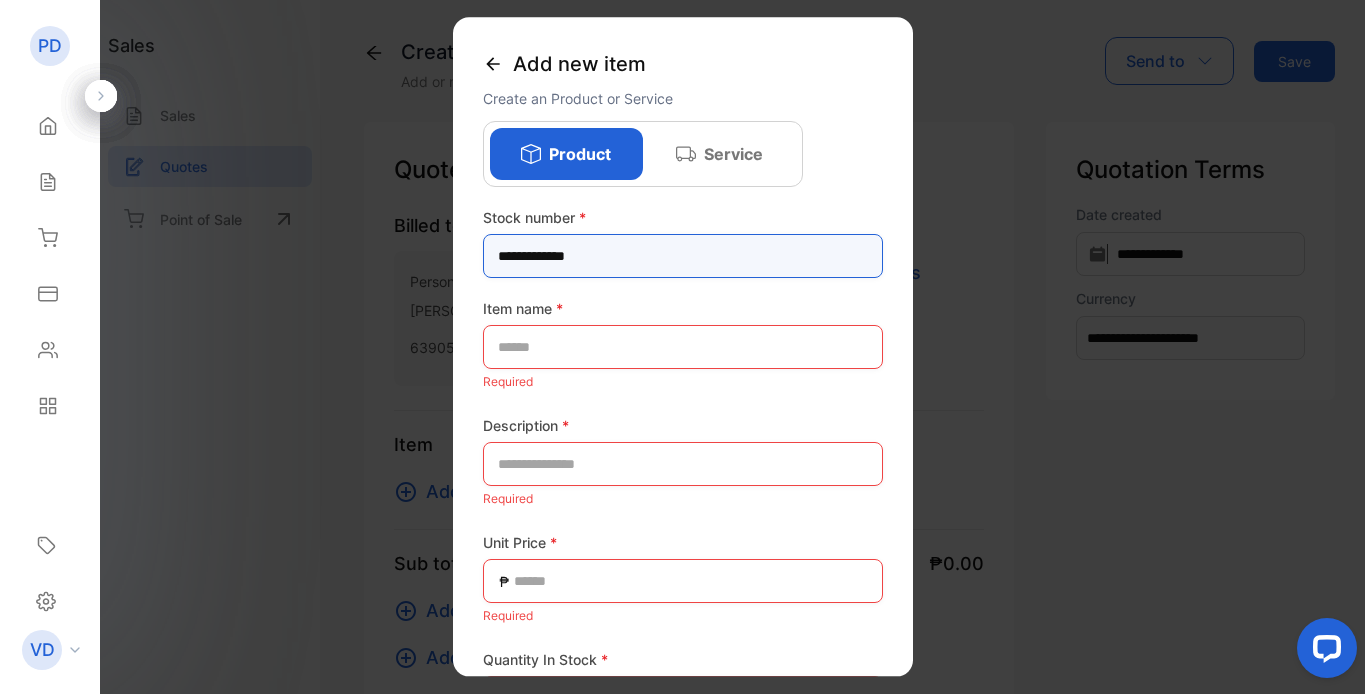 type on "**********" 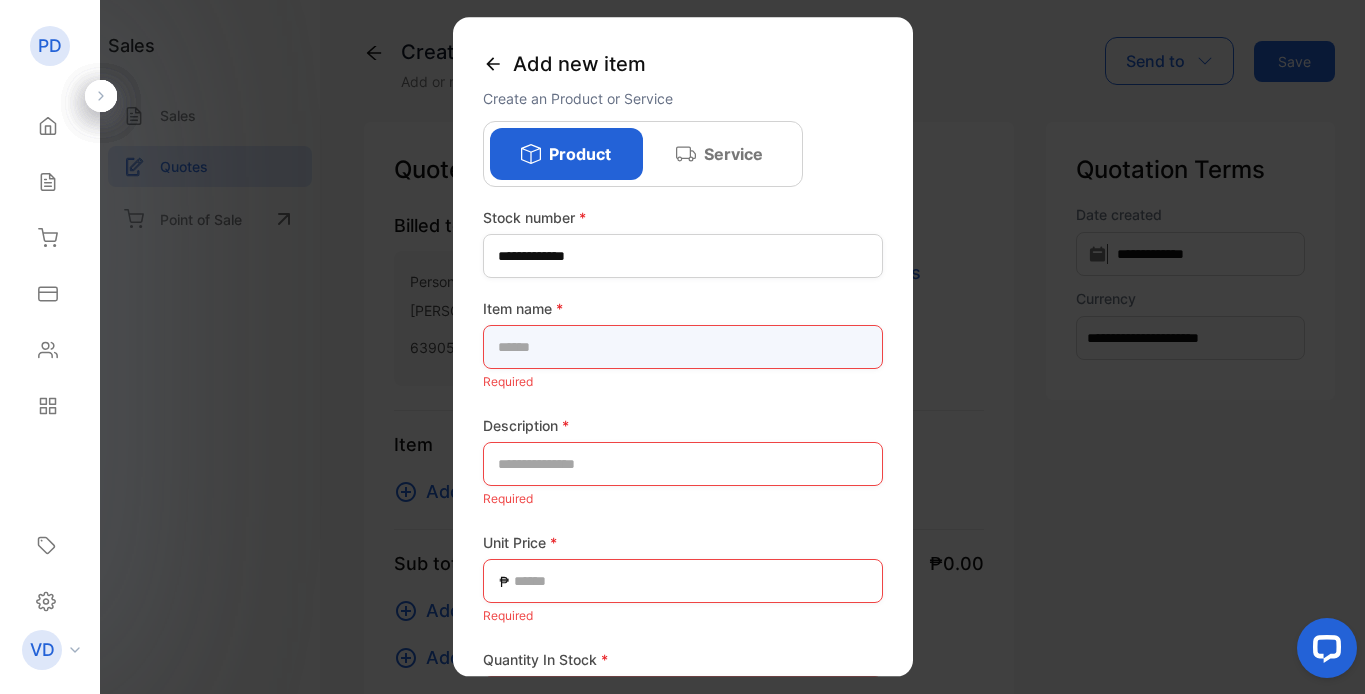 click at bounding box center (683, 347) 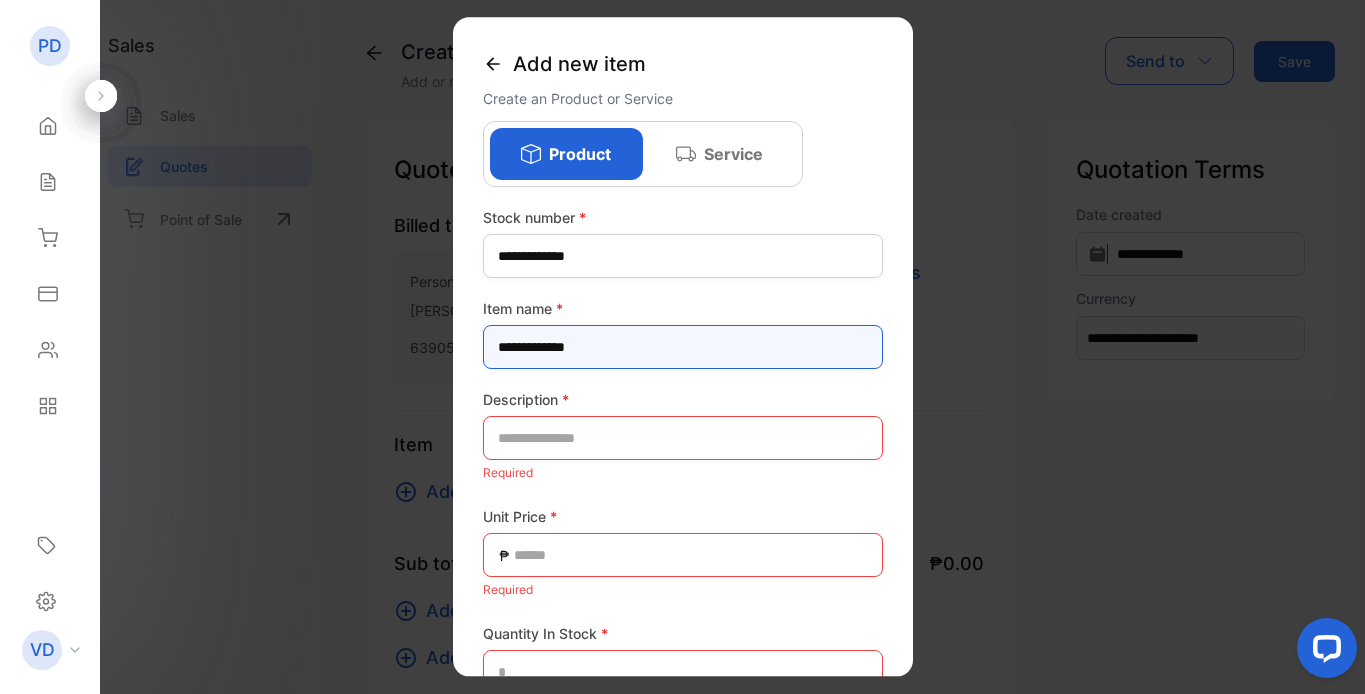 type on "**********" 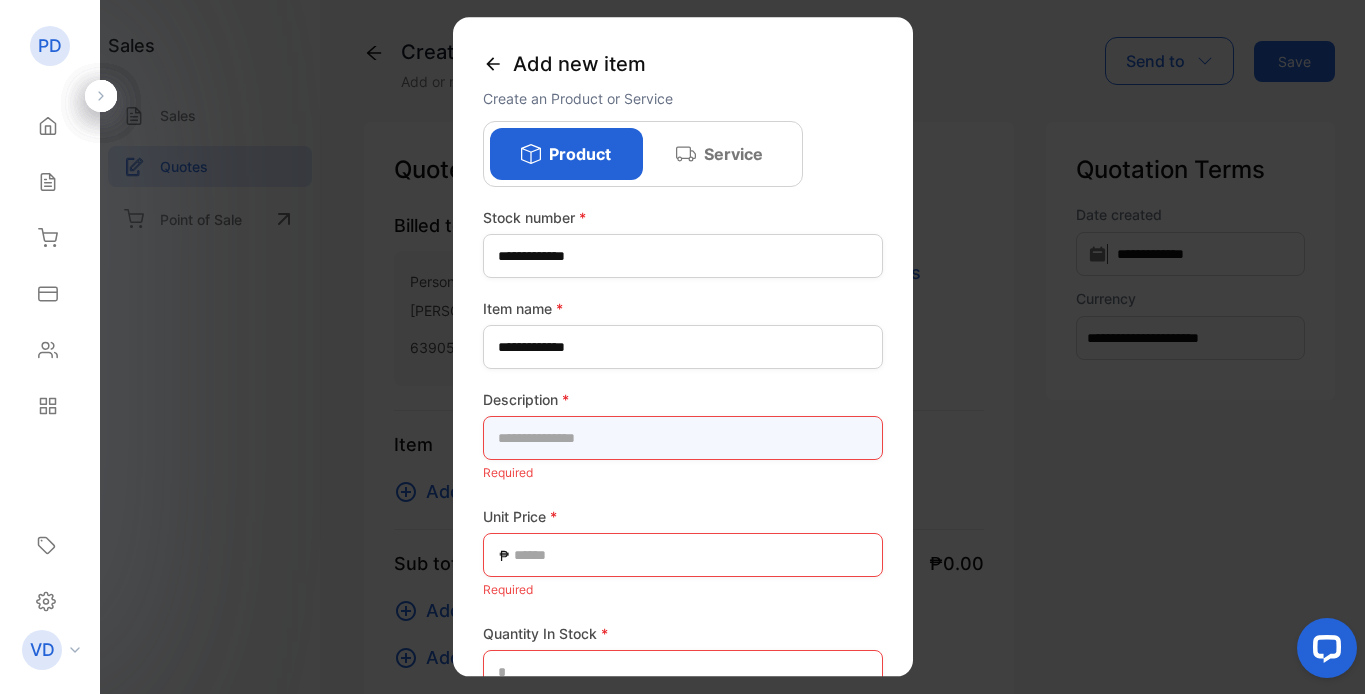 click at bounding box center (683, 438) 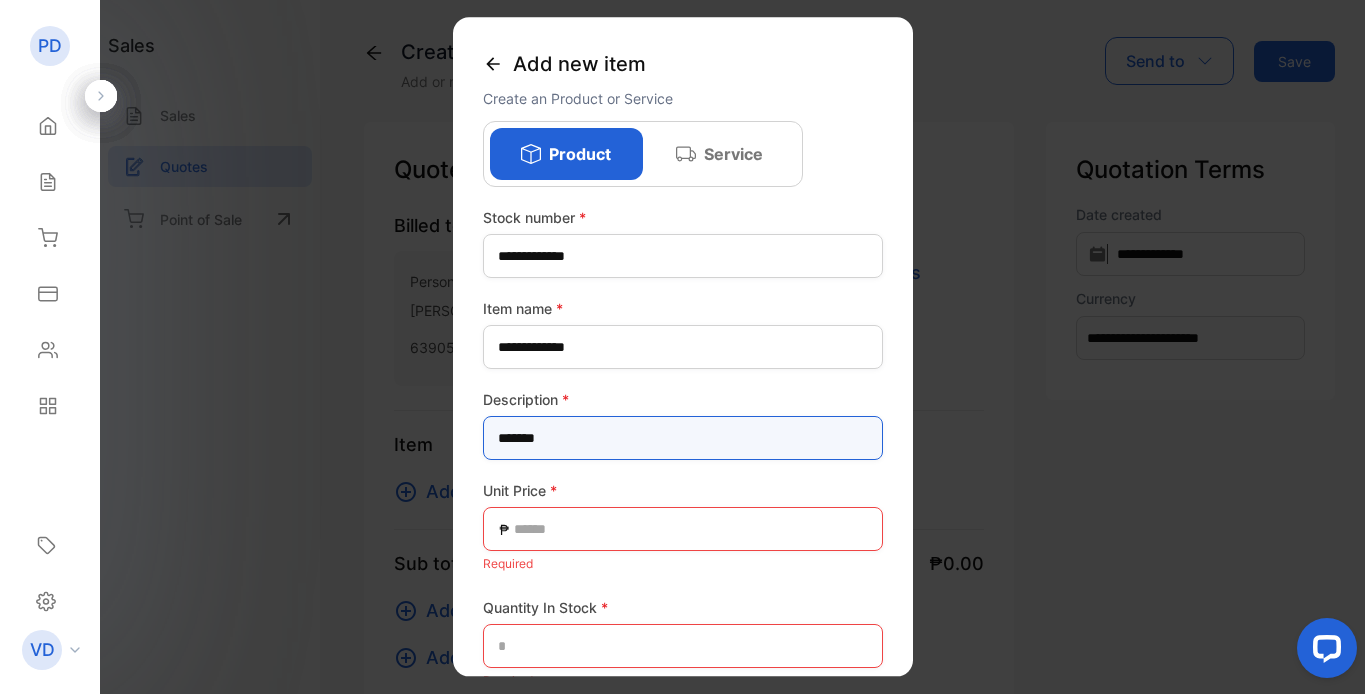 click on "*******" at bounding box center [683, 438] 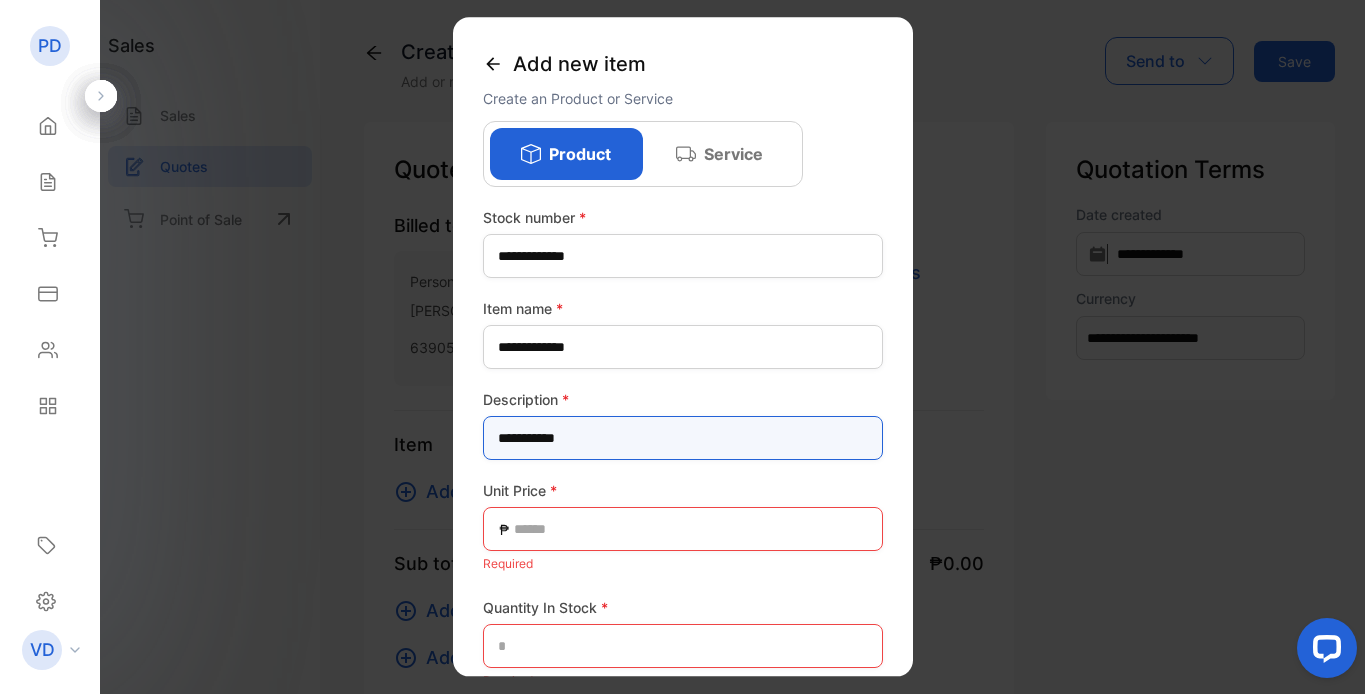 type on "**********" 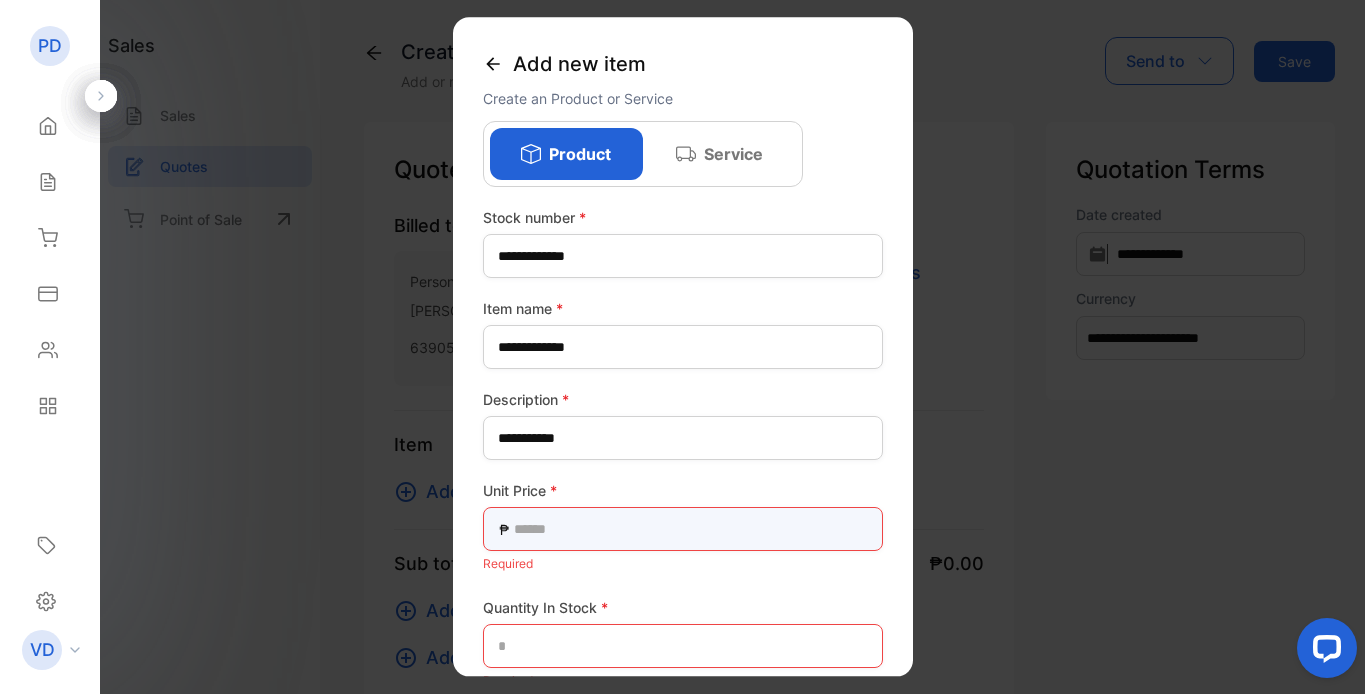 click at bounding box center [683, 529] 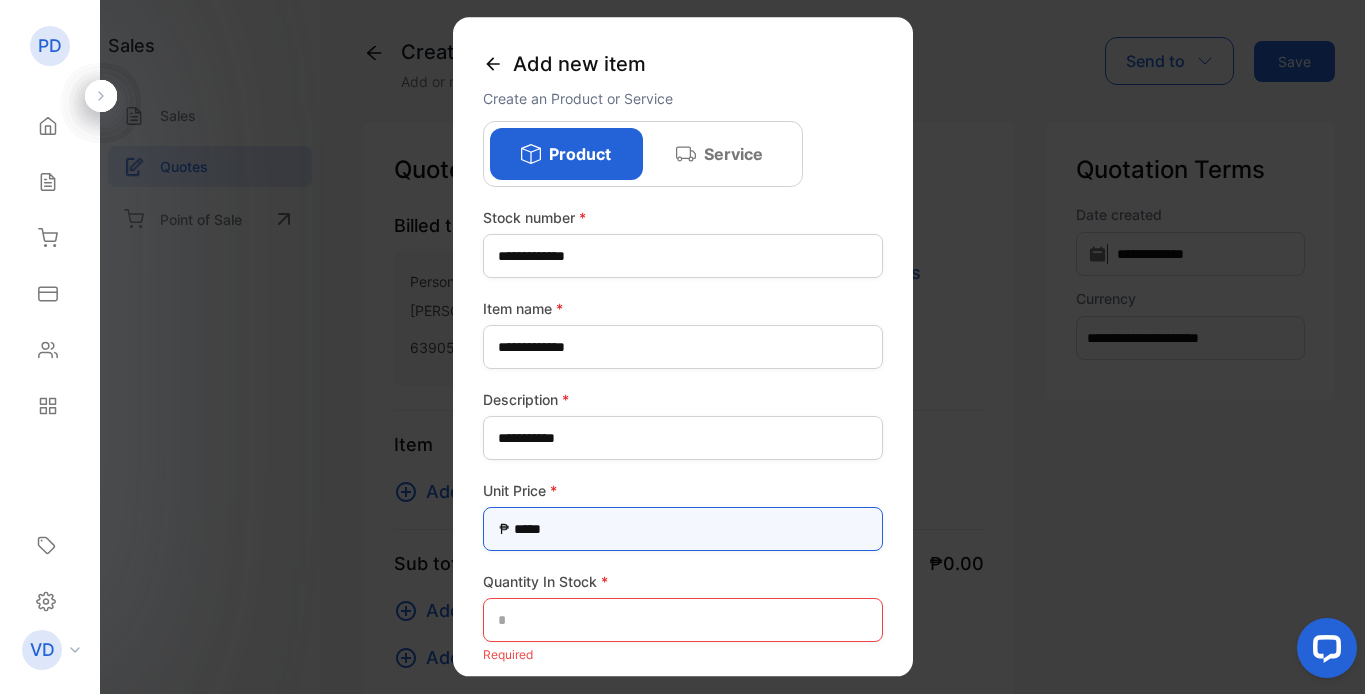 type on "*****" 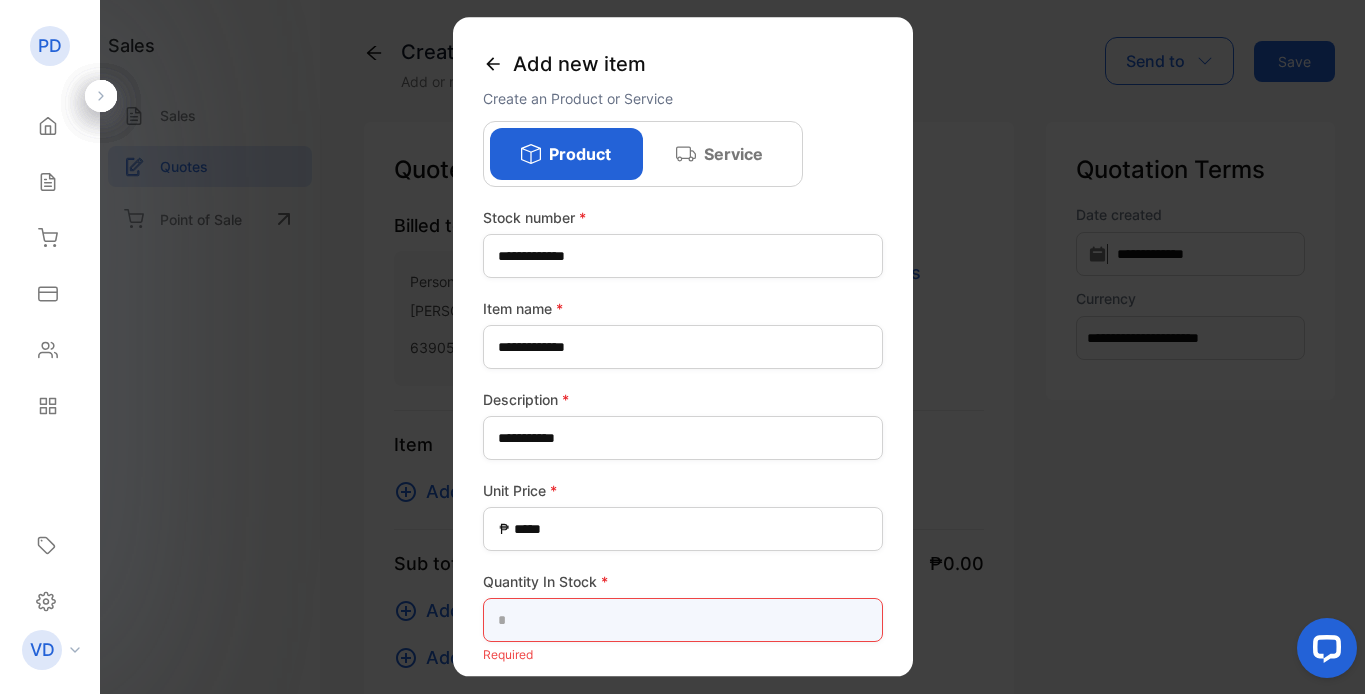 click at bounding box center [683, 620] 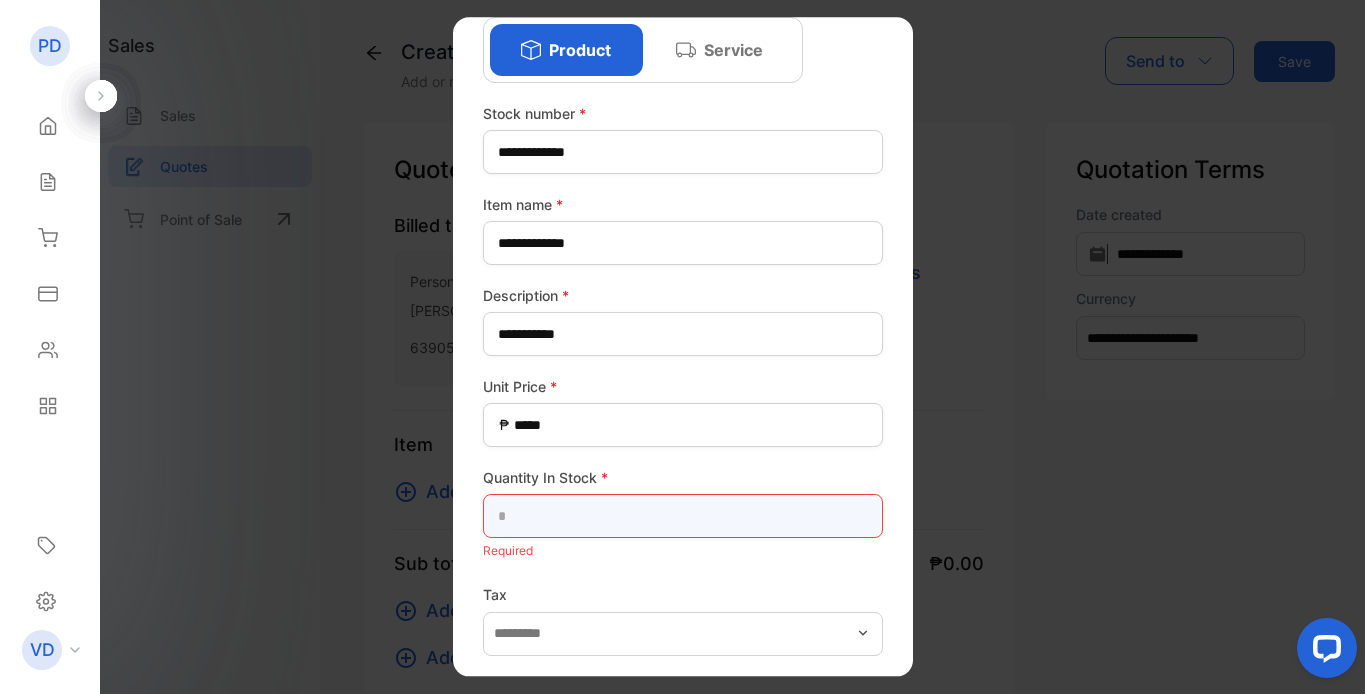 scroll, scrollTop: 183, scrollLeft: 0, axis: vertical 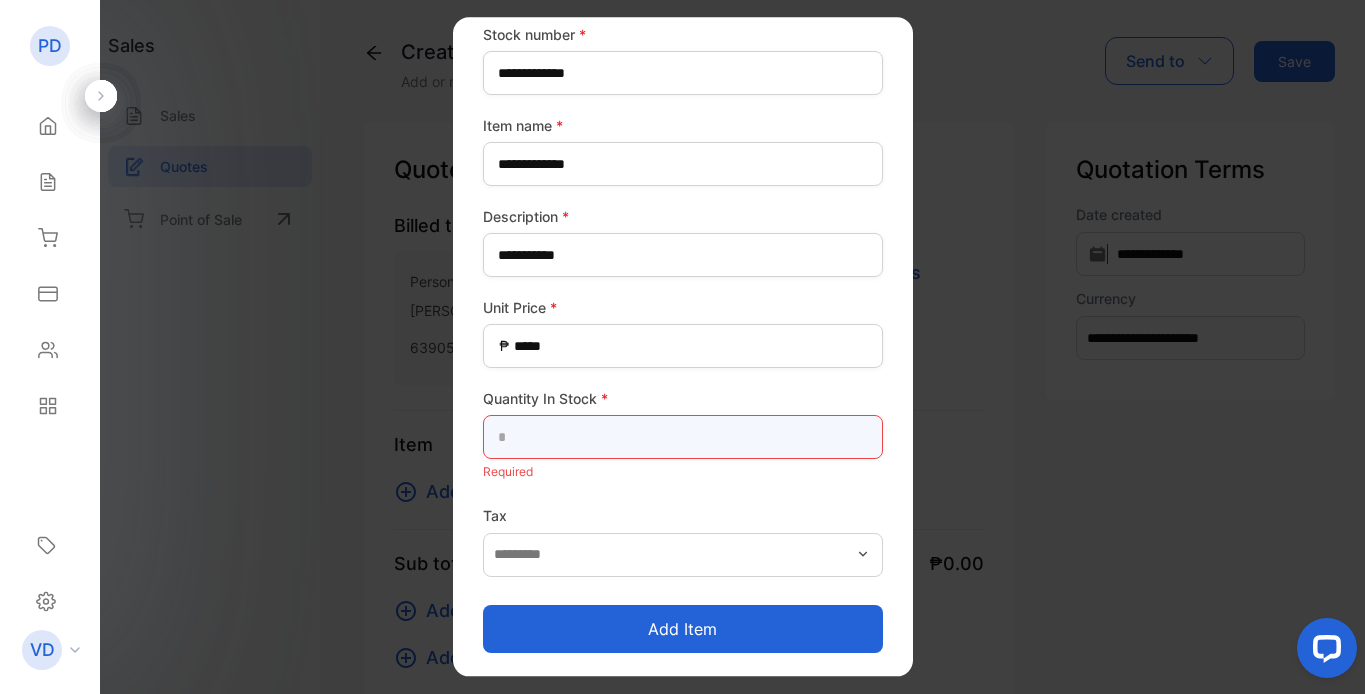 click at bounding box center [683, 437] 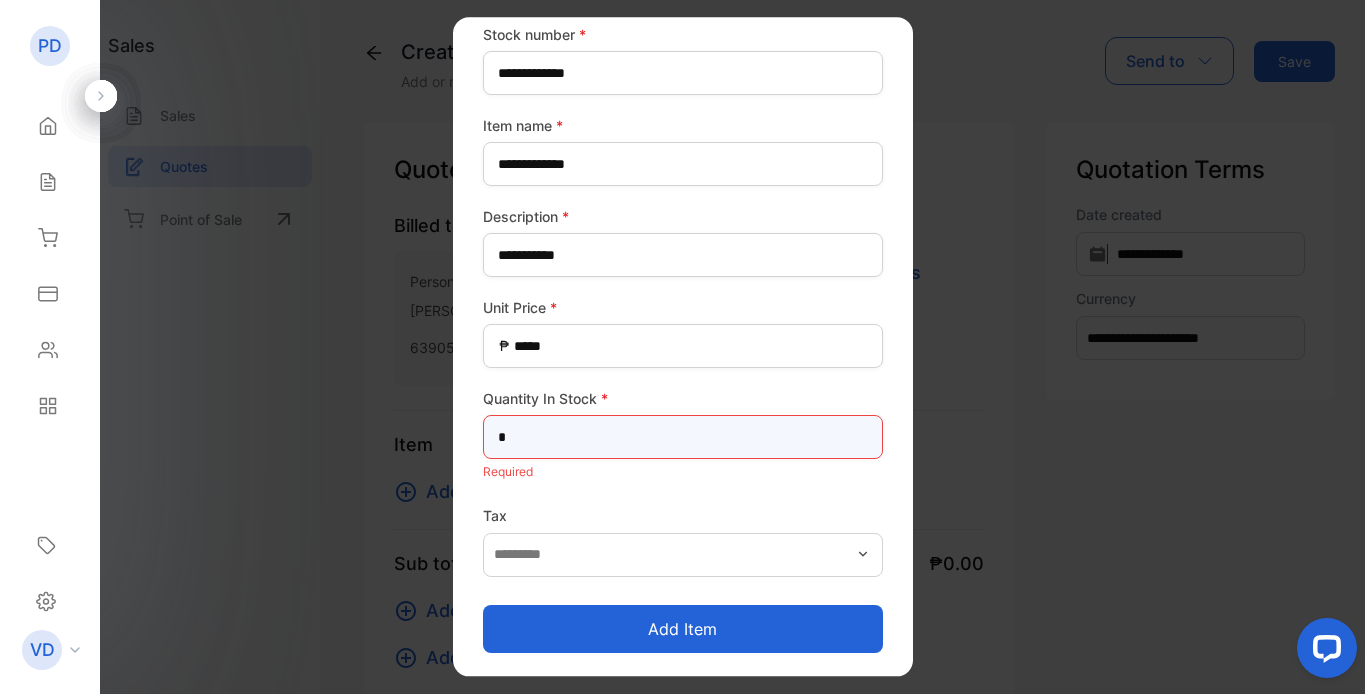 scroll, scrollTop: 157, scrollLeft: 0, axis: vertical 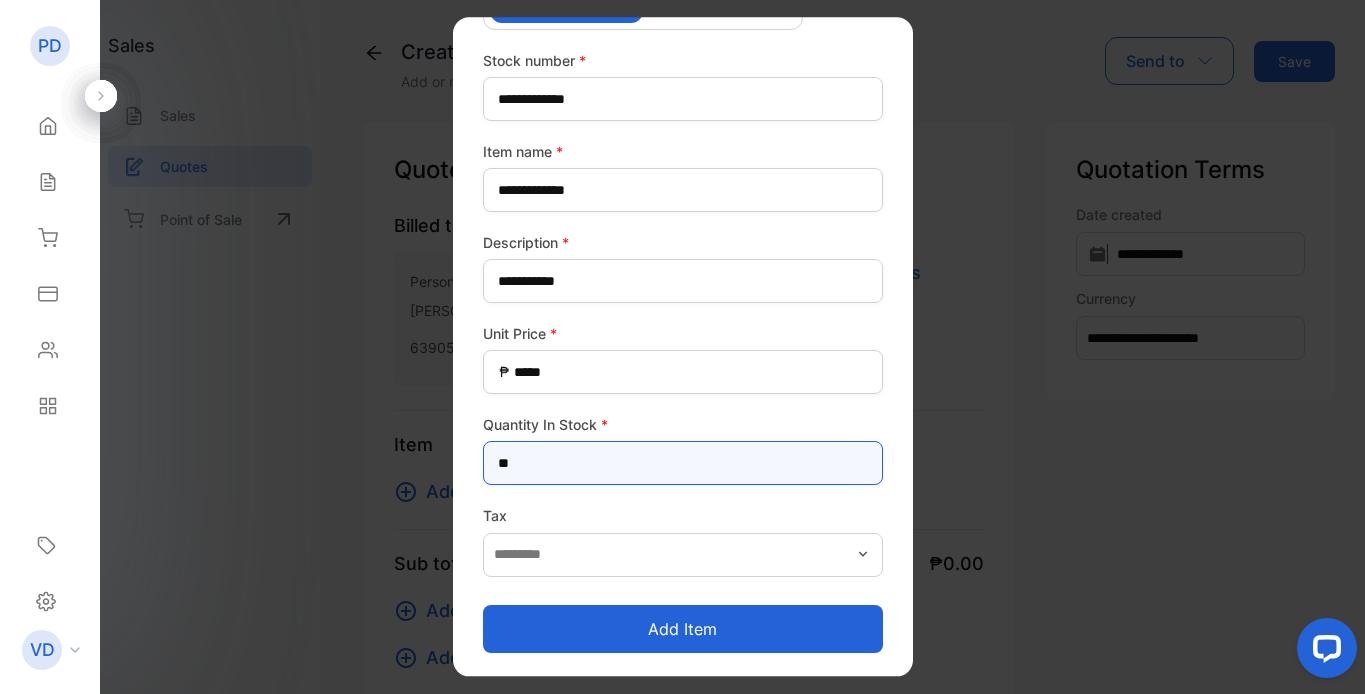 type on "**" 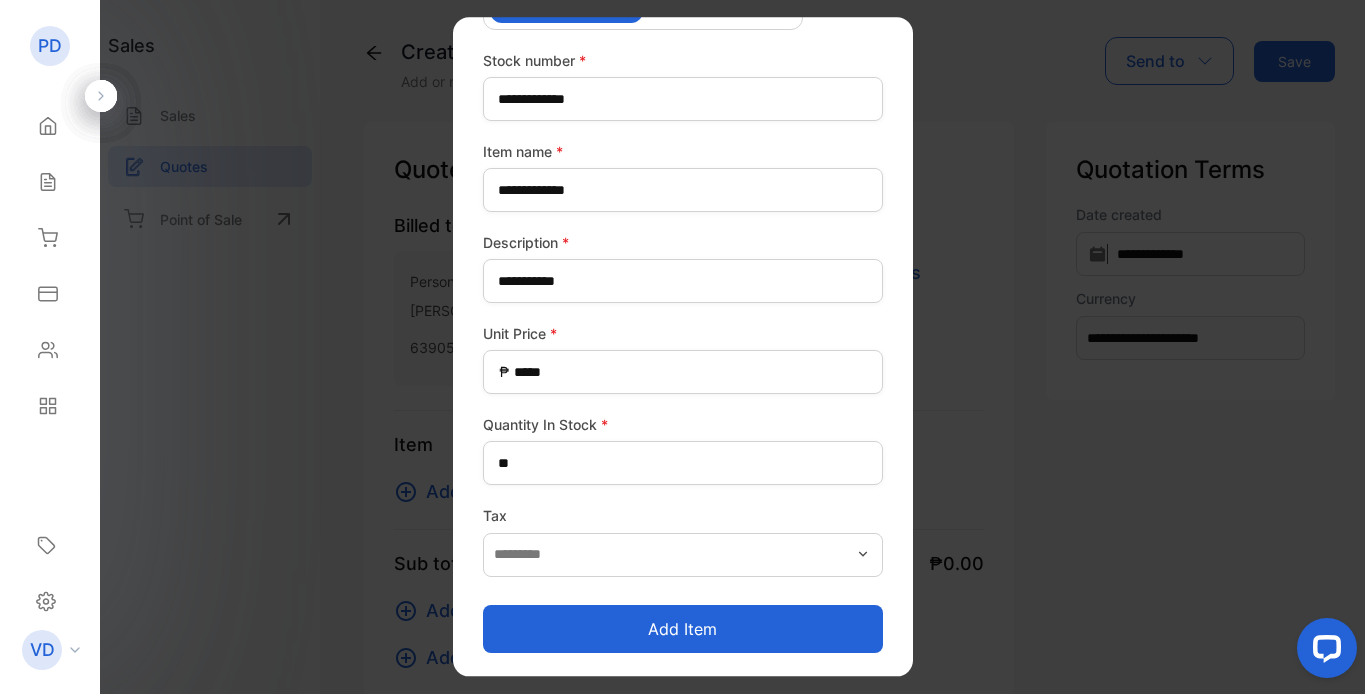 click 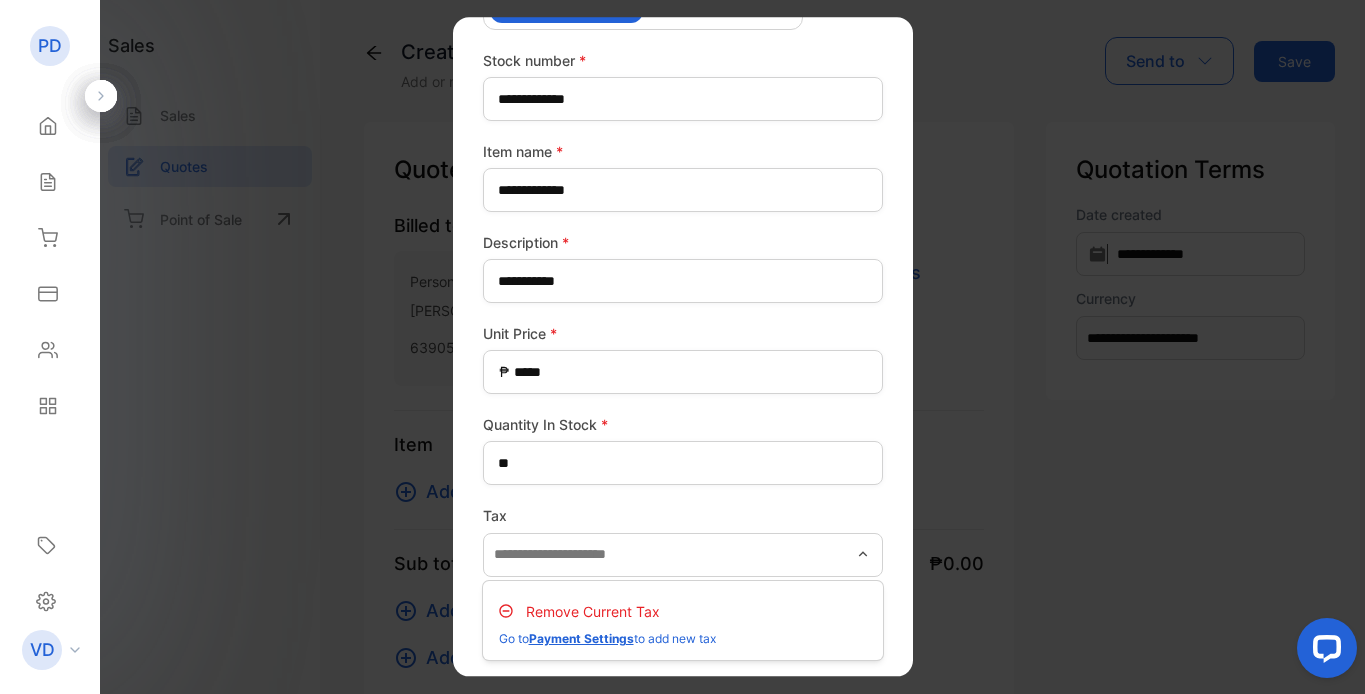 click on "Remove Current Tax" at bounding box center [605, 603] 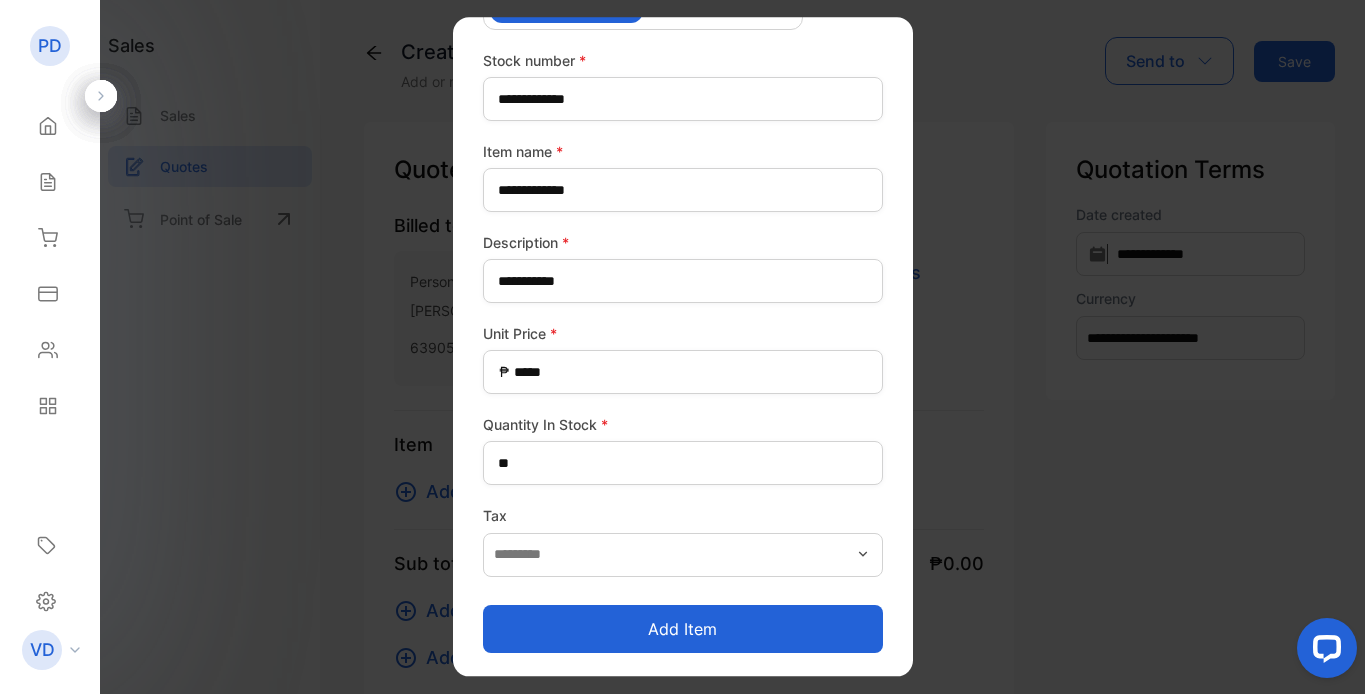 click on "Add item" at bounding box center (683, 629) 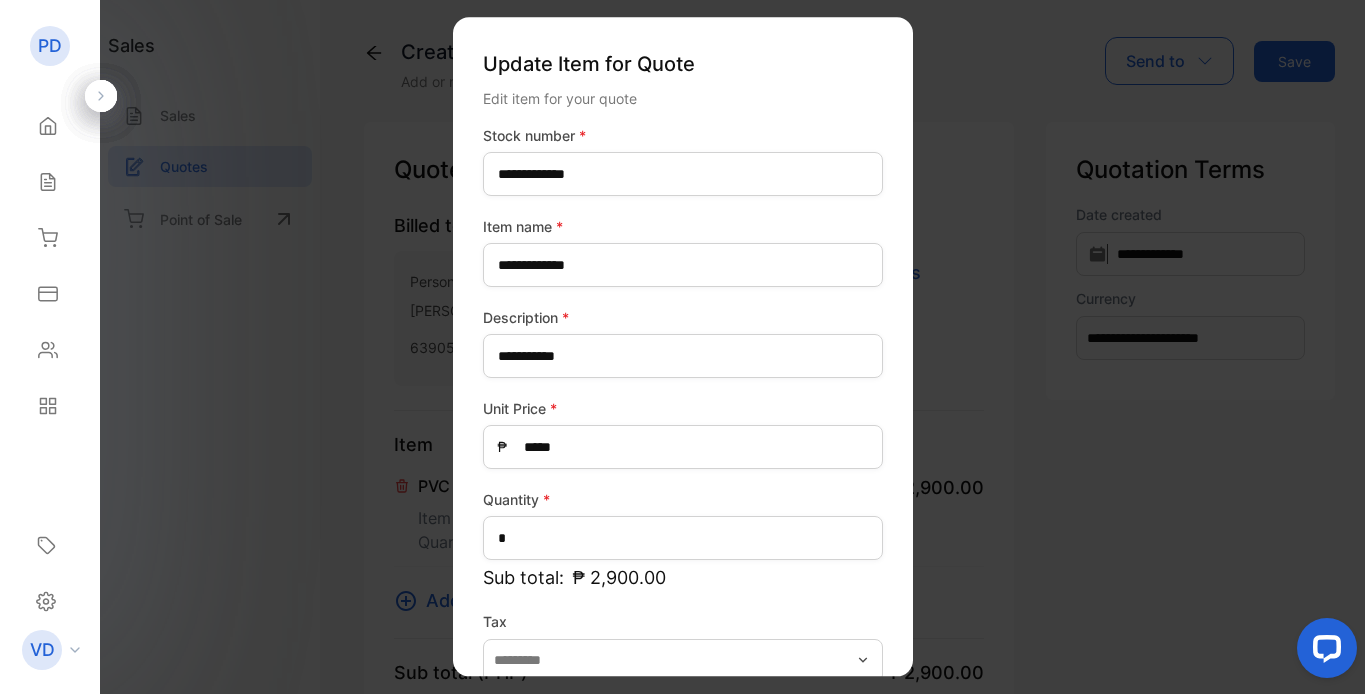 scroll, scrollTop: 106, scrollLeft: 0, axis: vertical 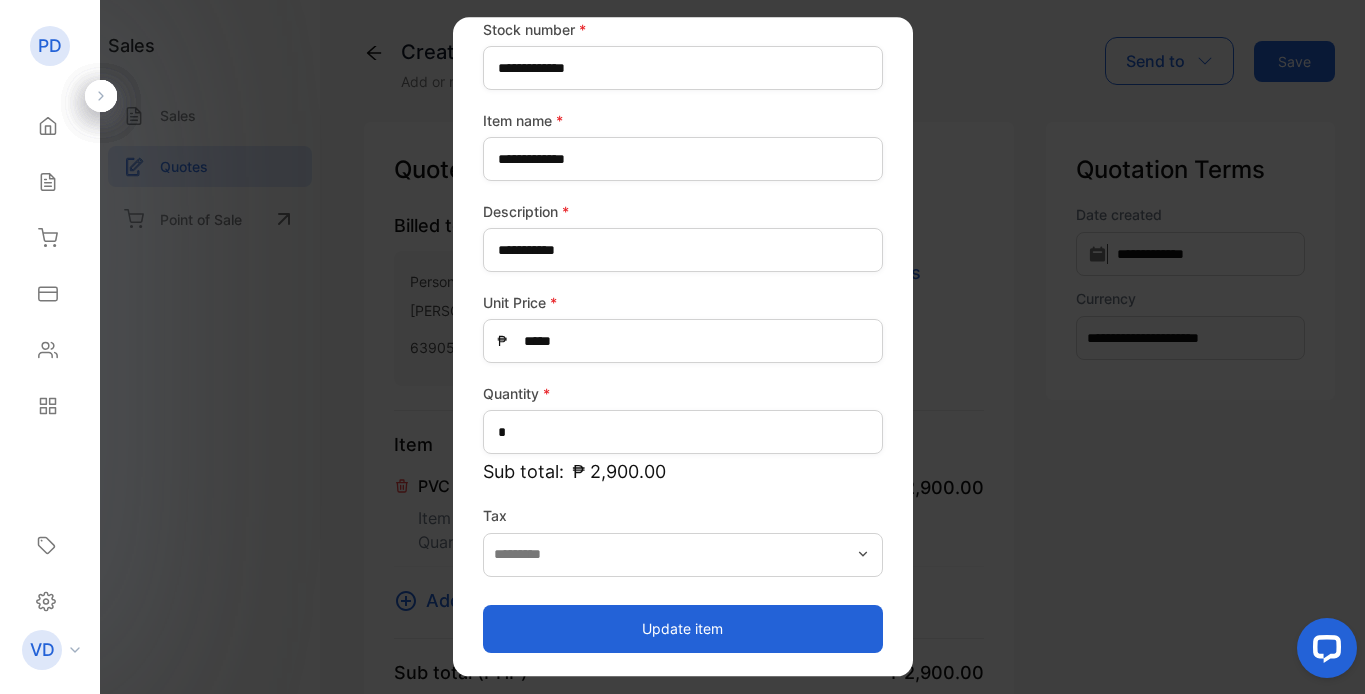 click on "Update item" at bounding box center [683, 629] 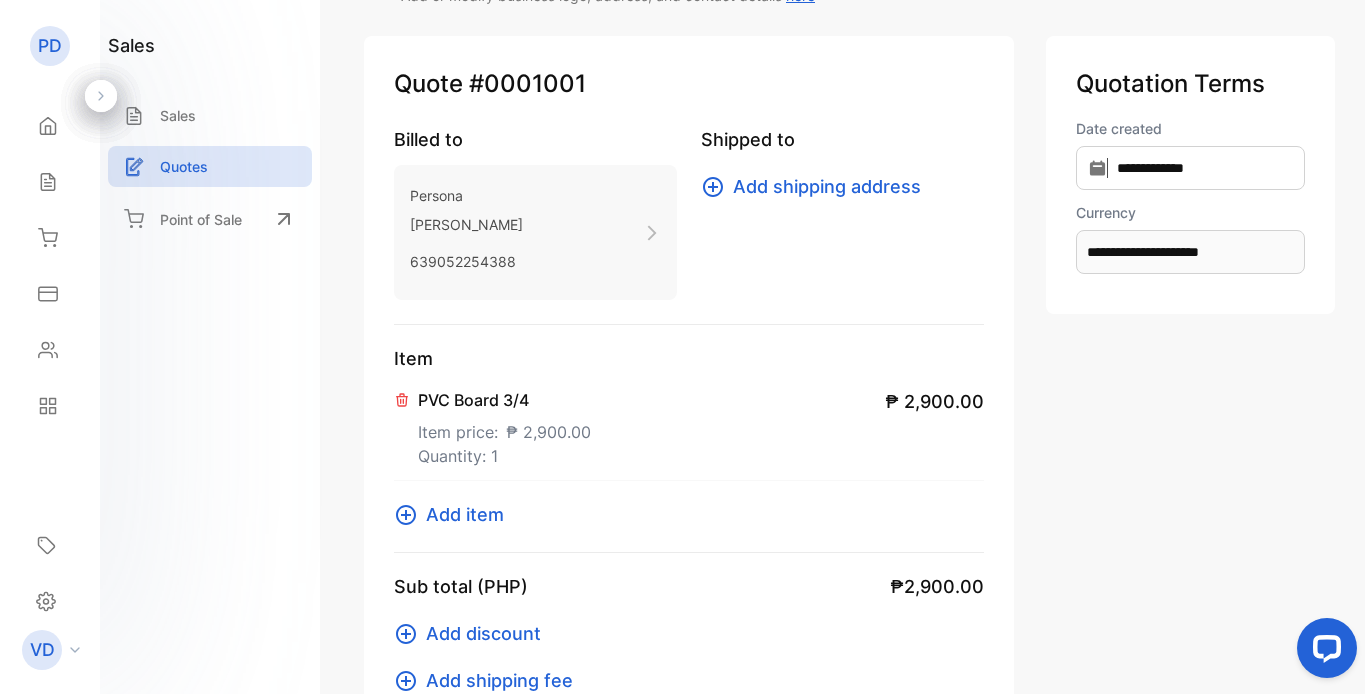 scroll, scrollTop: 106, scrollLeft: 0, axis: vertical 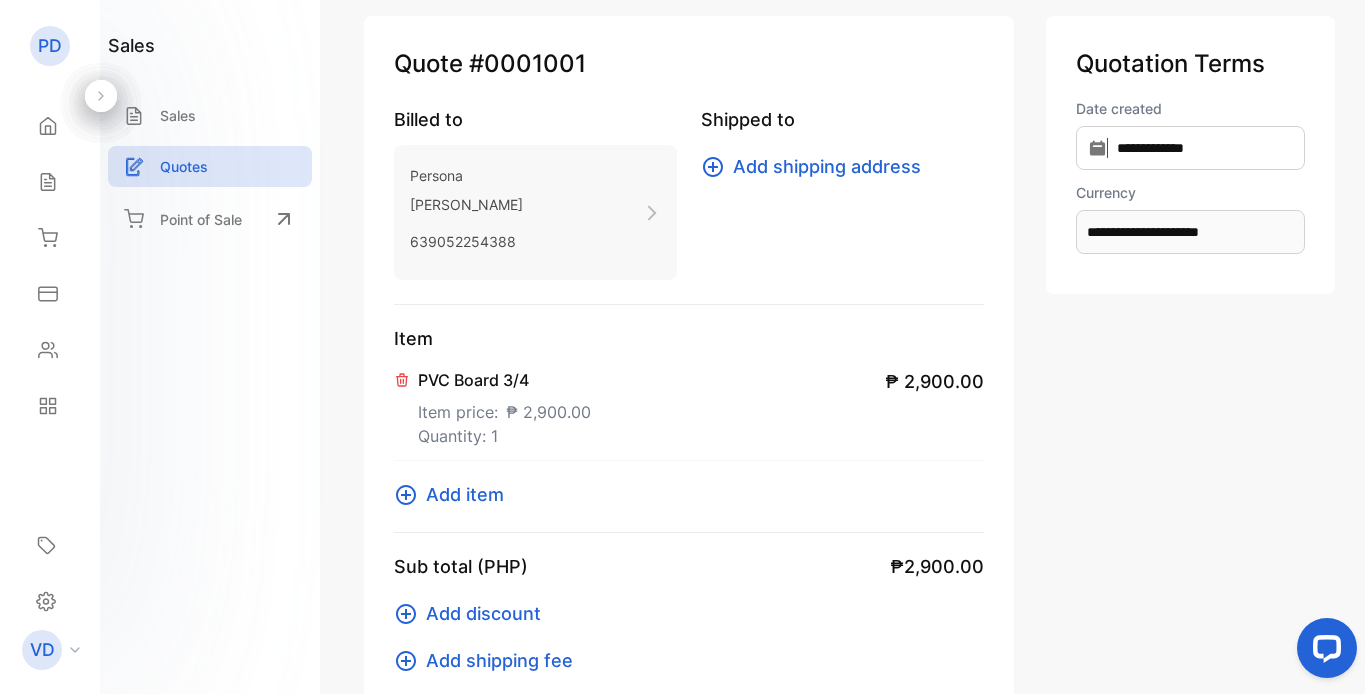 click on "Quantity: 1" at bounding box center (504, 436) 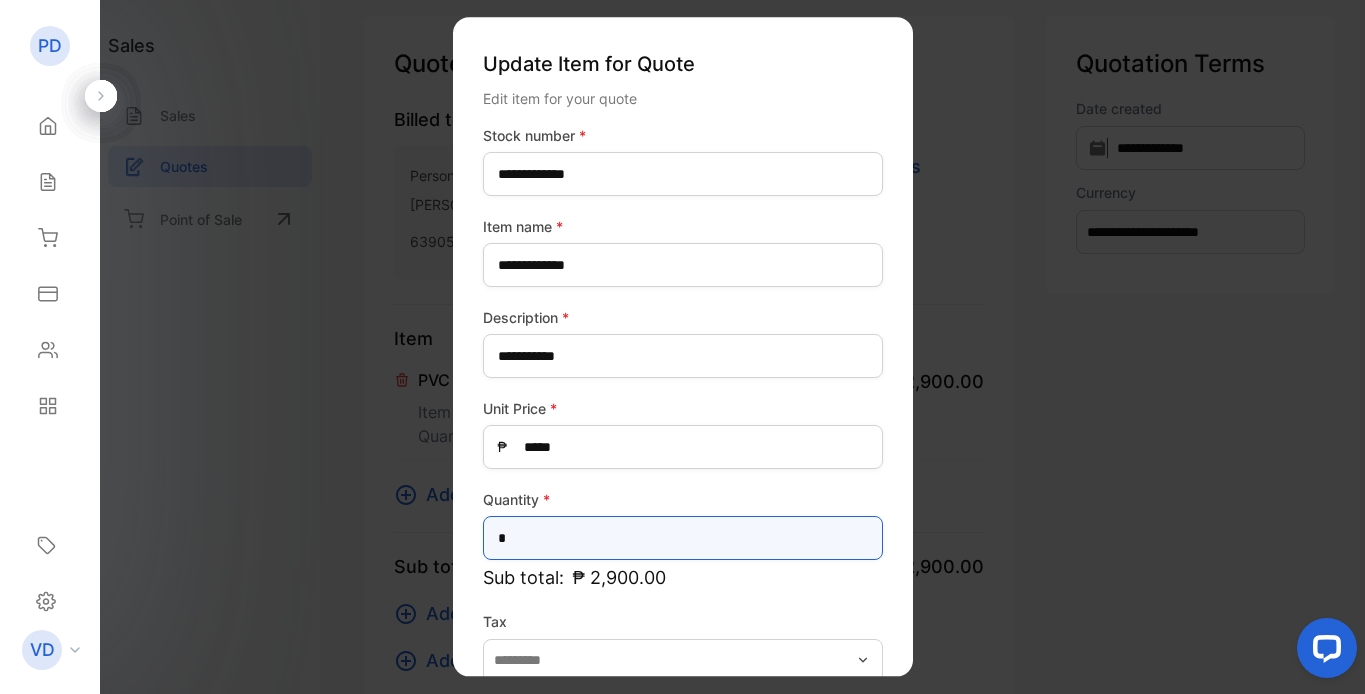 click on "*" at bounding box center [683, 538] 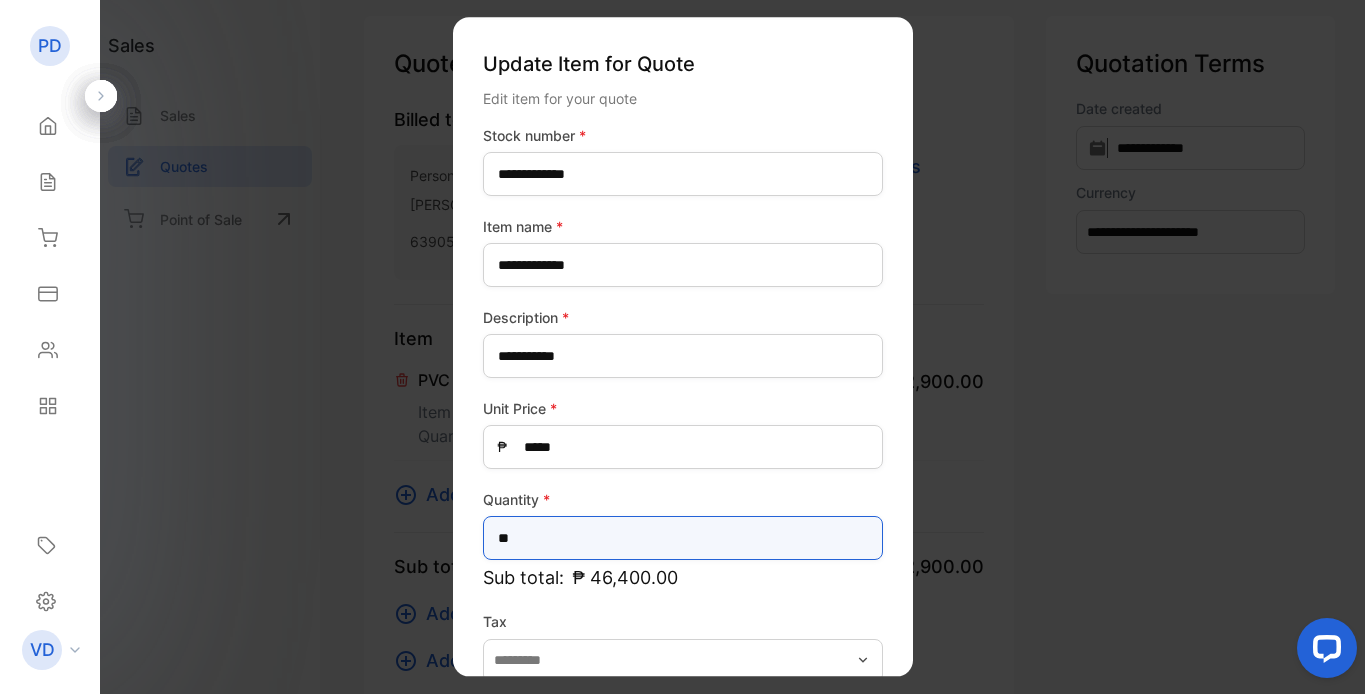 type on "**" 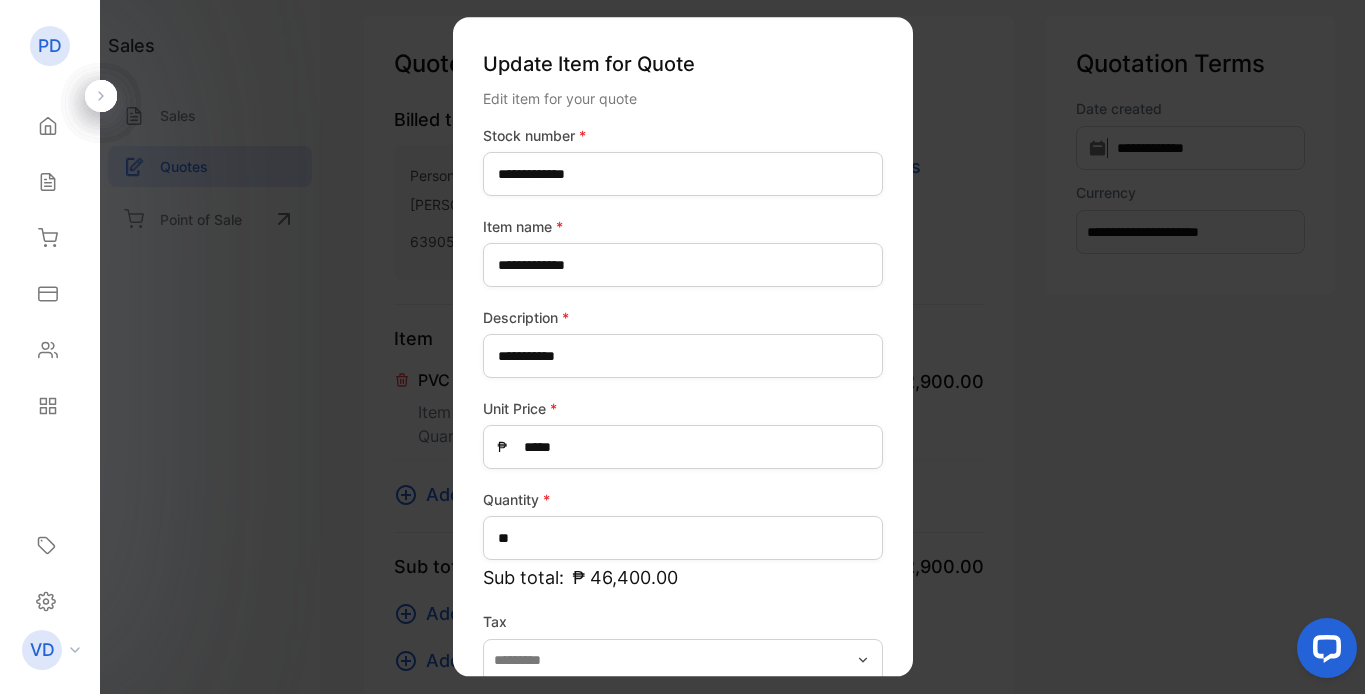 click on "Sub total: ₱ 46,400.00" at bounding box center (683, 577) 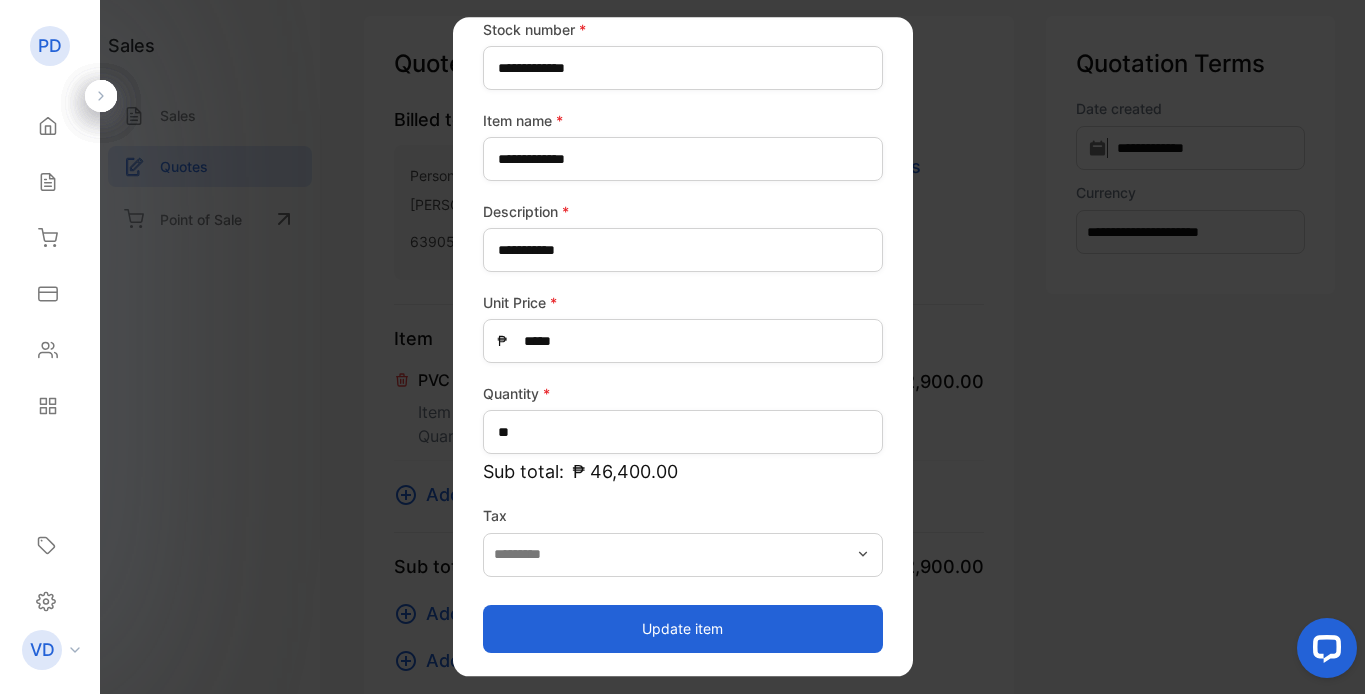 click on "Update item" at bounding box center (683, 629) 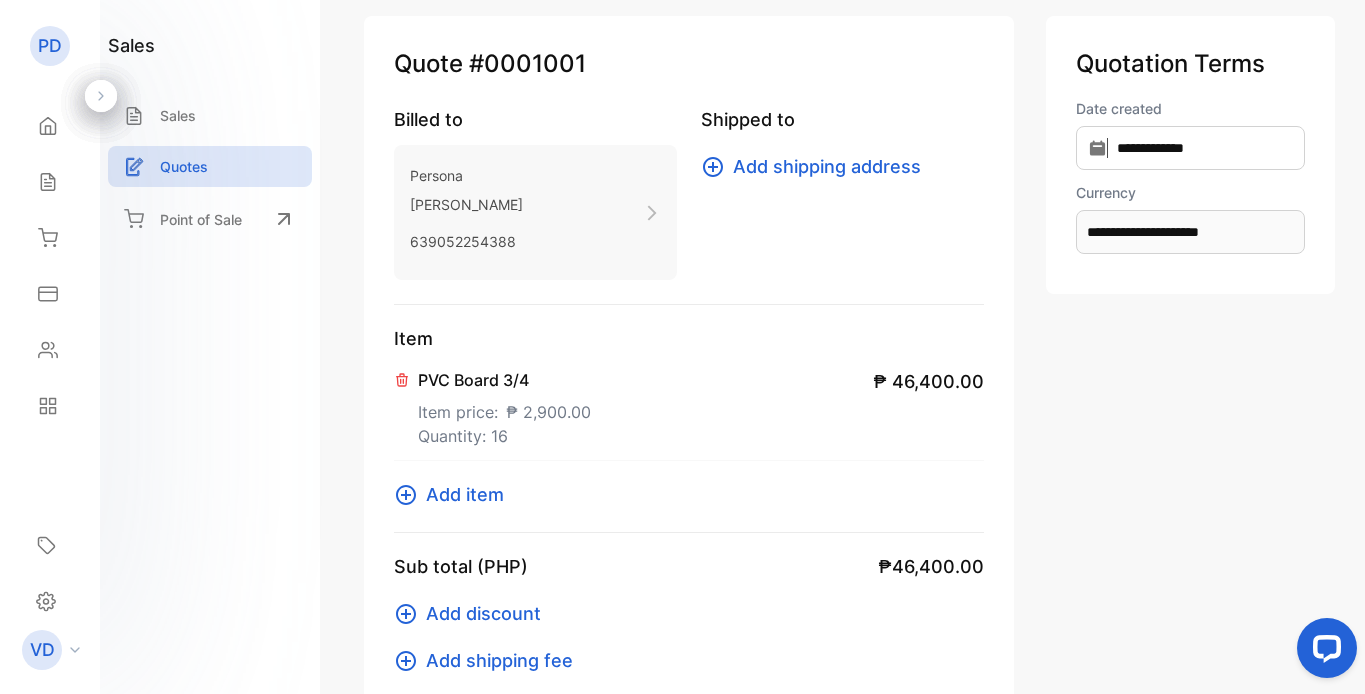 click on "Add item" at bounding box center (465, 494) 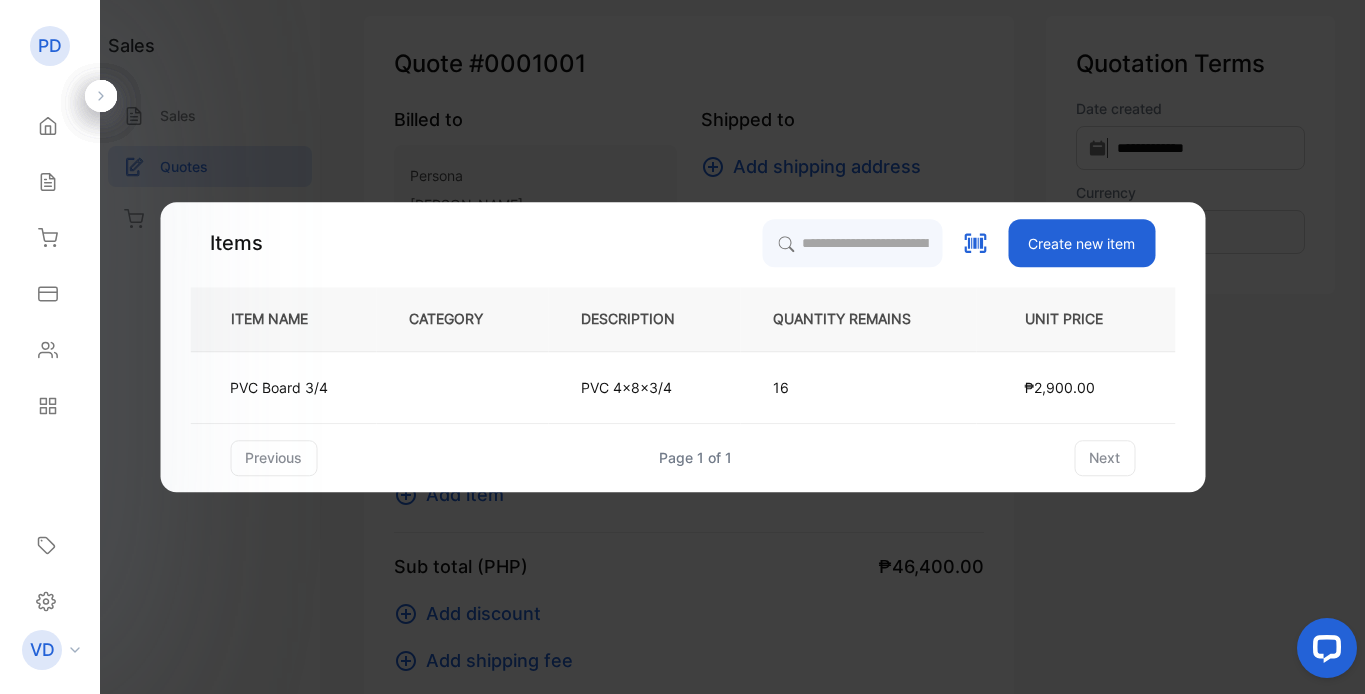 click on "Create new item" at bounding box center (1081, 243) 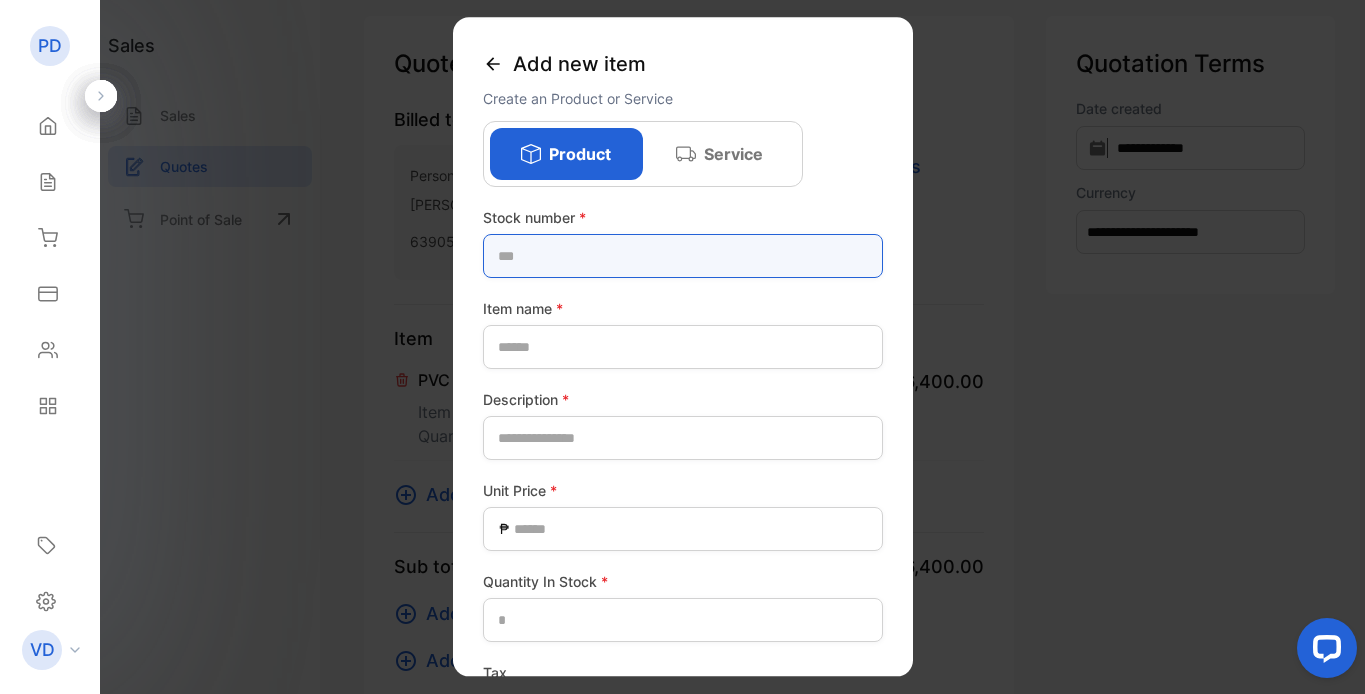 click at bounding box center [683, 256] 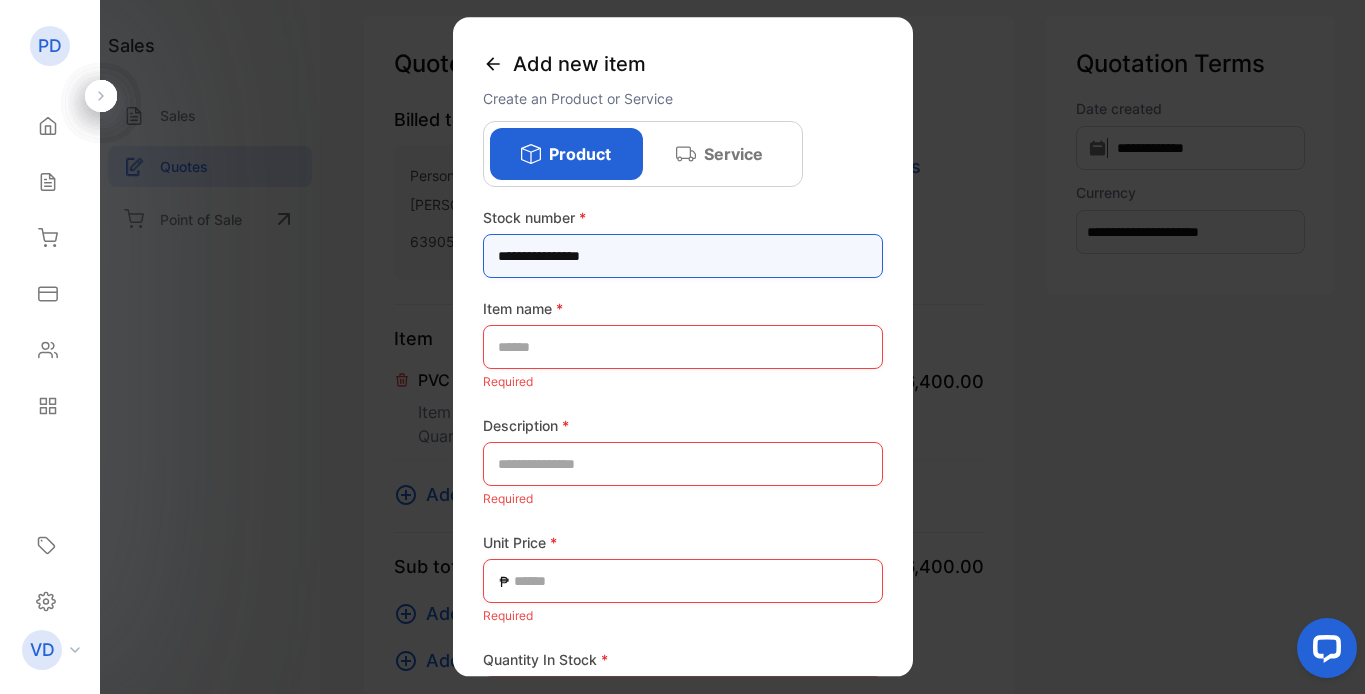 type on "**********" 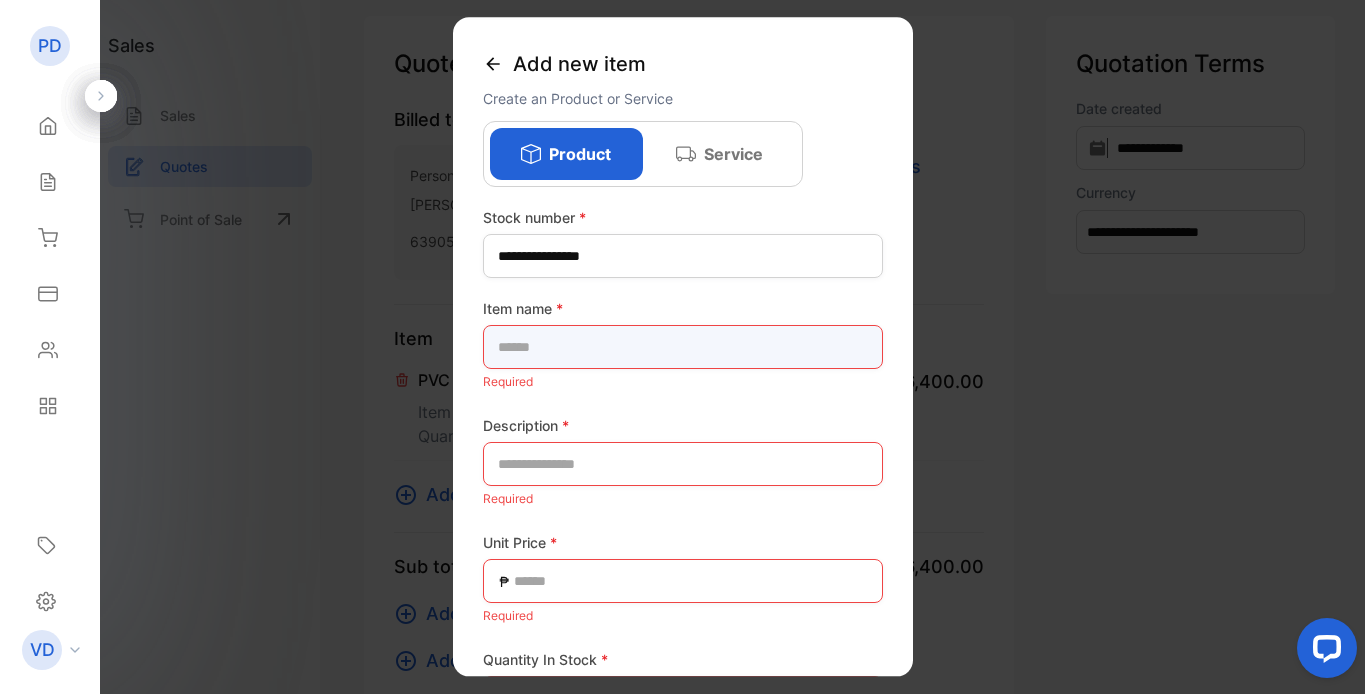 click at bounding box center [683, 347] 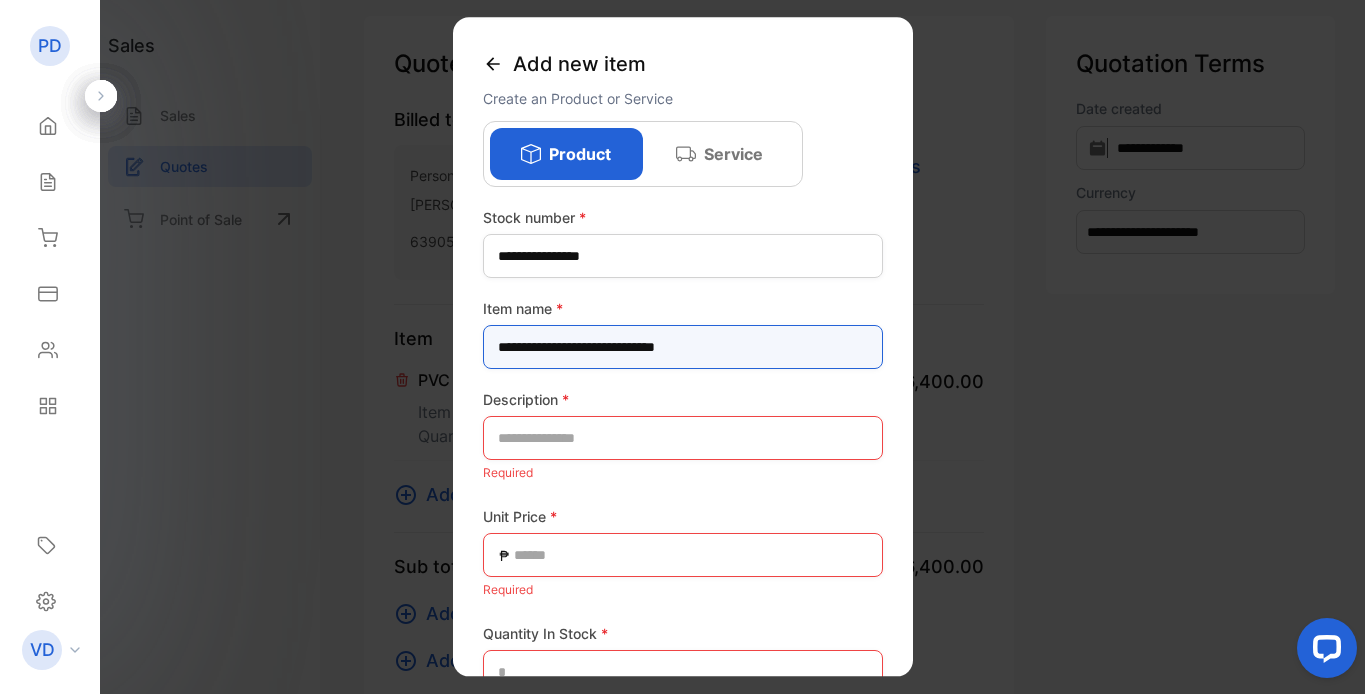 type on "**********" 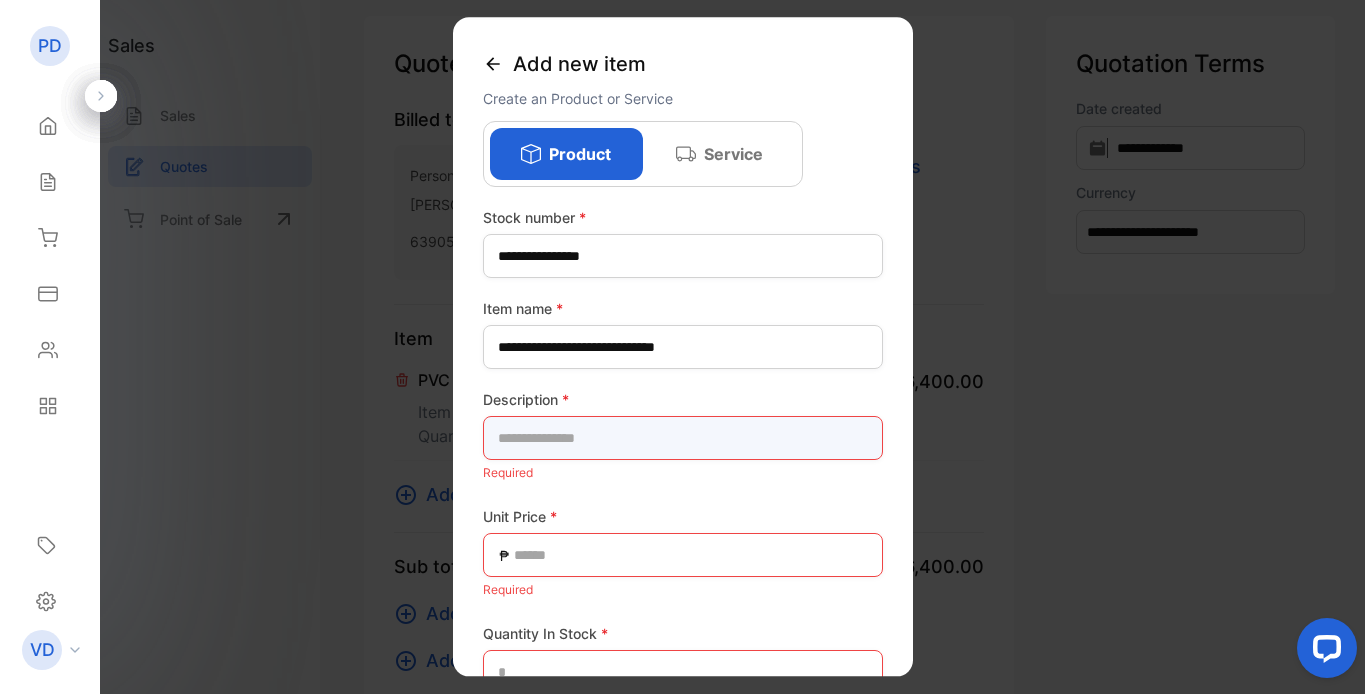 click at bounding box center (683, 438) 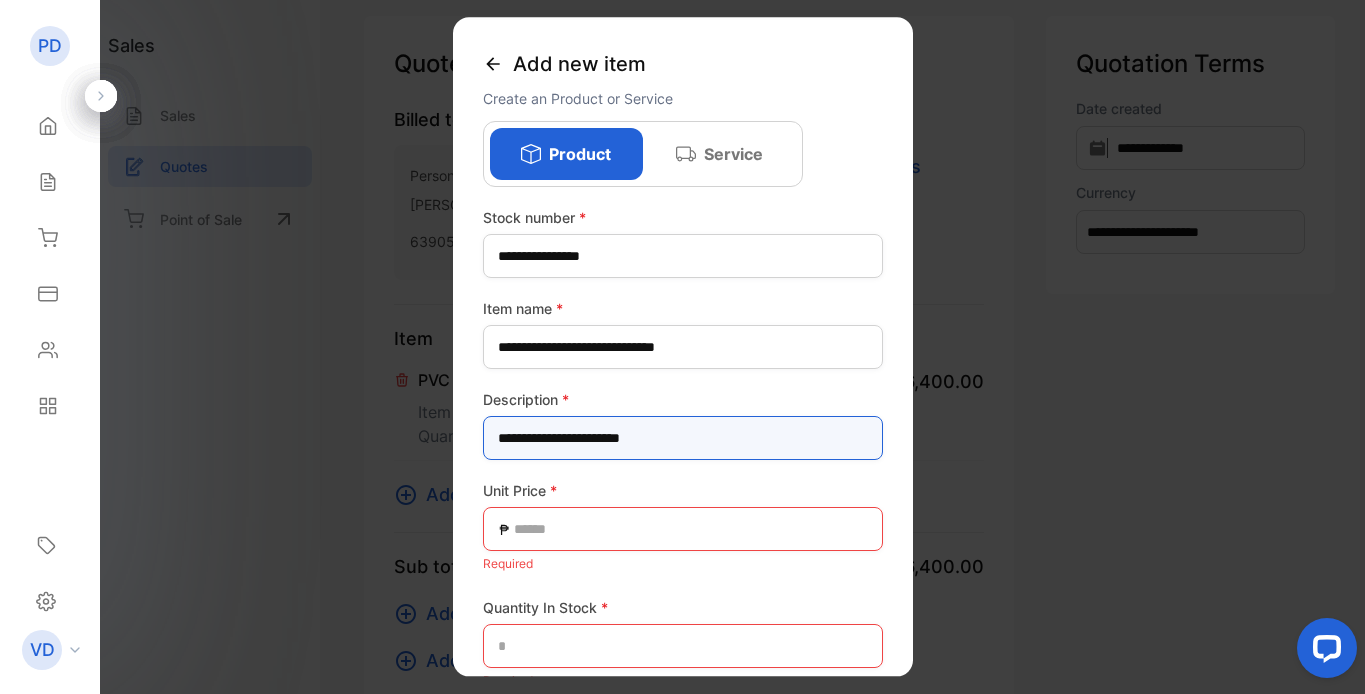 type on "**********" 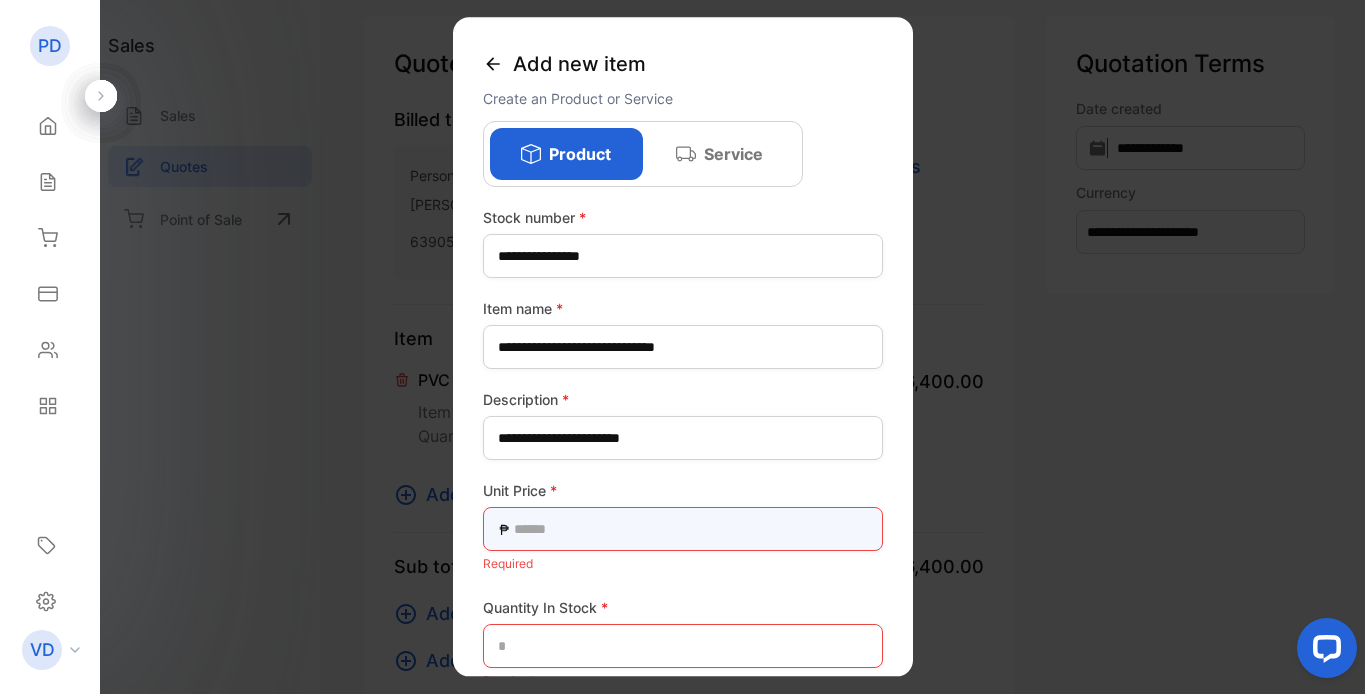 click at bounding box center (683, 529) 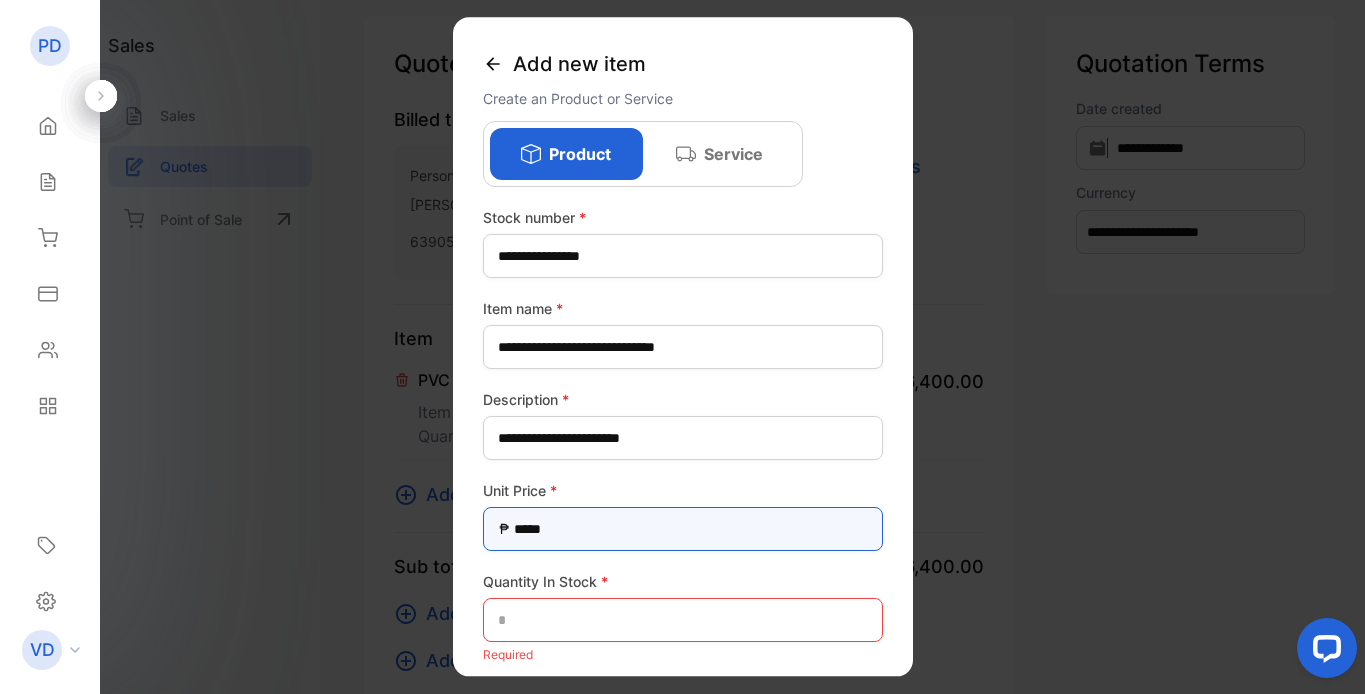 type on "*****" 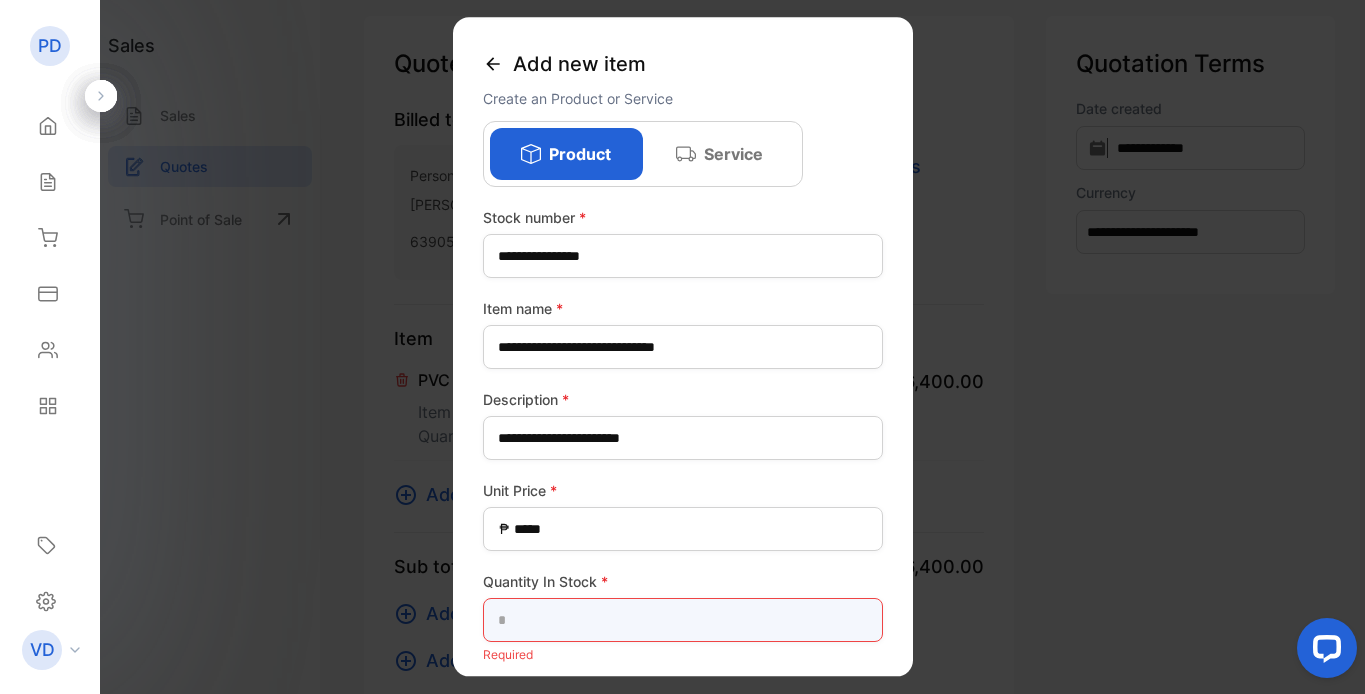 click at bounding box center (683, 620) 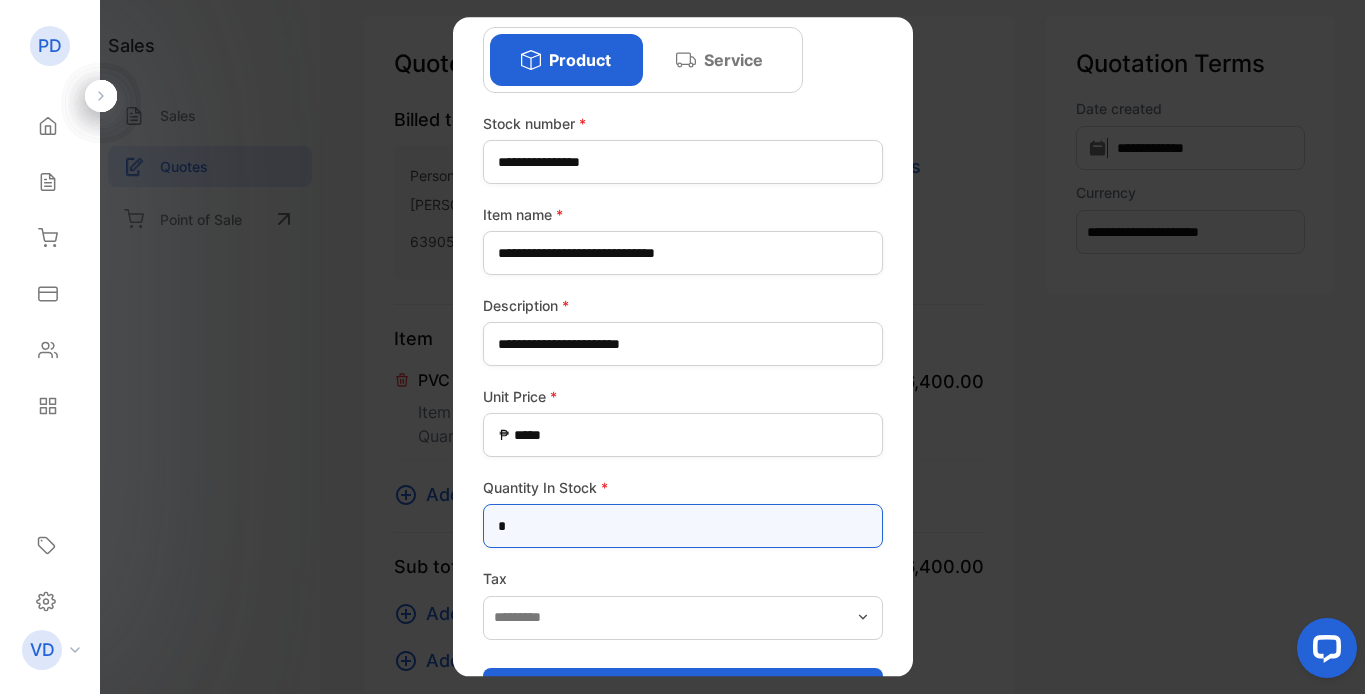 scroll, scrollTop: 157, scrollLeft: 0, axis: vertical 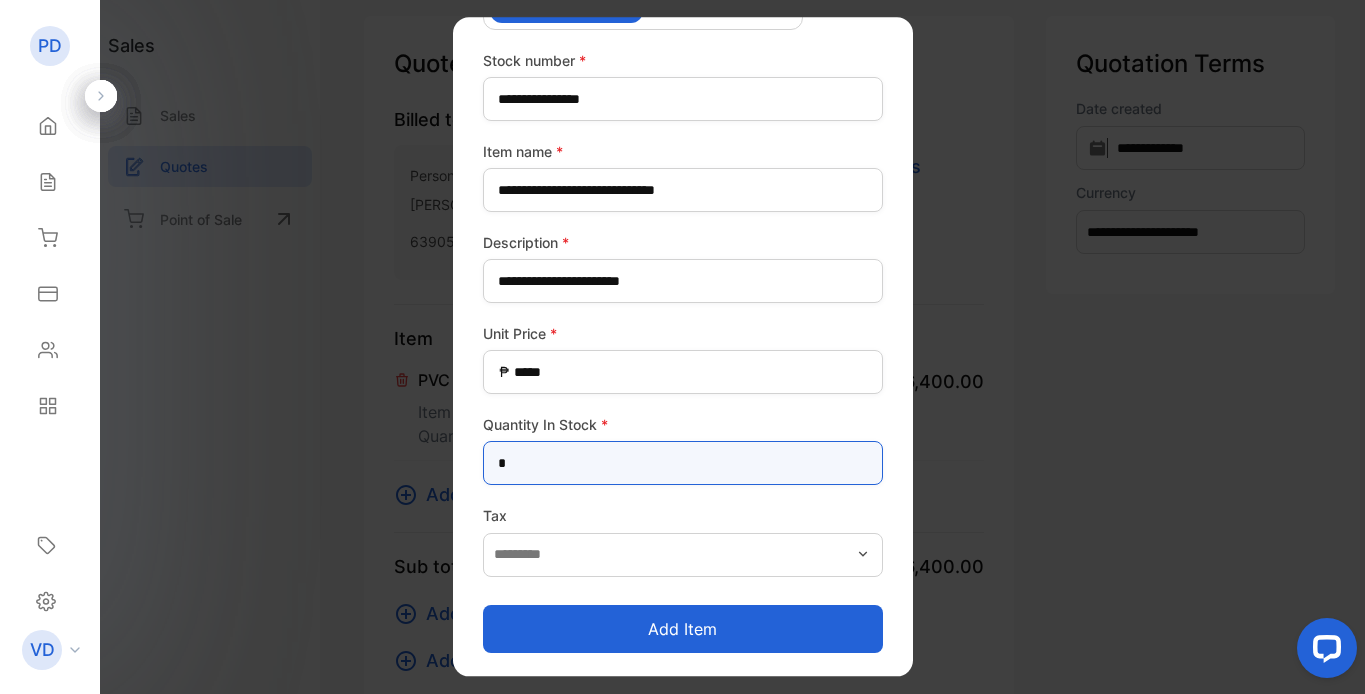 type on "*" 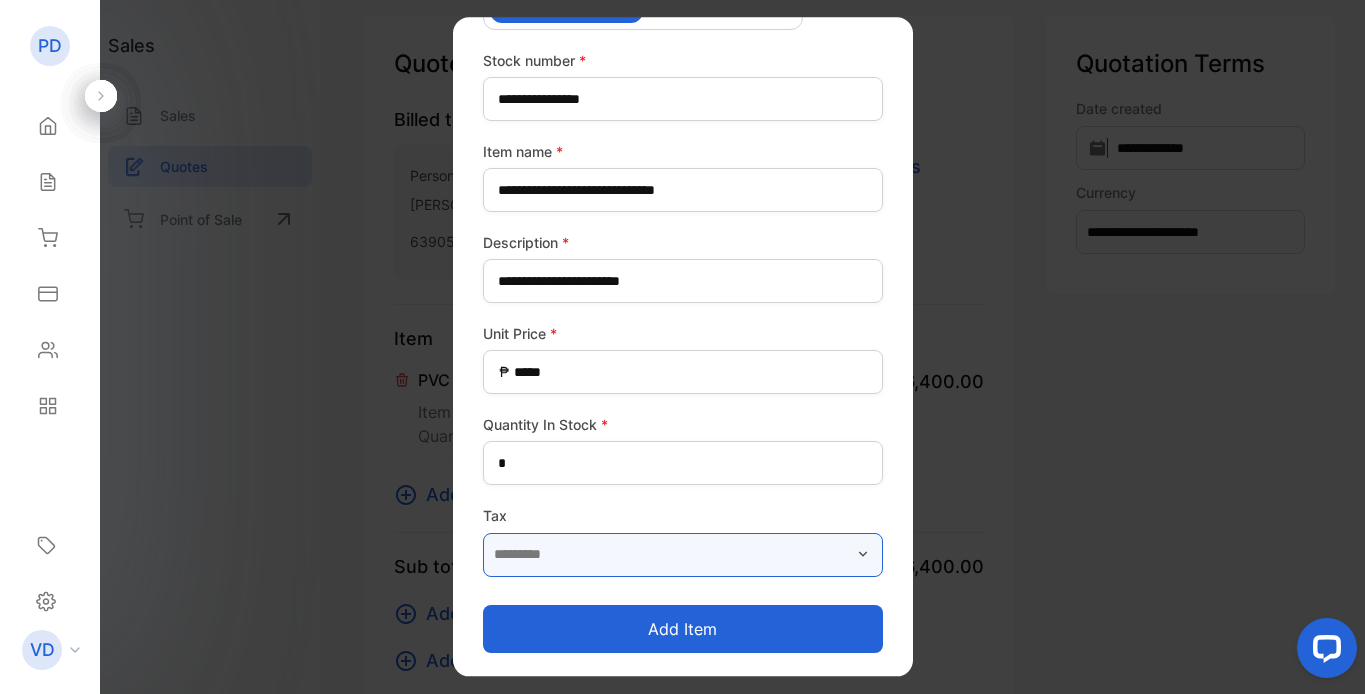 click at bounding box center [683, 555] 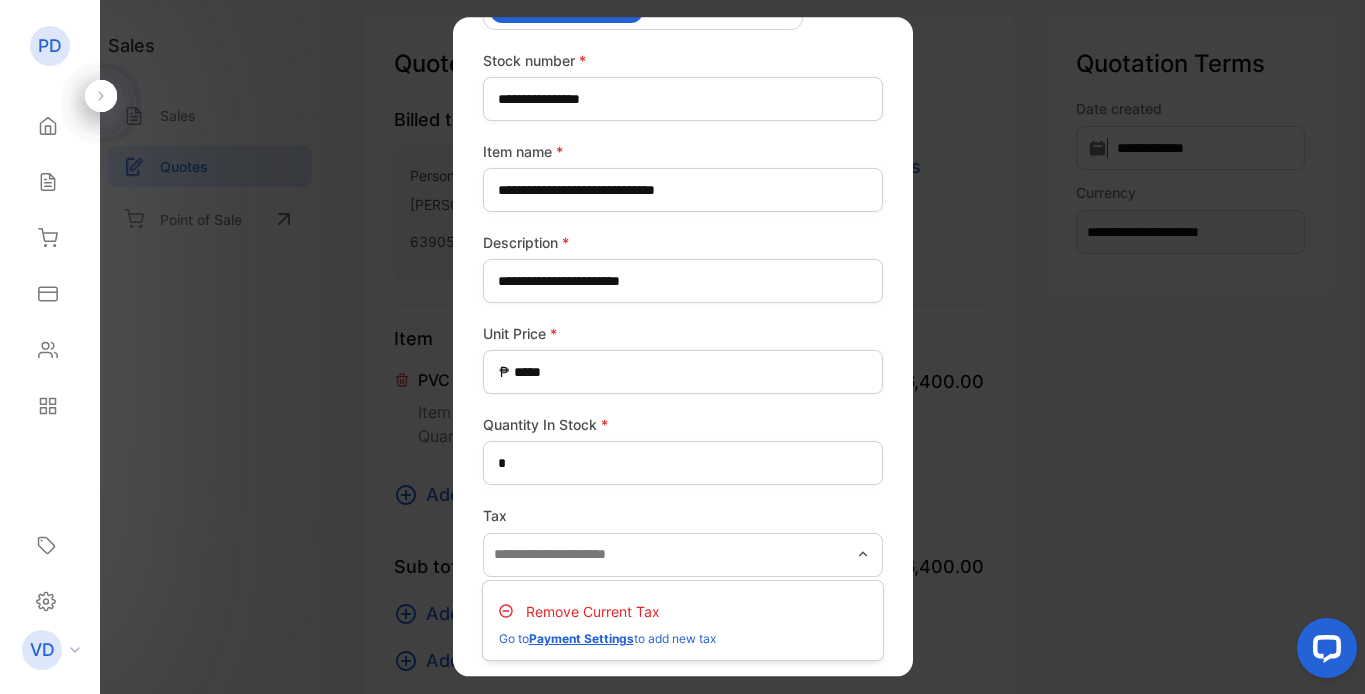 click on "Remove Current Tax" at bounding box center (605, 603) 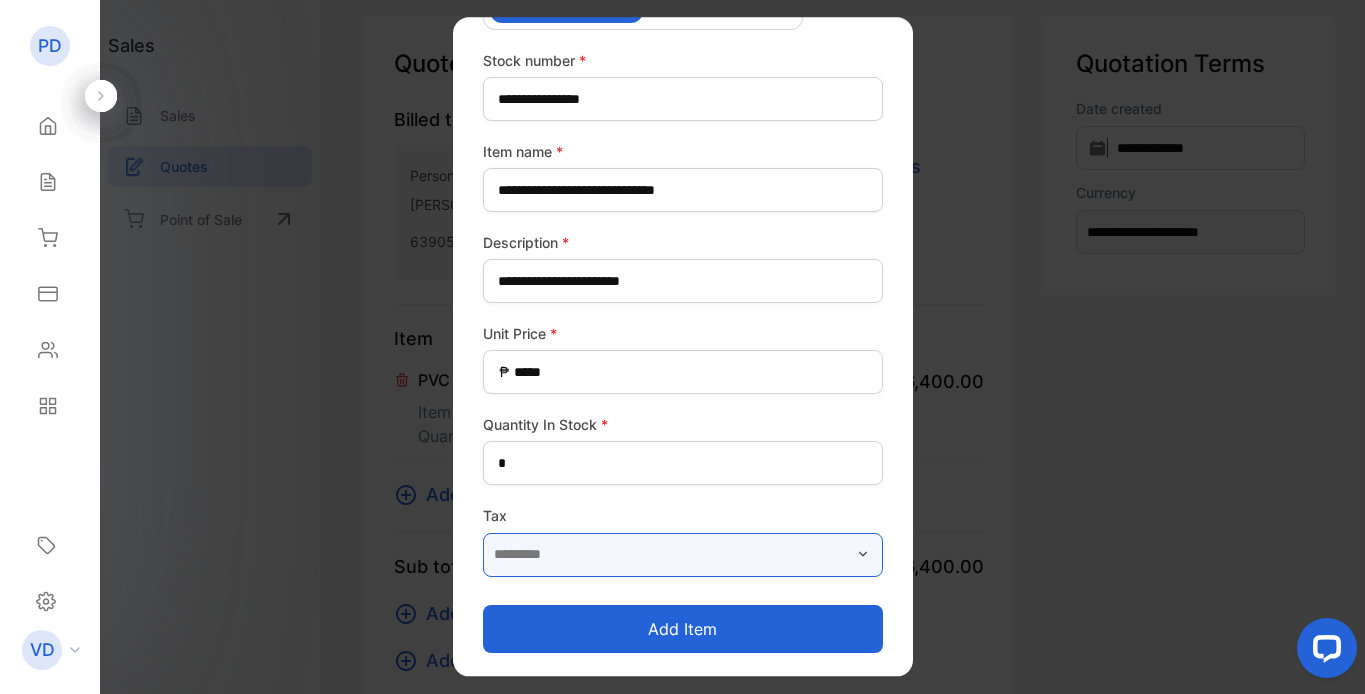 click at bounding box center [683, 555] 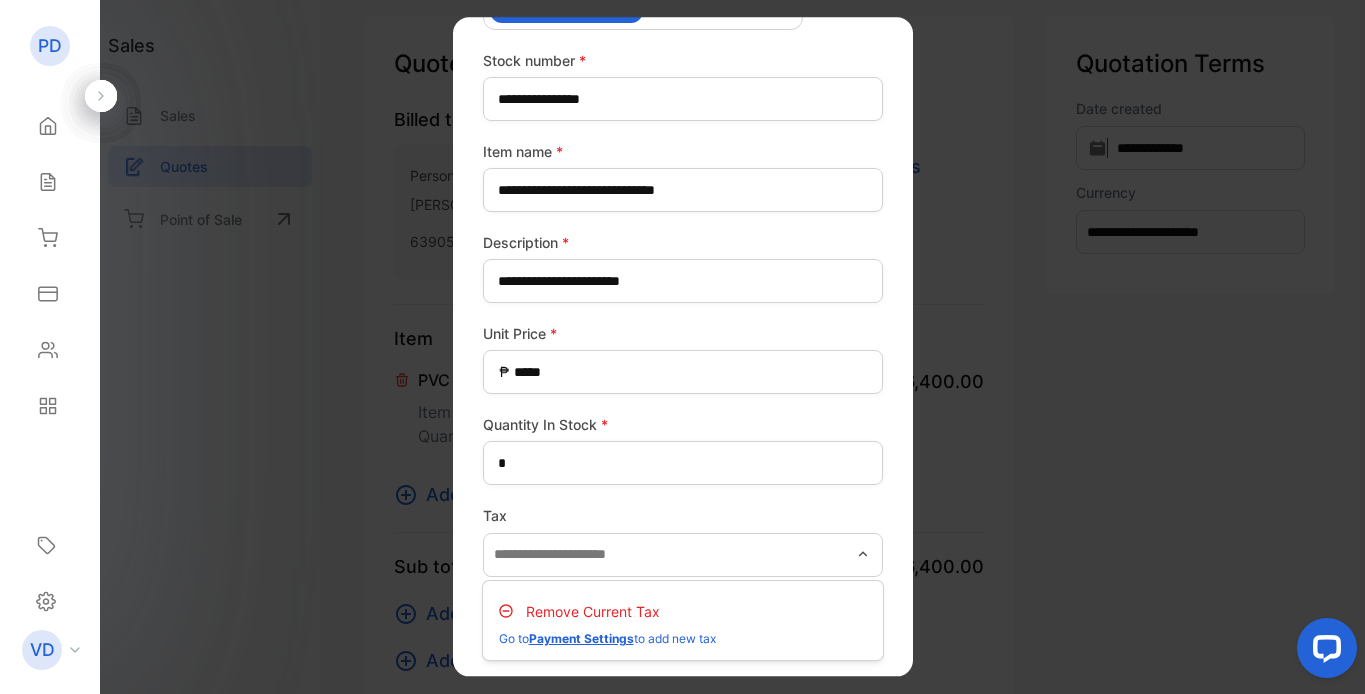 click on "Remove Current Tax" at bounding box center (593, 611) 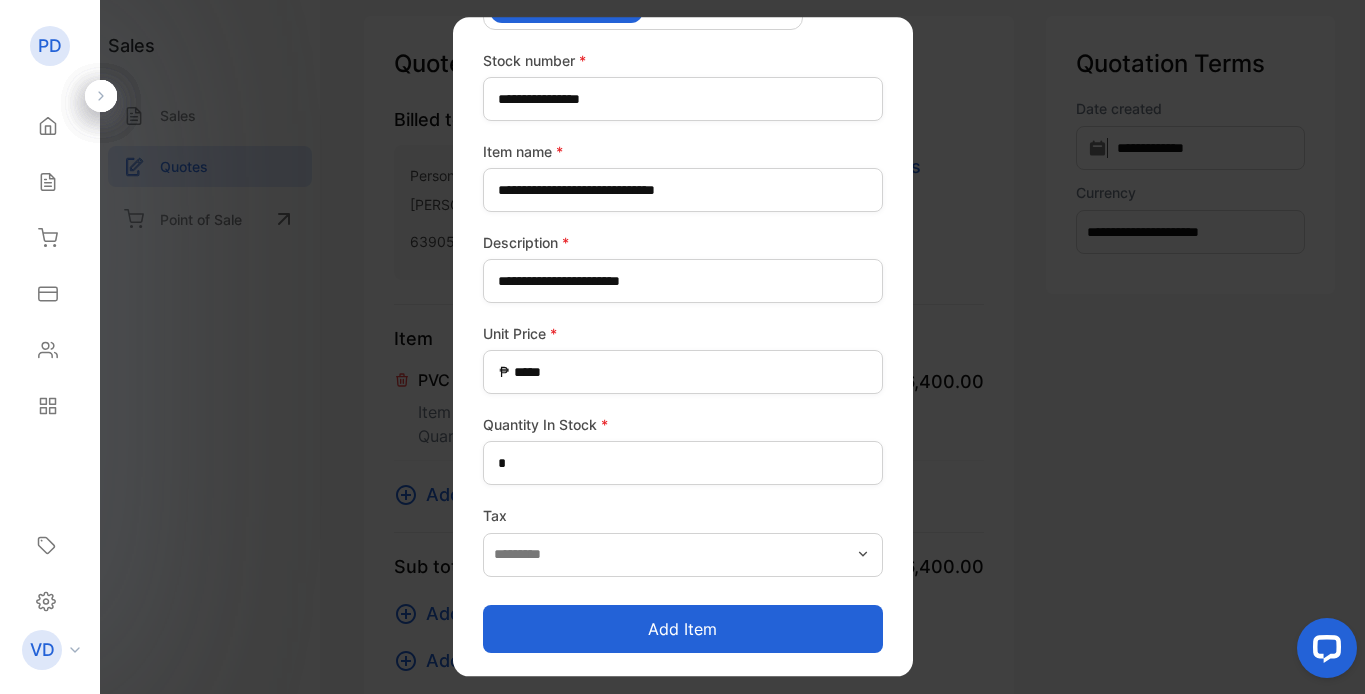 click on "Add item" at bounding box center [683, 629] 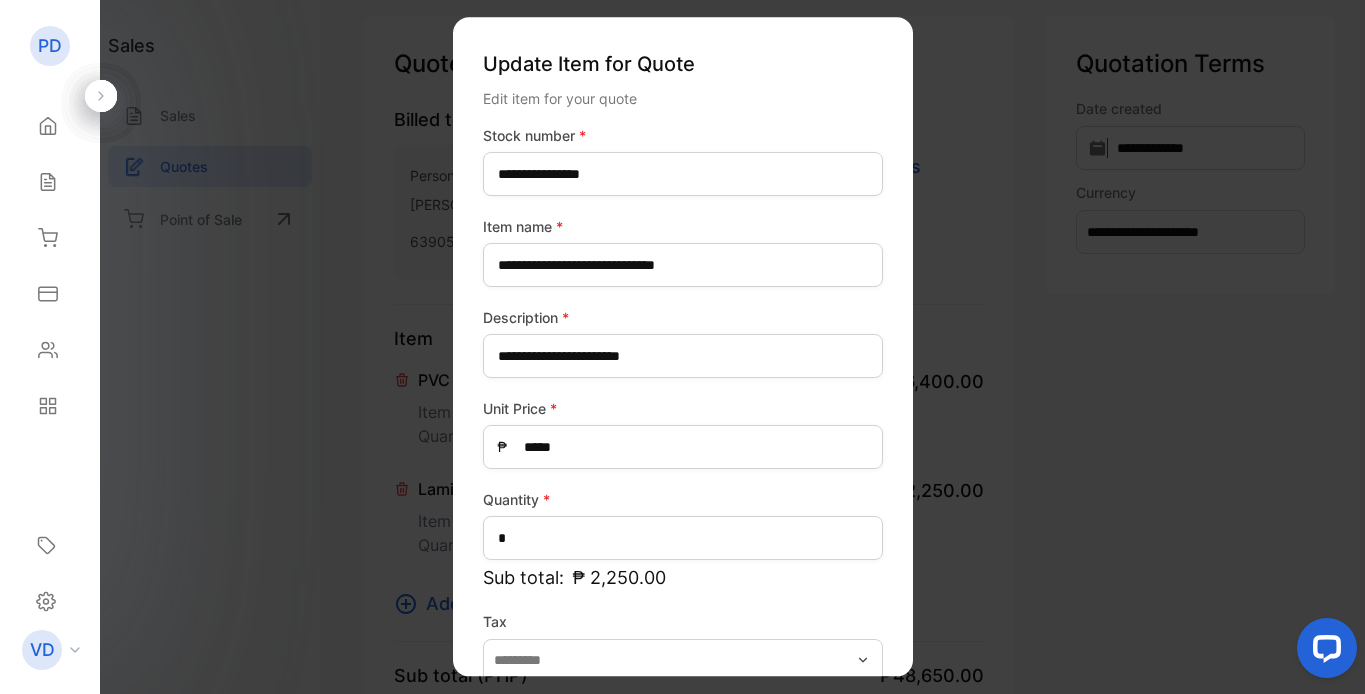 scroll, scrollTop: 106, scrollLeft: 0, axis: vertical 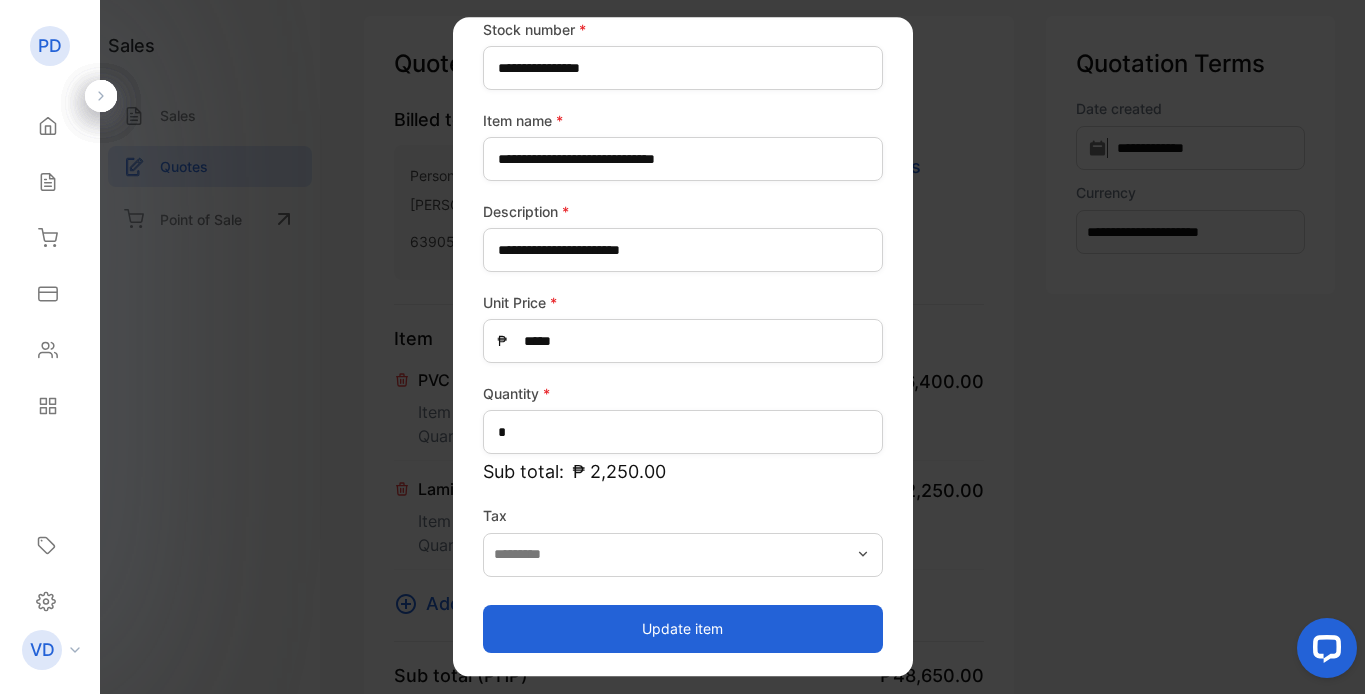 click on "Update item" at bounding box center (683, 629) 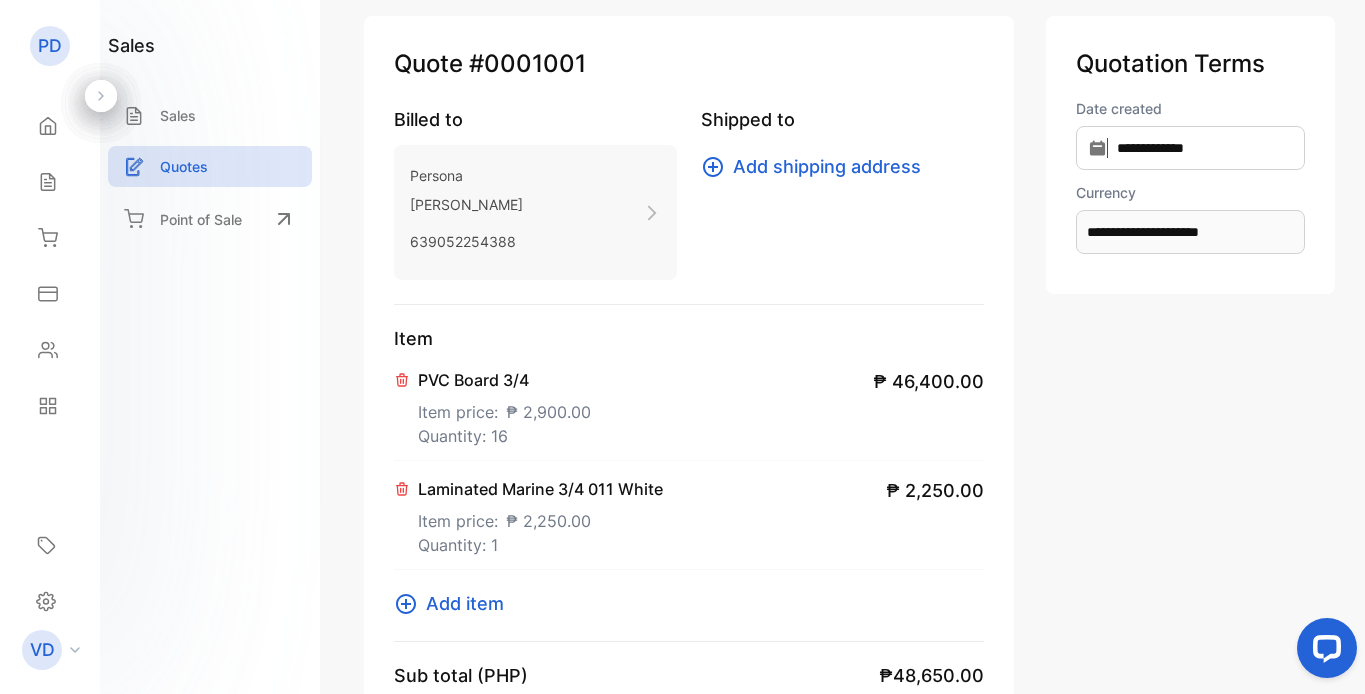 click on "Quantity: 1" at bounding box center (540, 545) 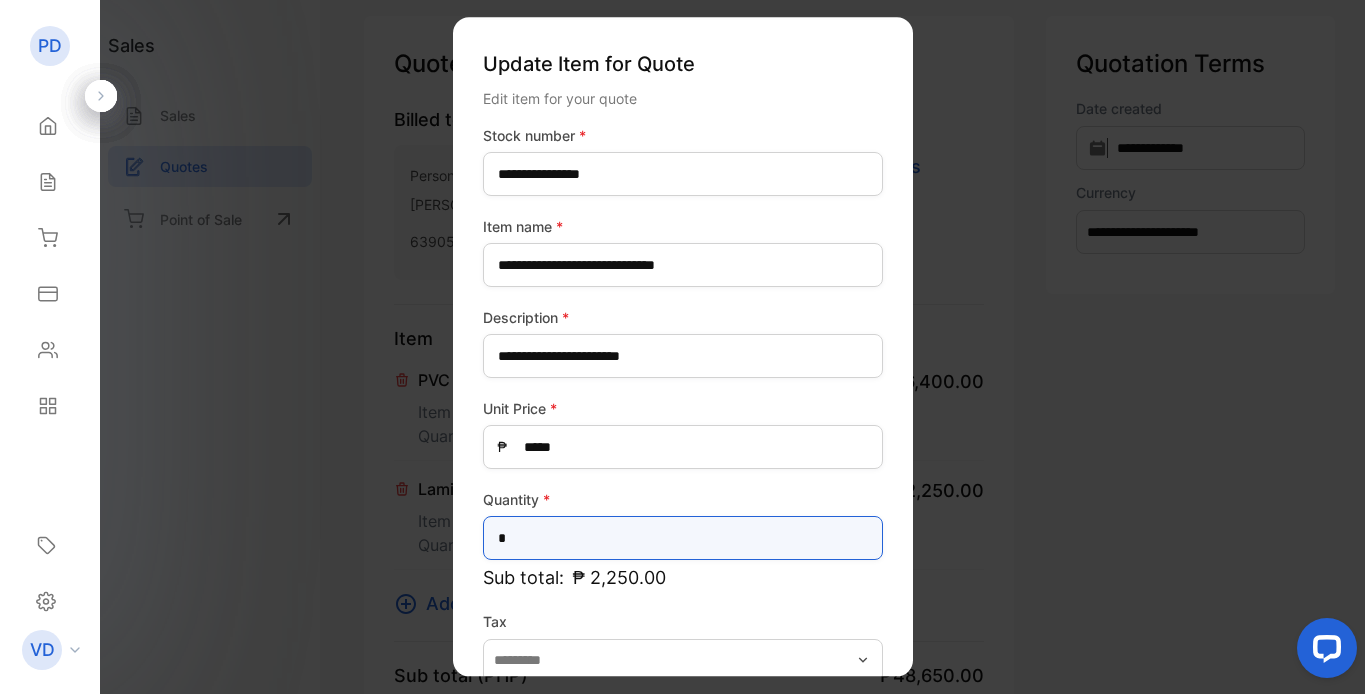 click on "*" at bounding box center (683, 538) 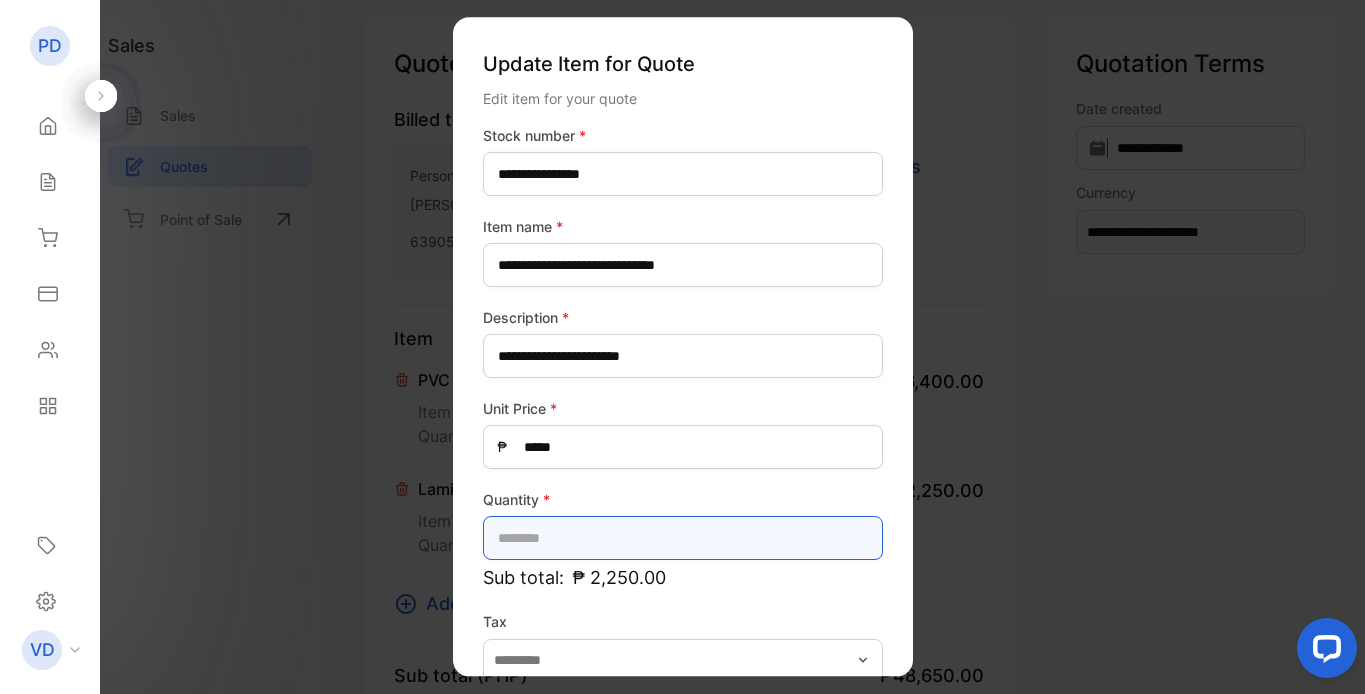 type on "*" 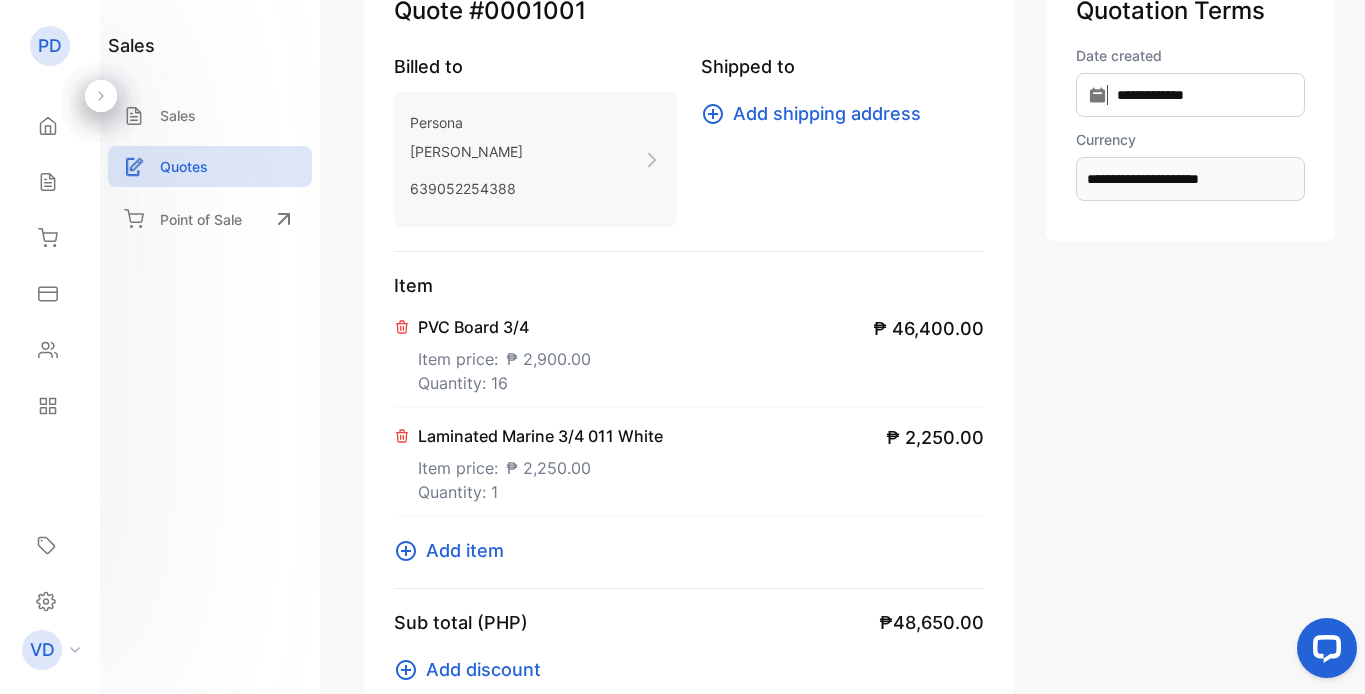 scroll, scrollTop: 129, scrollLeft: 0, axis: vertical 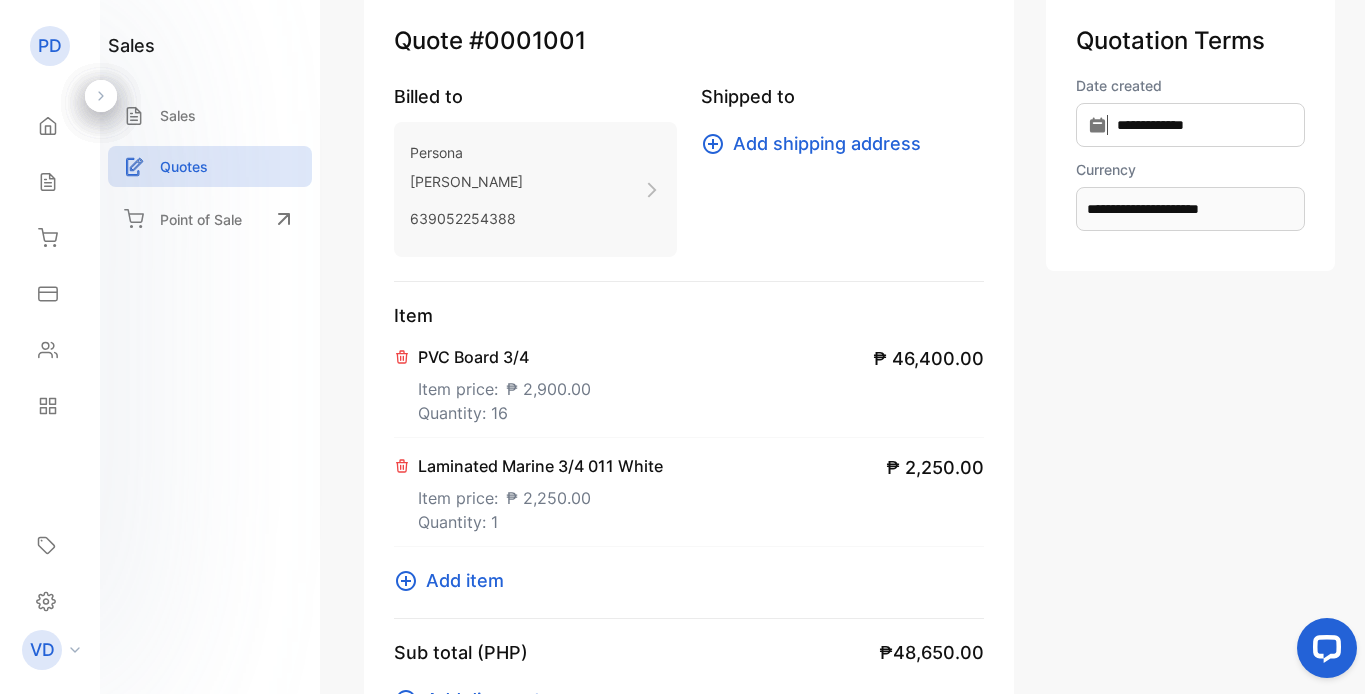 click on "Add item" at bounding box center (465, 580) 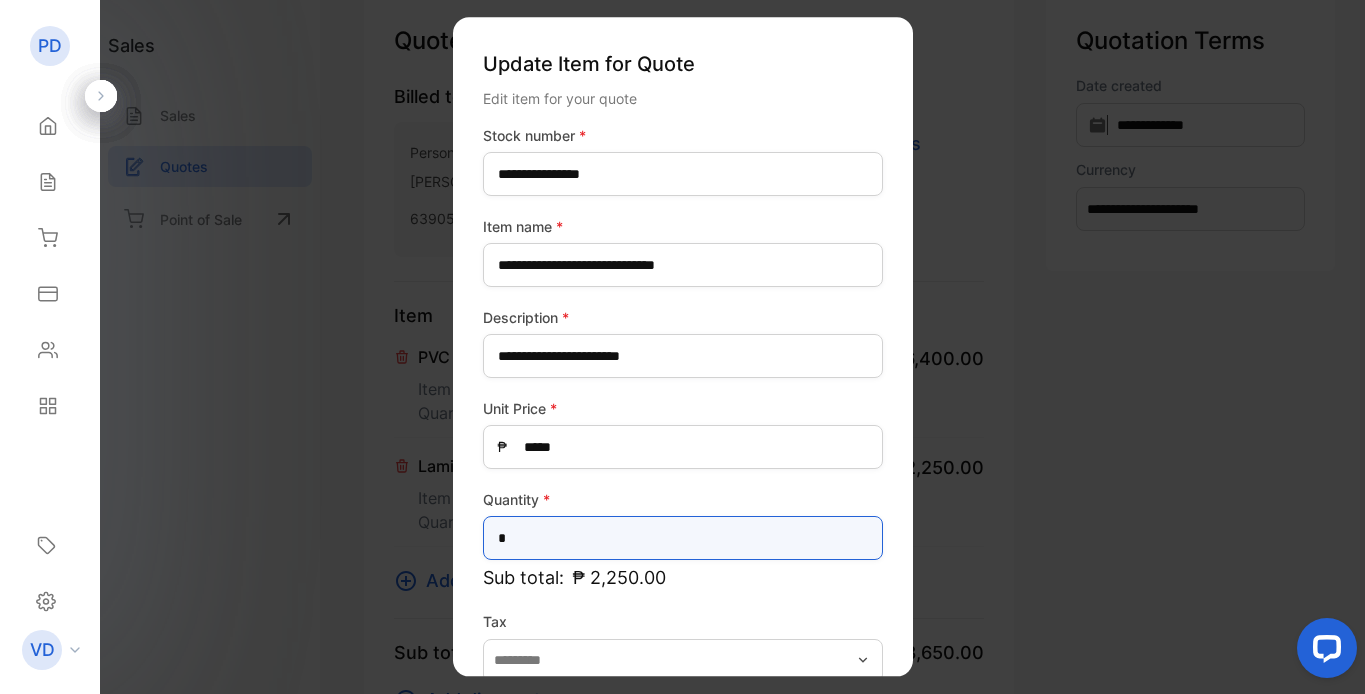 click on "*" at bounding box center [683, 538] 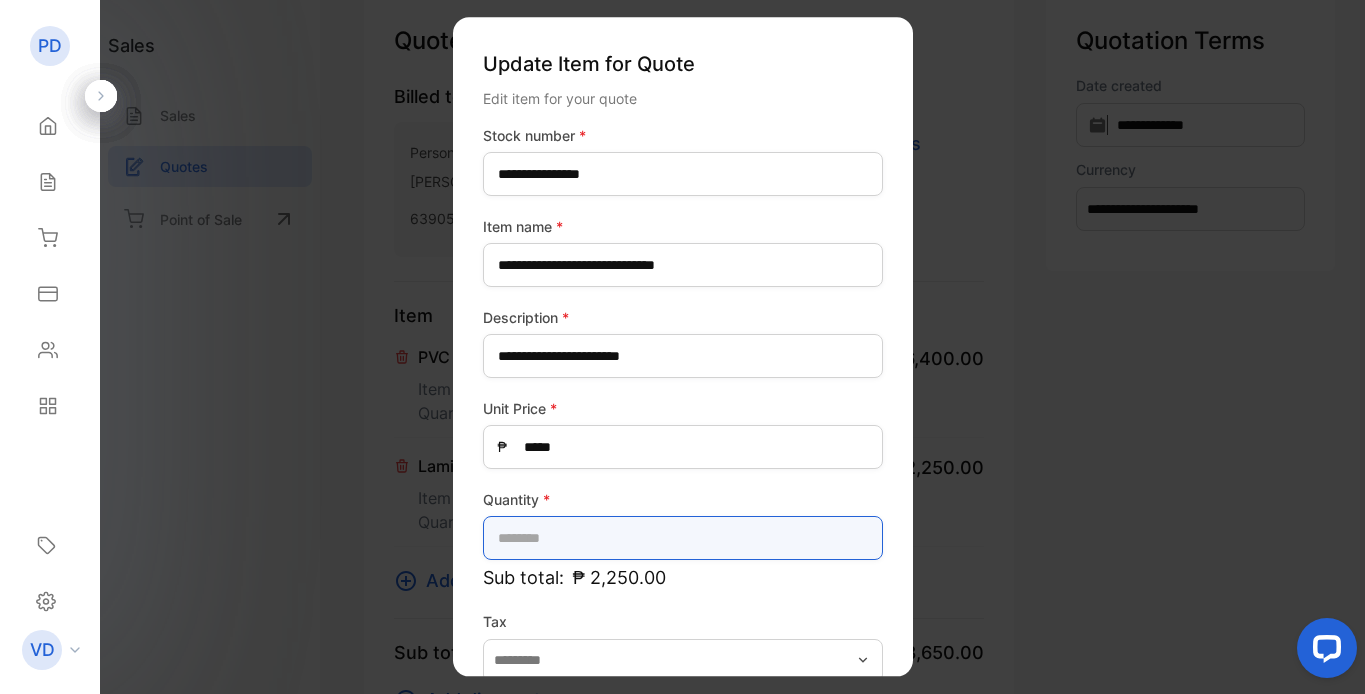 type on "*" 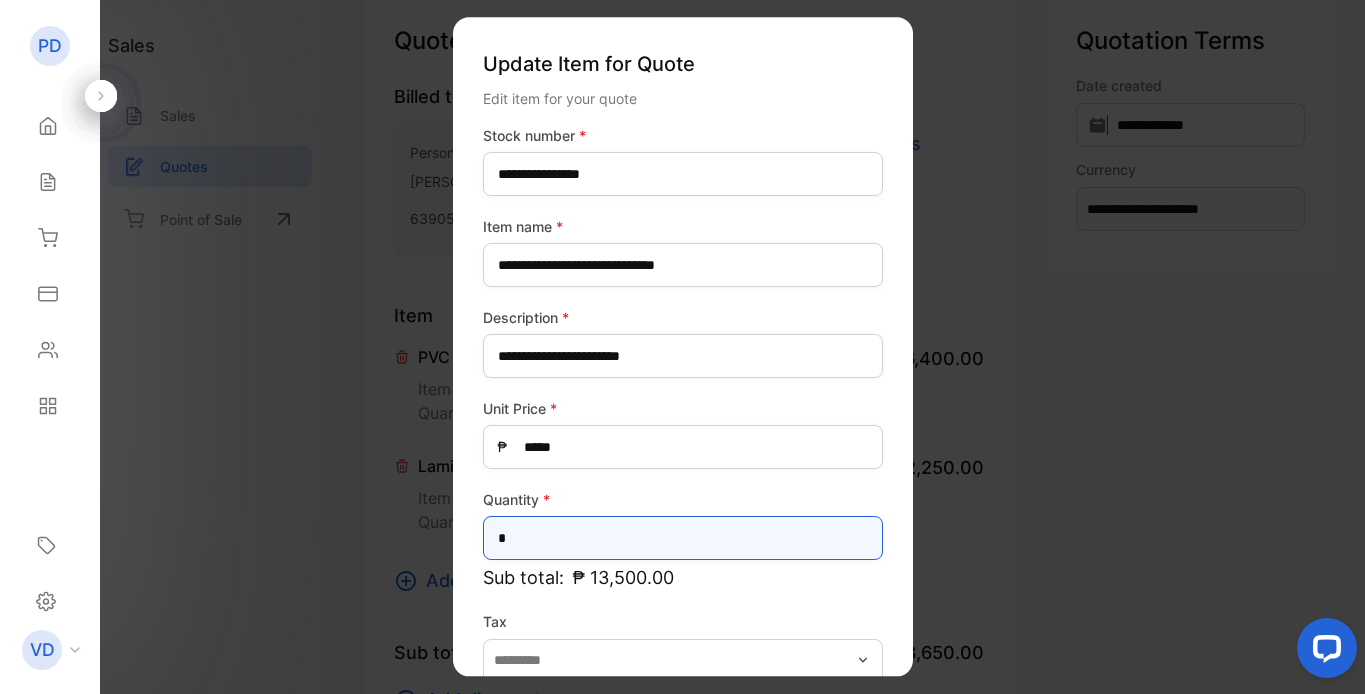 scroll, scrollTop: 106, scrollLeft: 0, axis: vertical 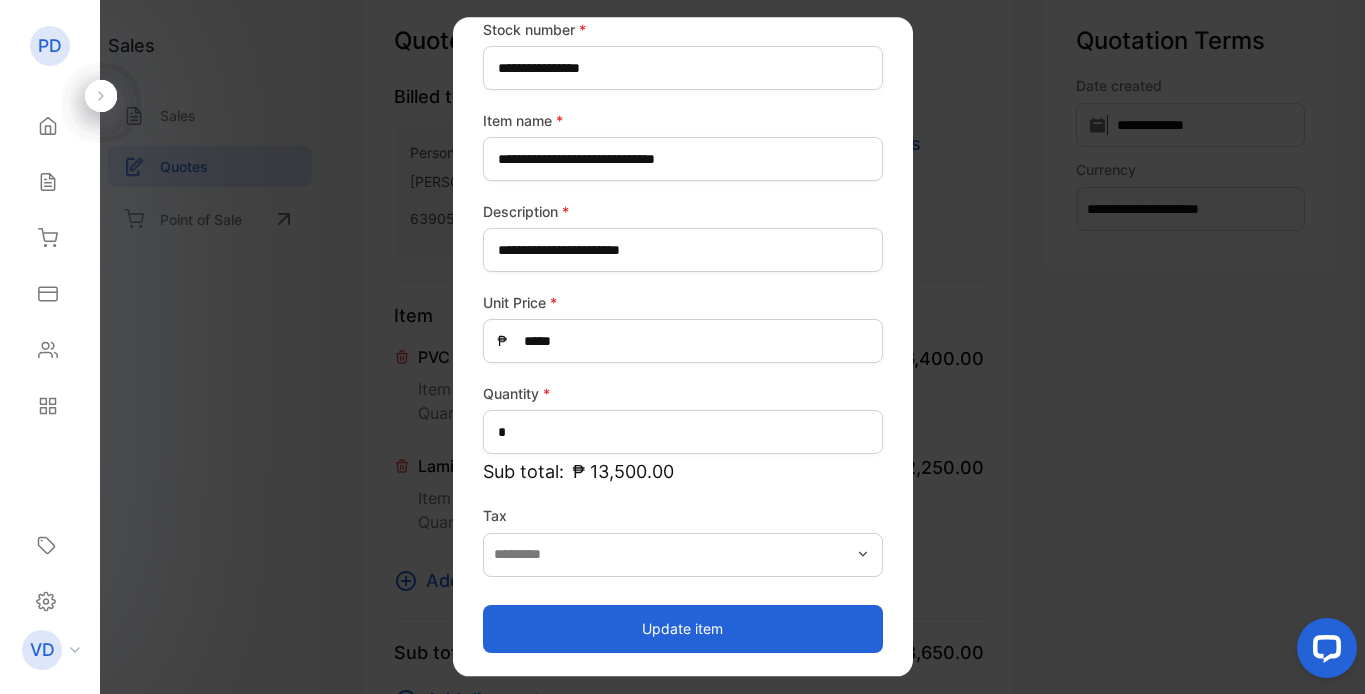 click on "Update item" at bounding box center (683, 629) 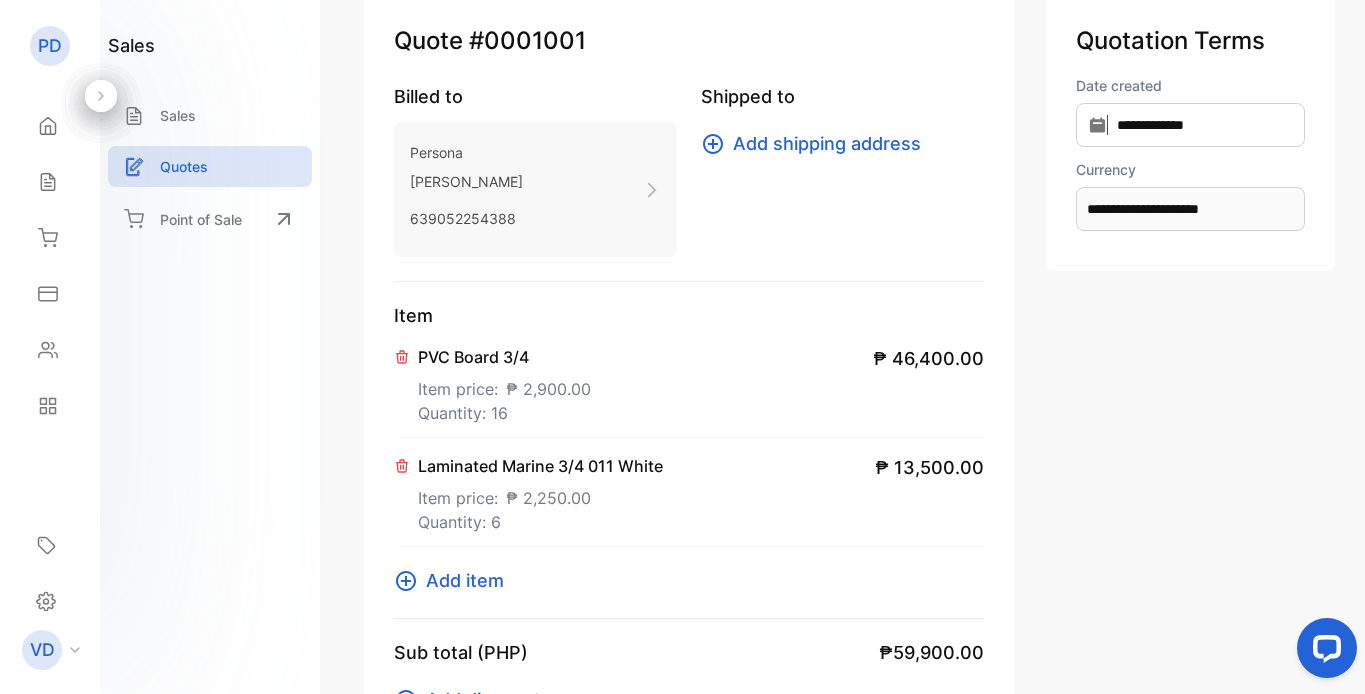 click 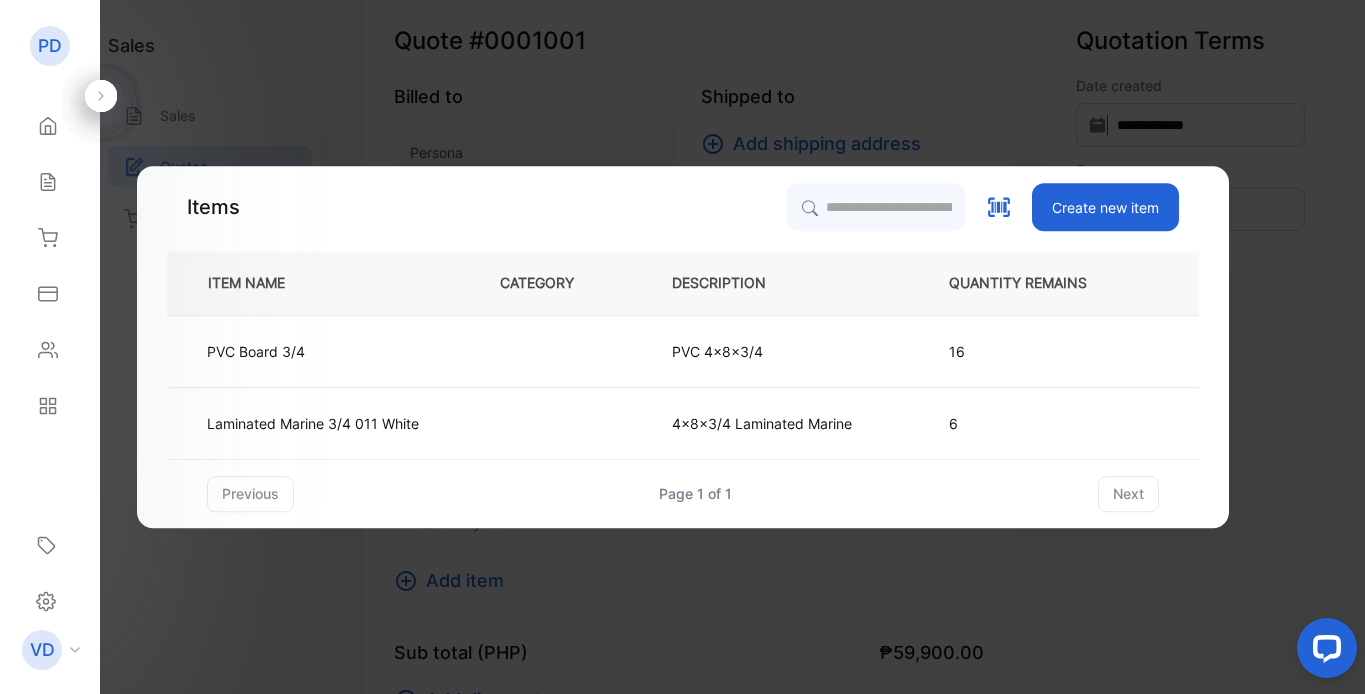 click on "Create new item" at bounding box center (1105, 207) 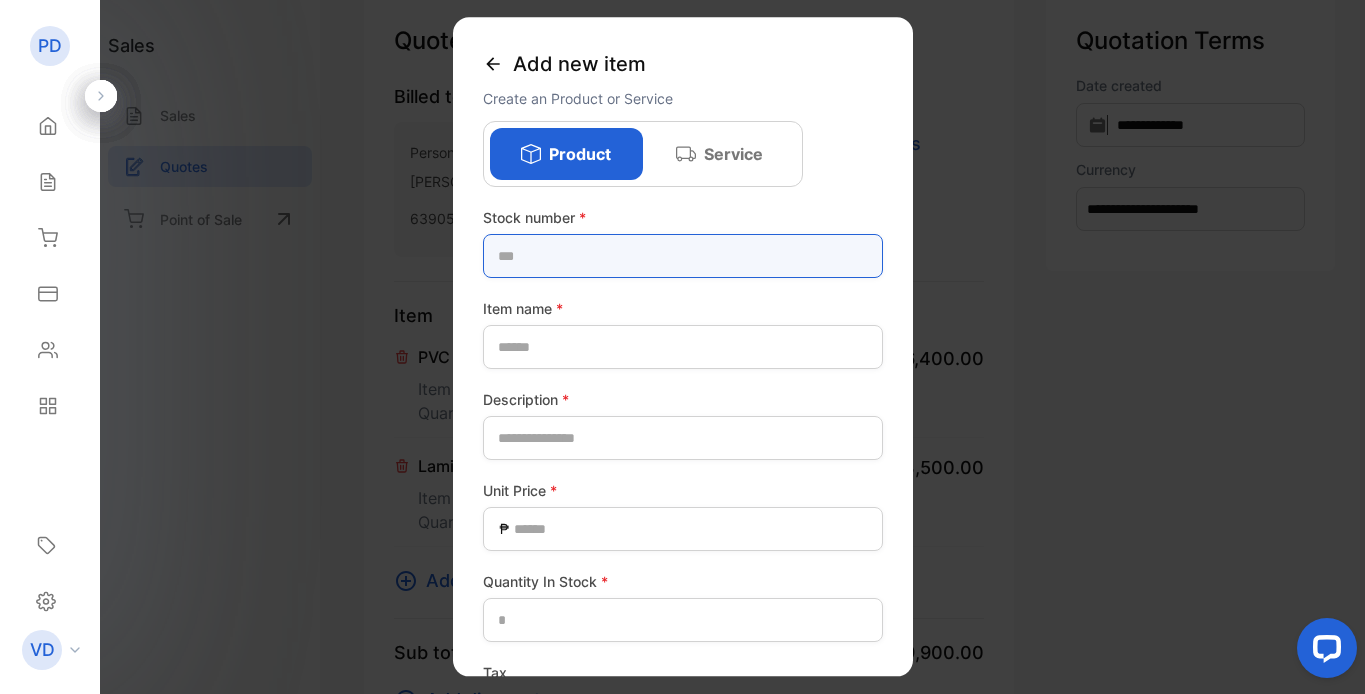click at bounding box center (683, 256) 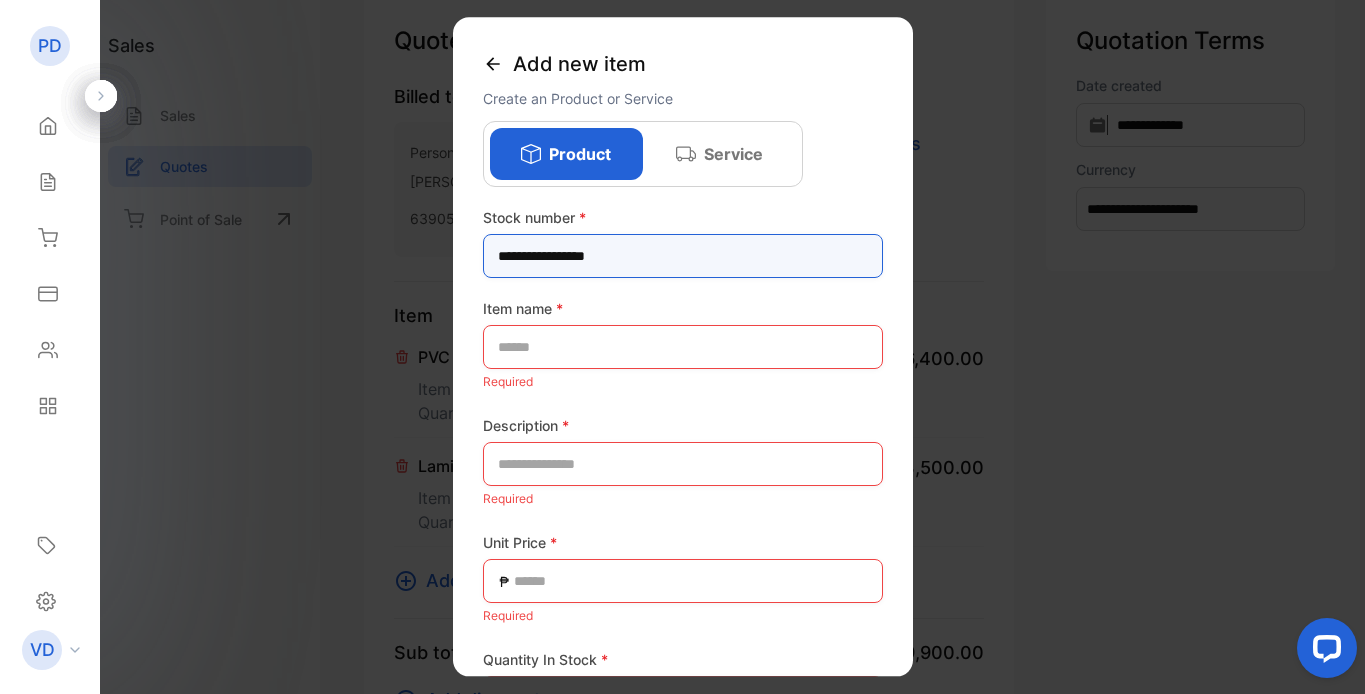 type on "**********" 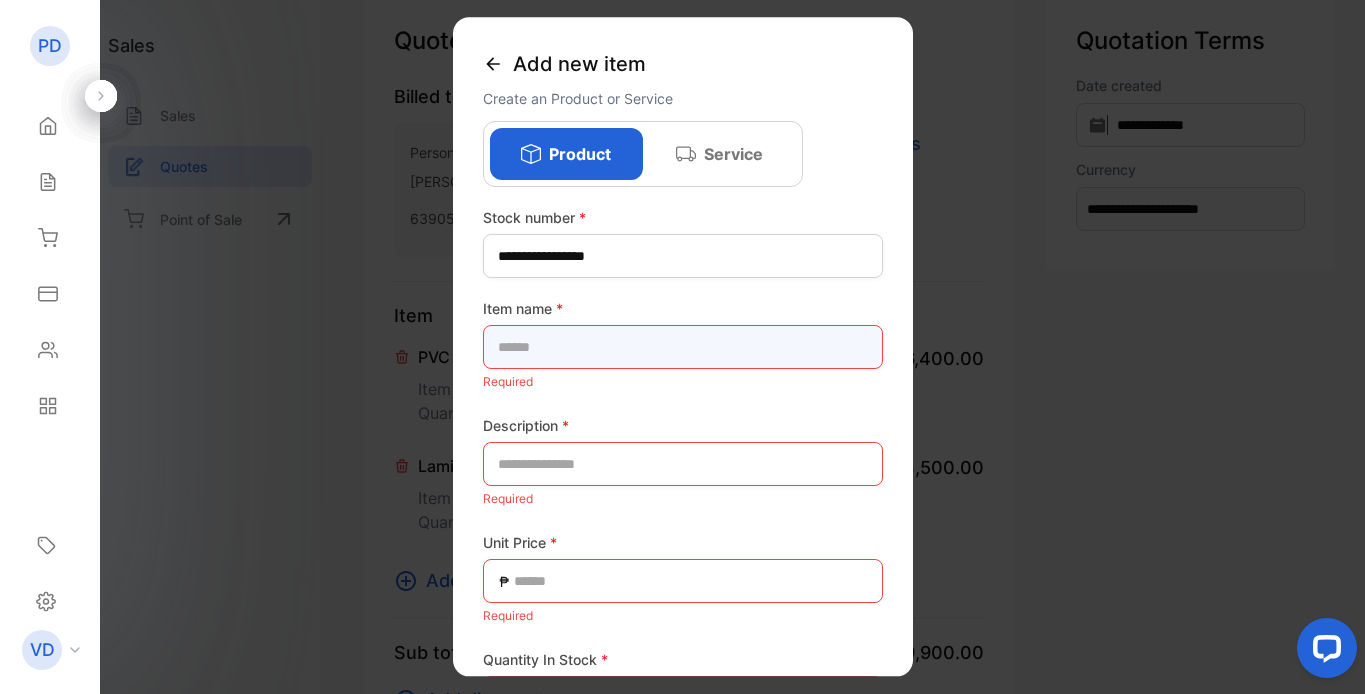 click at bounding box center (683, 347) 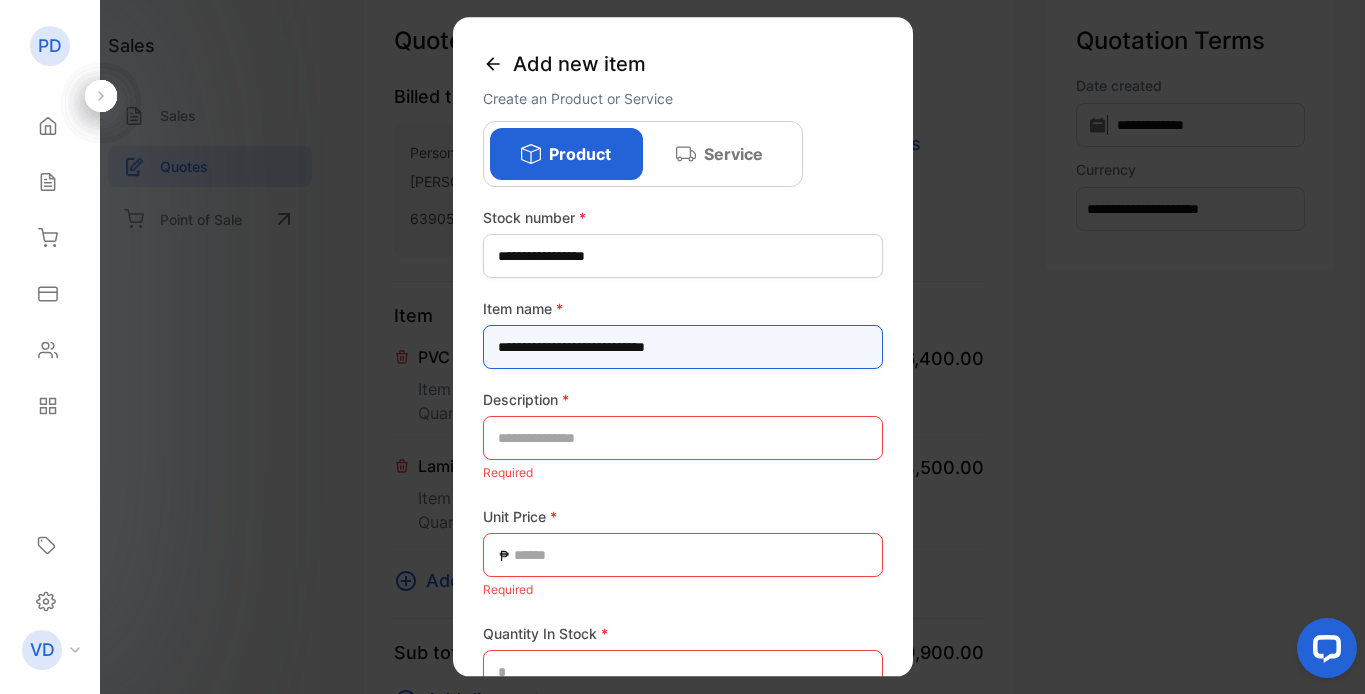 type on "**********" 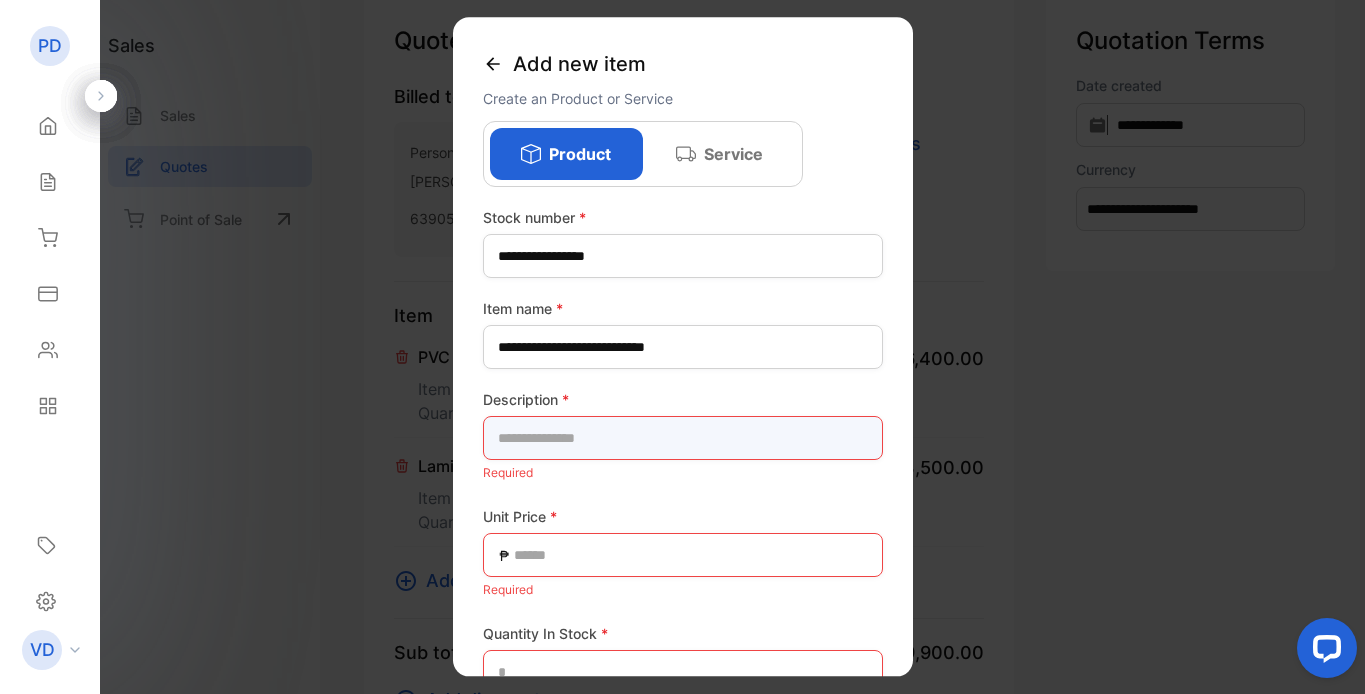 click at bounding box center (683, 438) 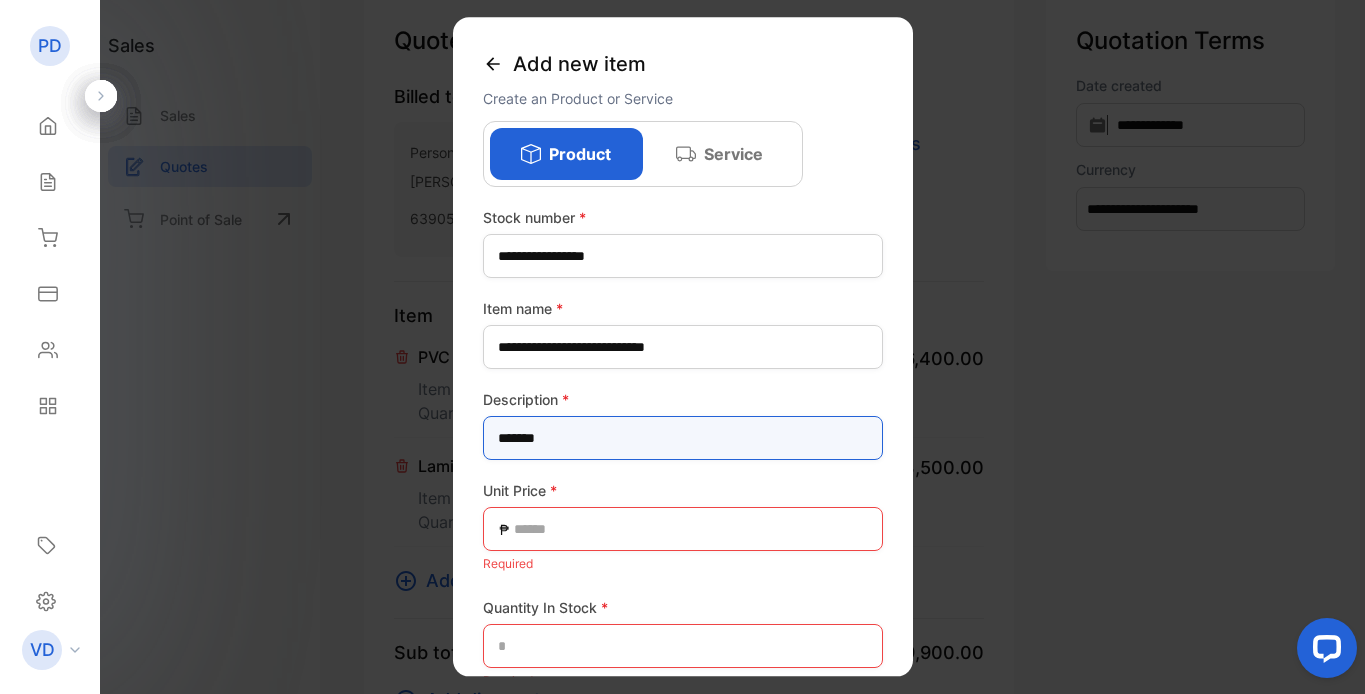 type on "*******" 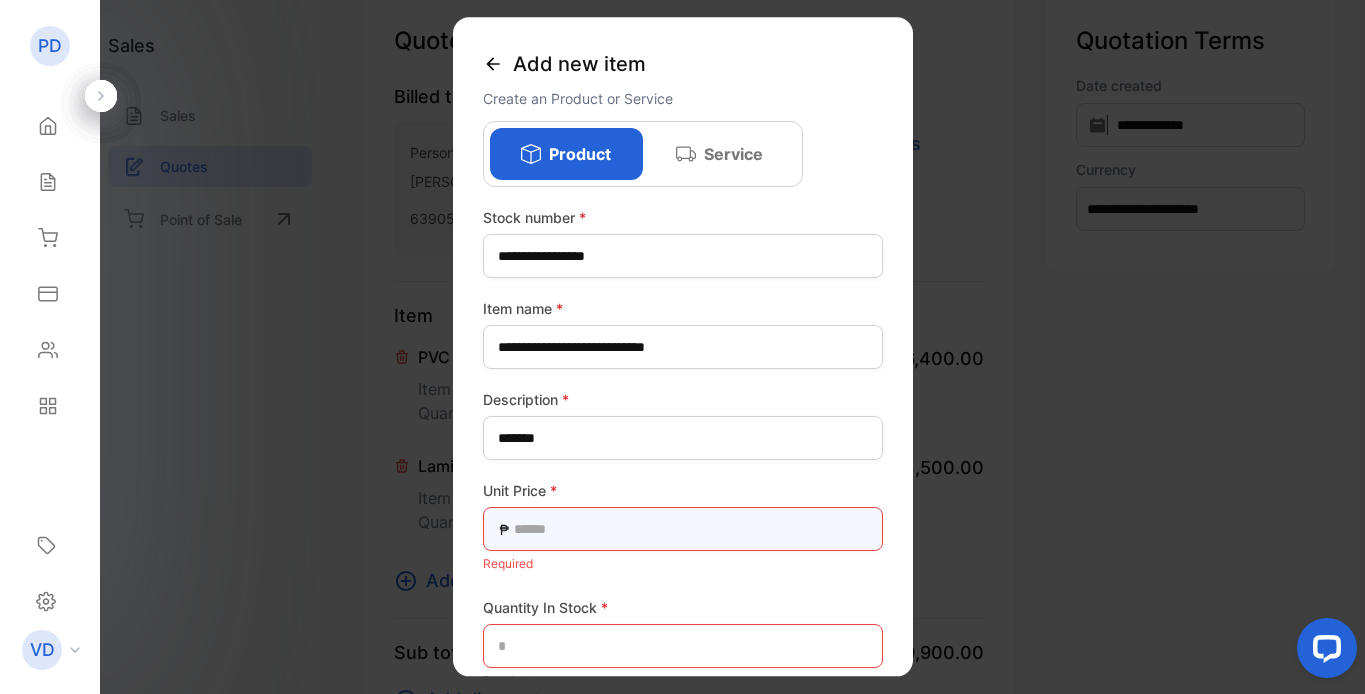 click at bounding box center (683, 529) 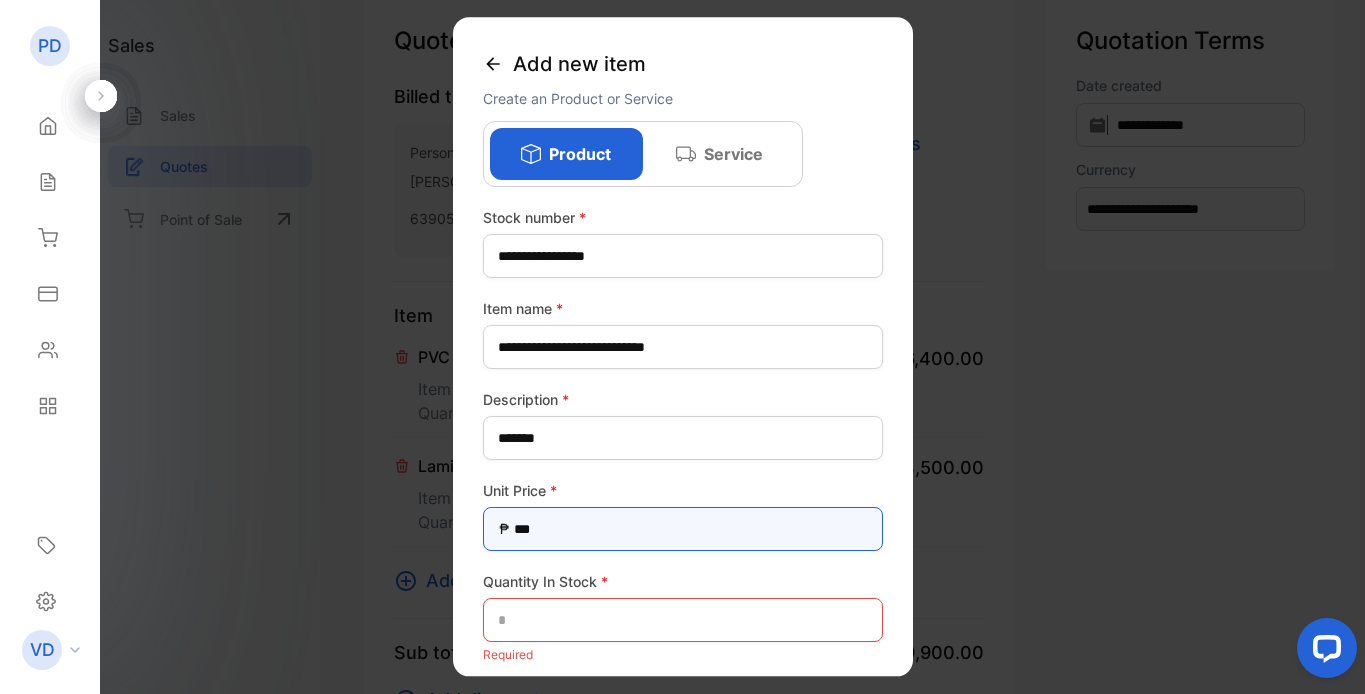 type on "***" 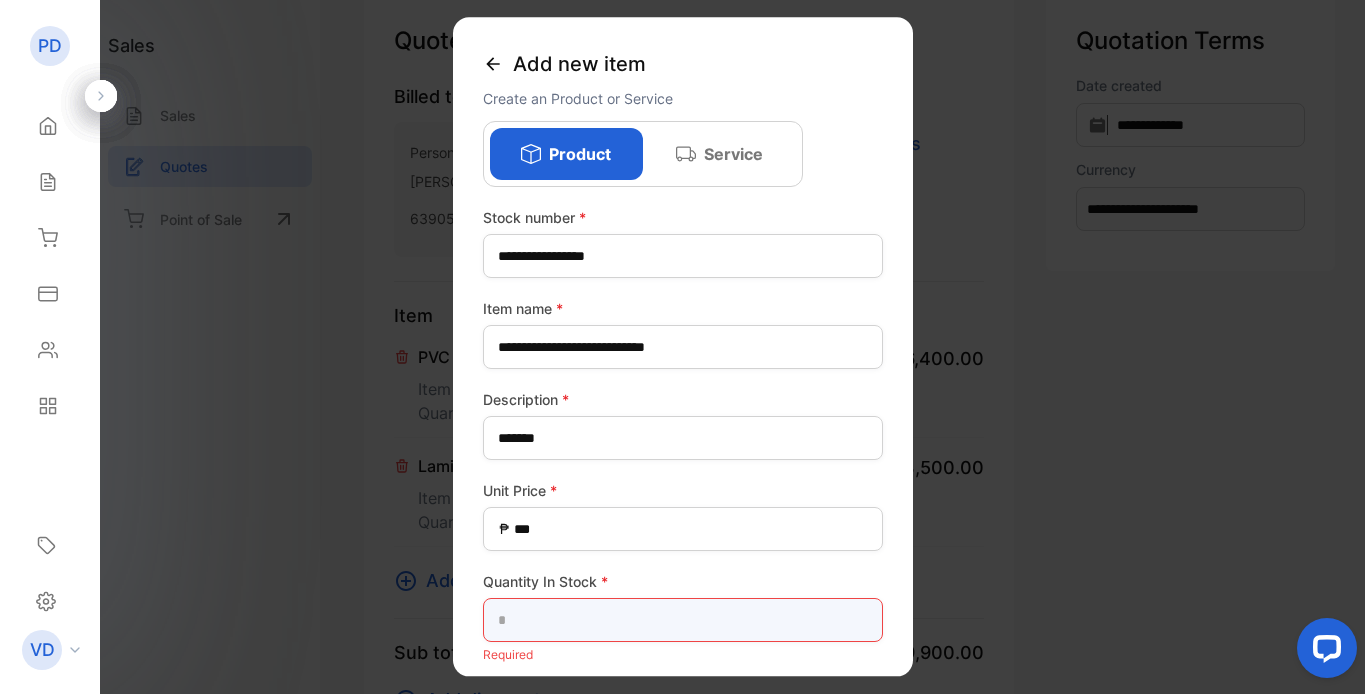 click at bounding box center [683, 620] 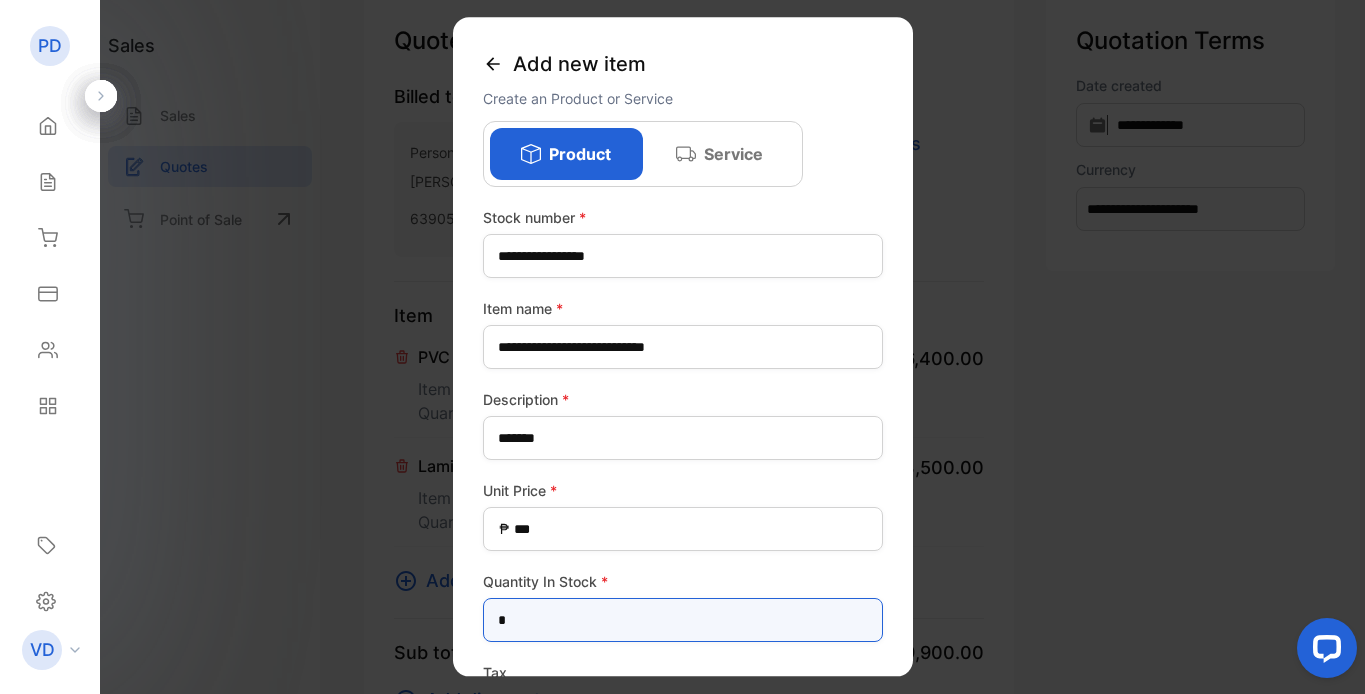 scroll, scrollTop: 157, scrollLeft: 0, axis: vertical 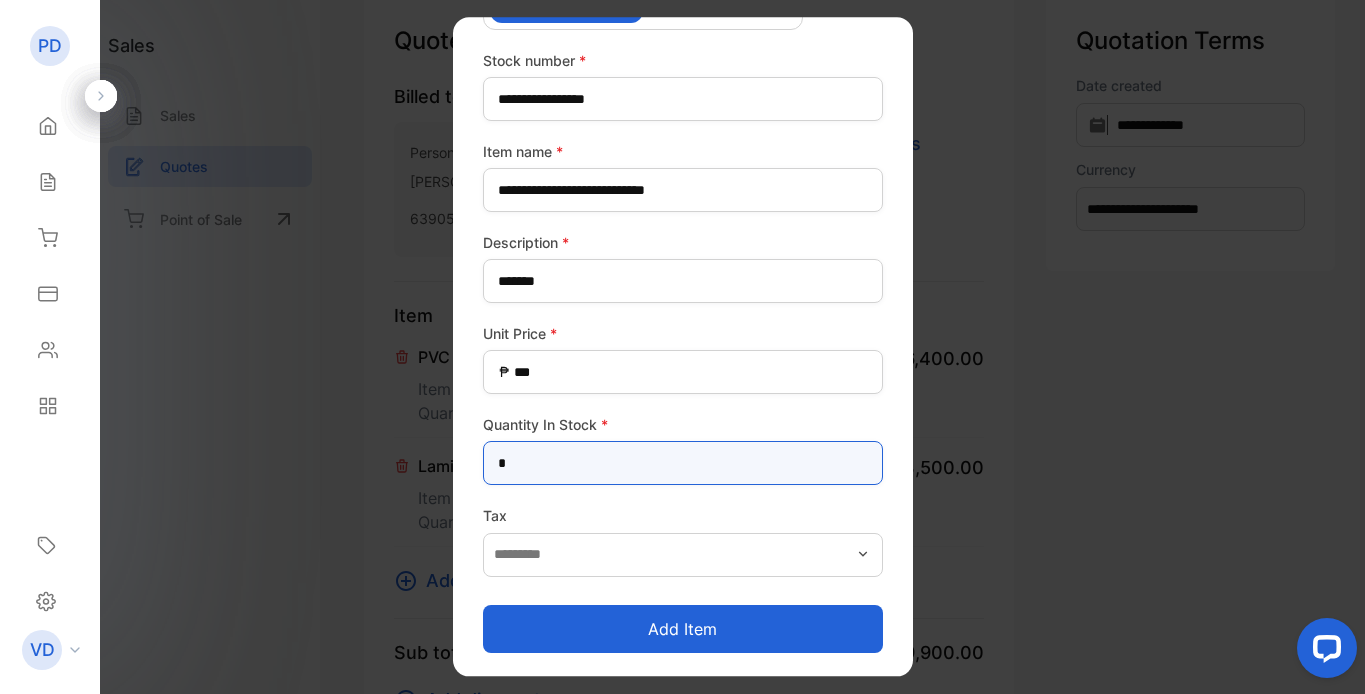 type on "*" 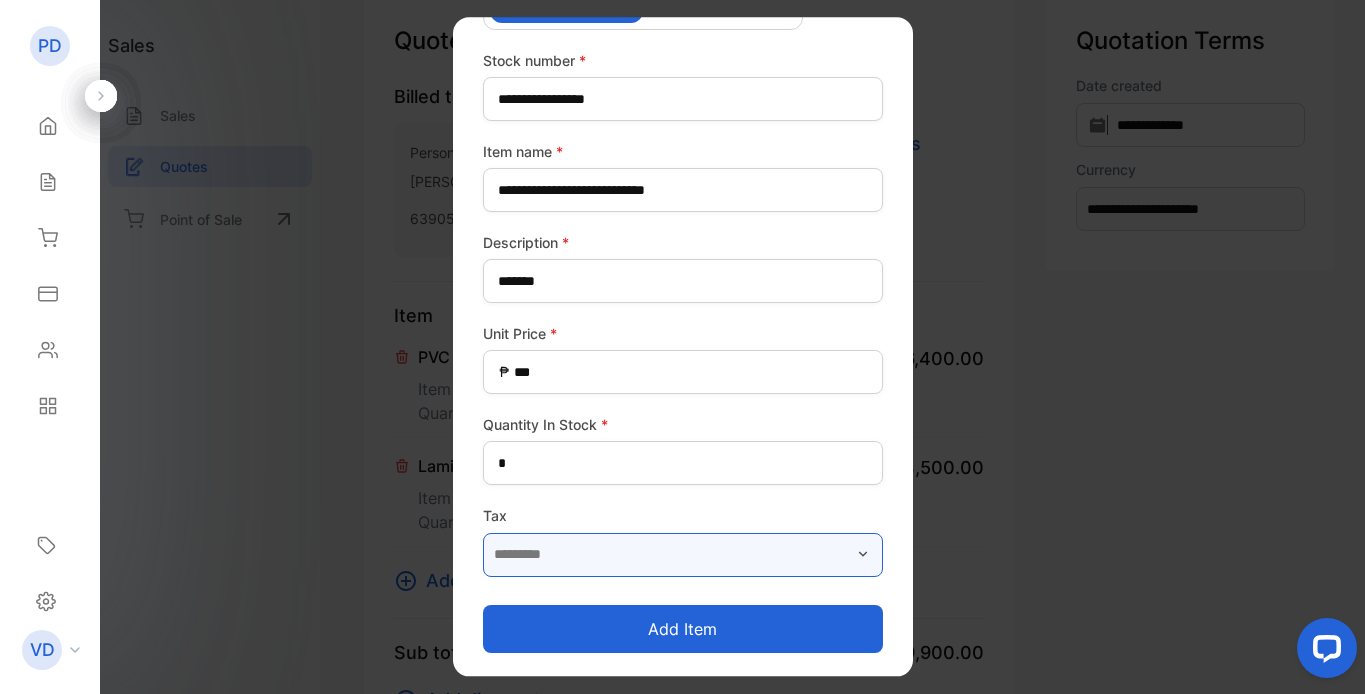 click at bounding box center (683, 555) 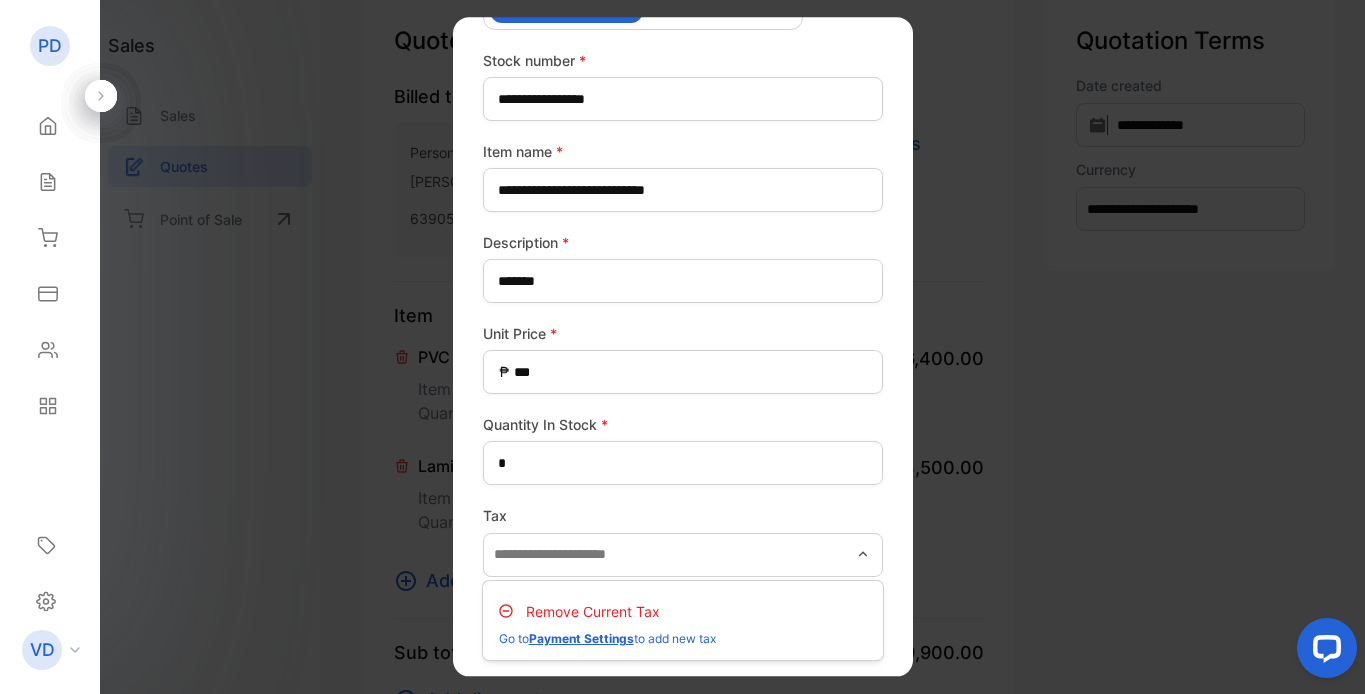 click on "Remove Current Tax" at bounding box center [593, 611] 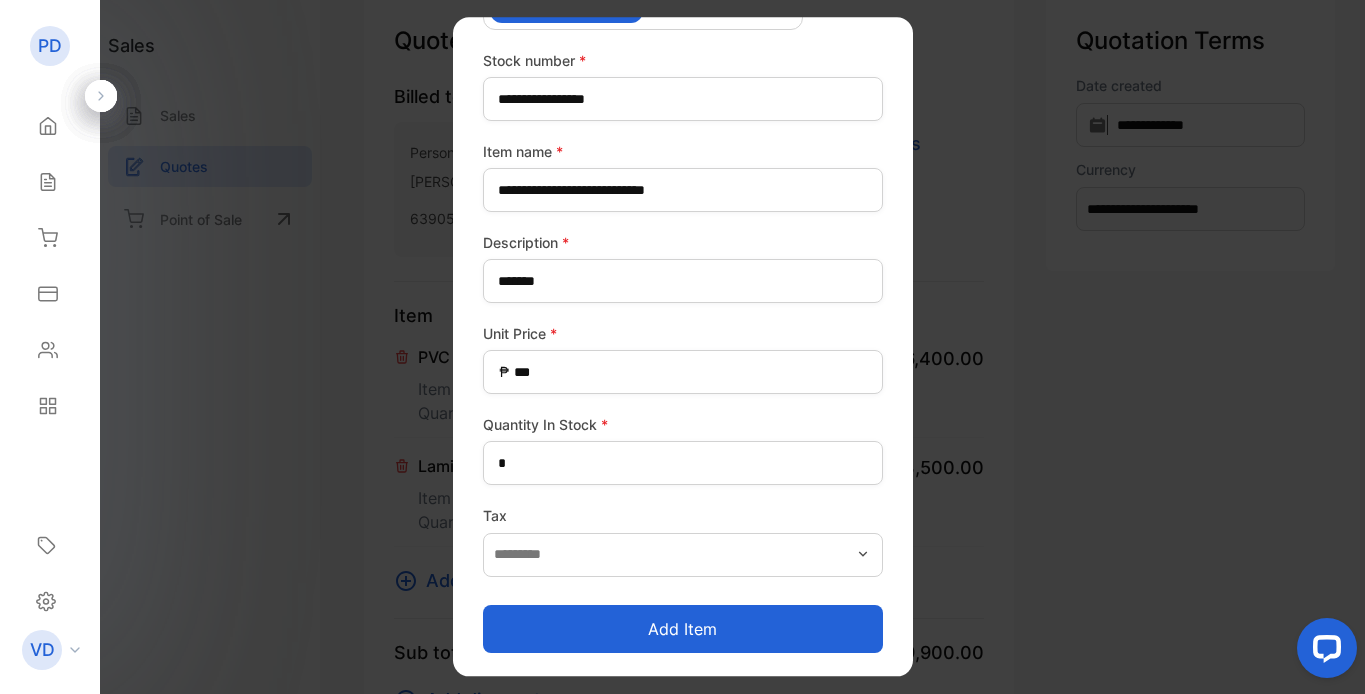 click on "Add item" at bounding box center [683, 629] 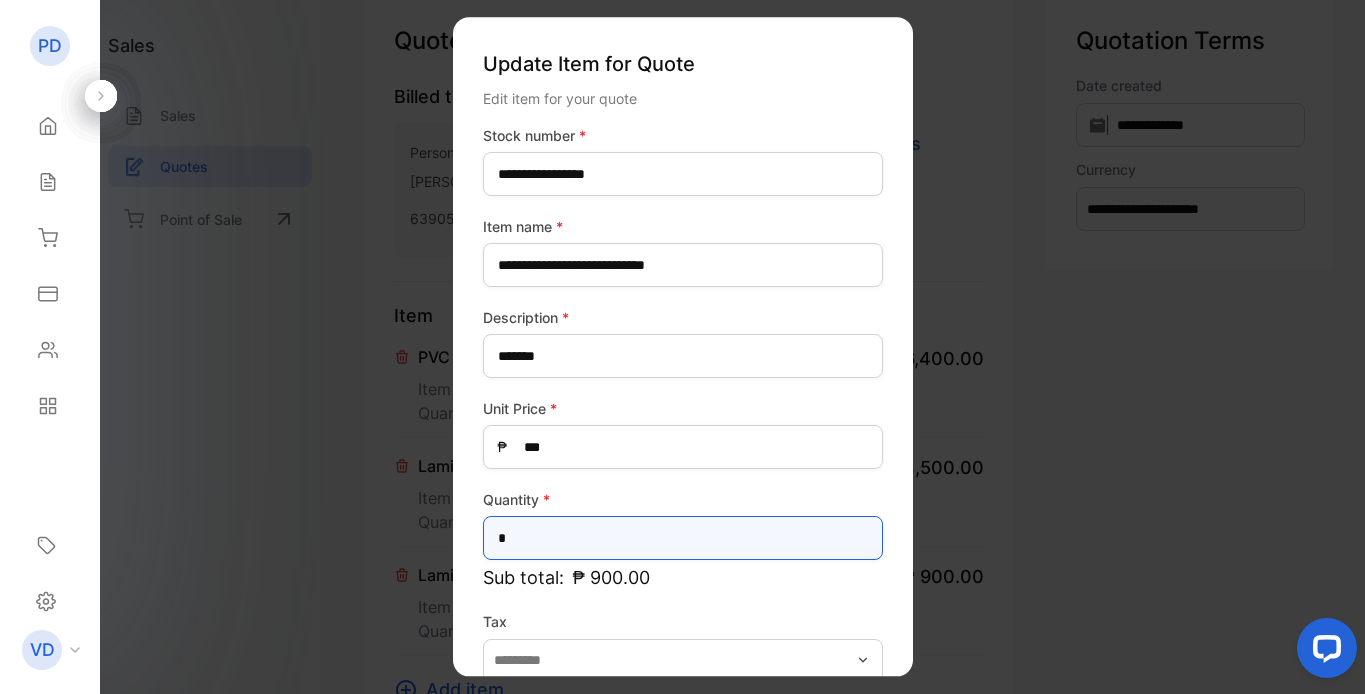 click on "*" at bounding box center (683, 538) 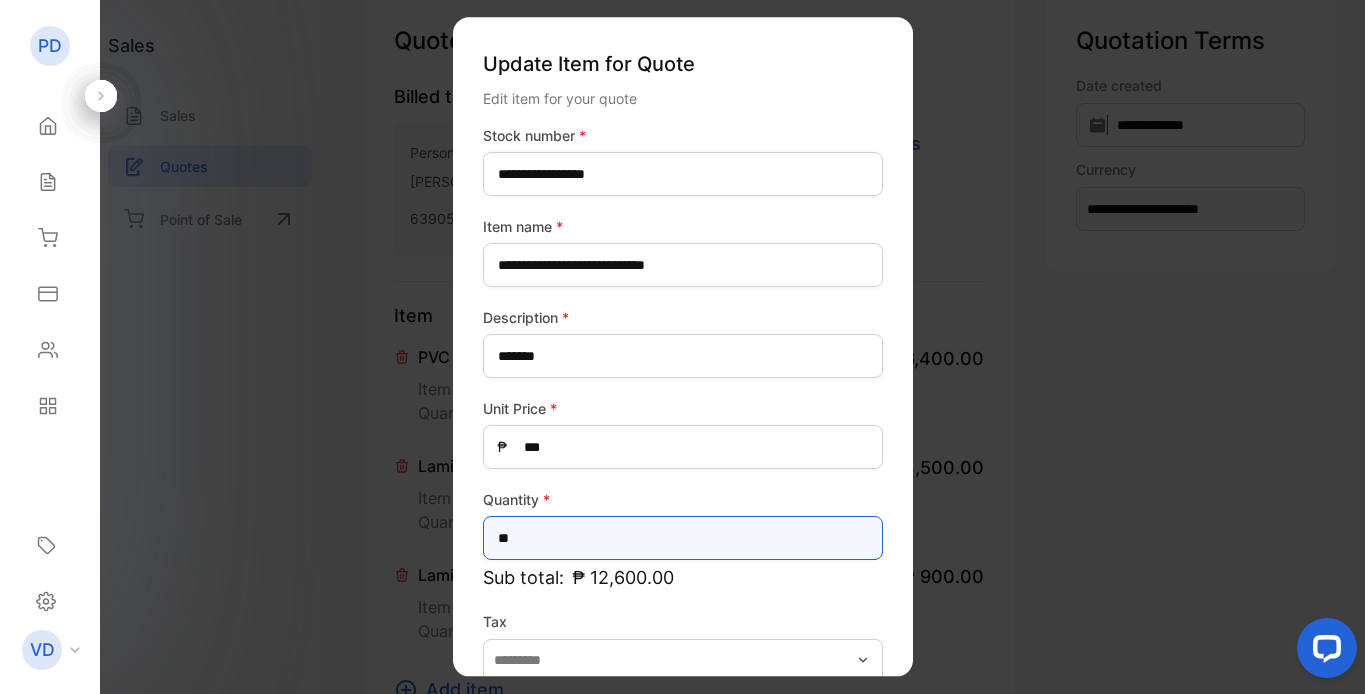 type on "*" 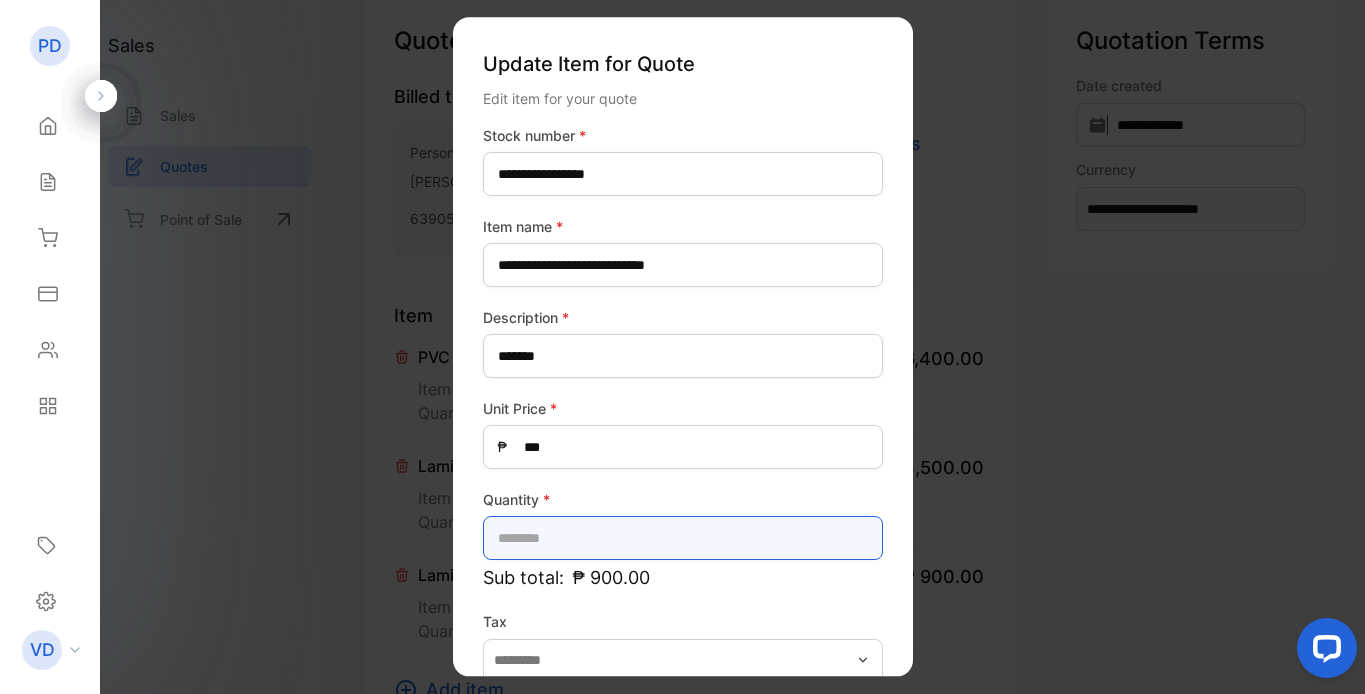 type on "*" 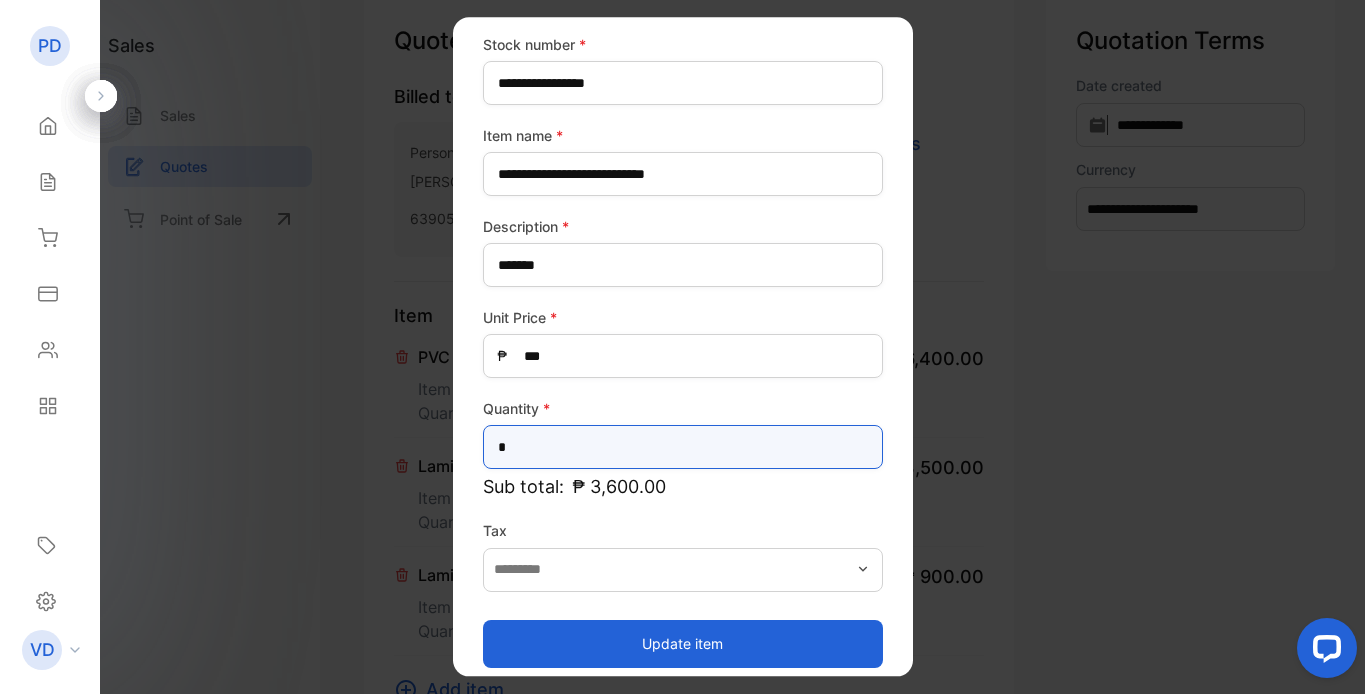 scroll, scrollTop: 106, scrollLeft: 0, axis: vertical 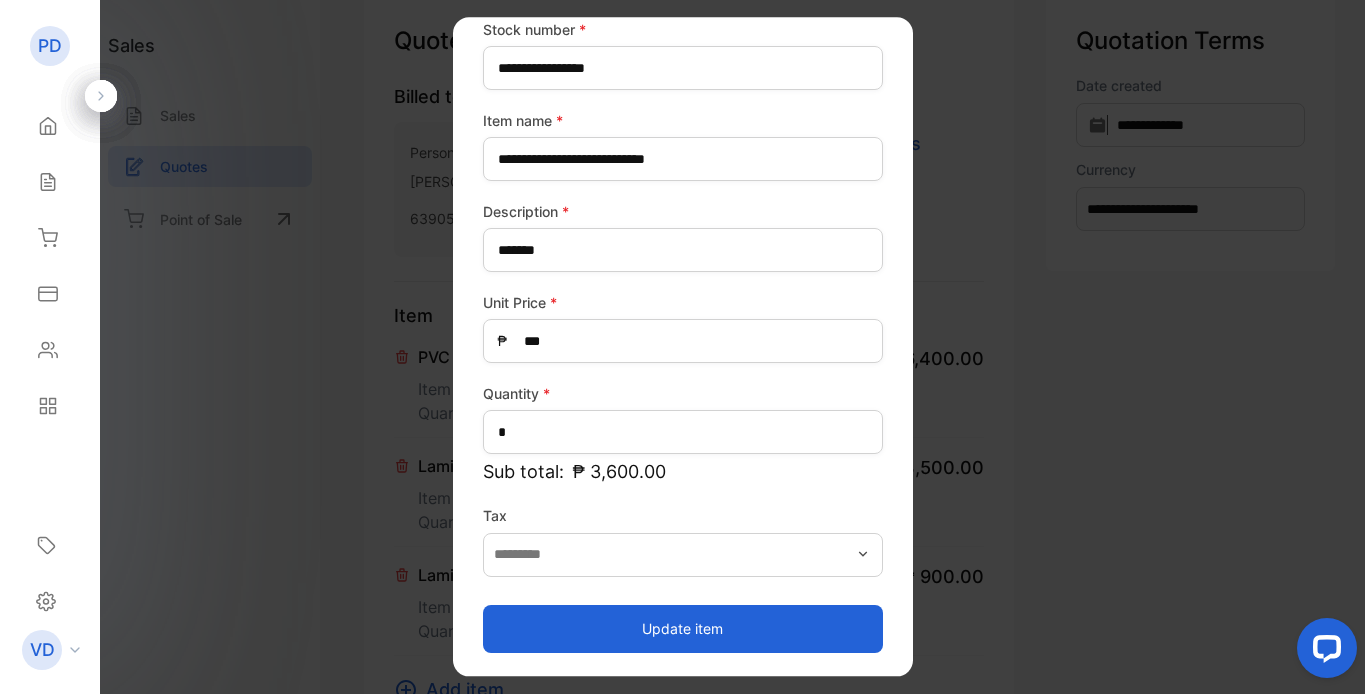 click on "Update item" at bounding box center (683, 629) 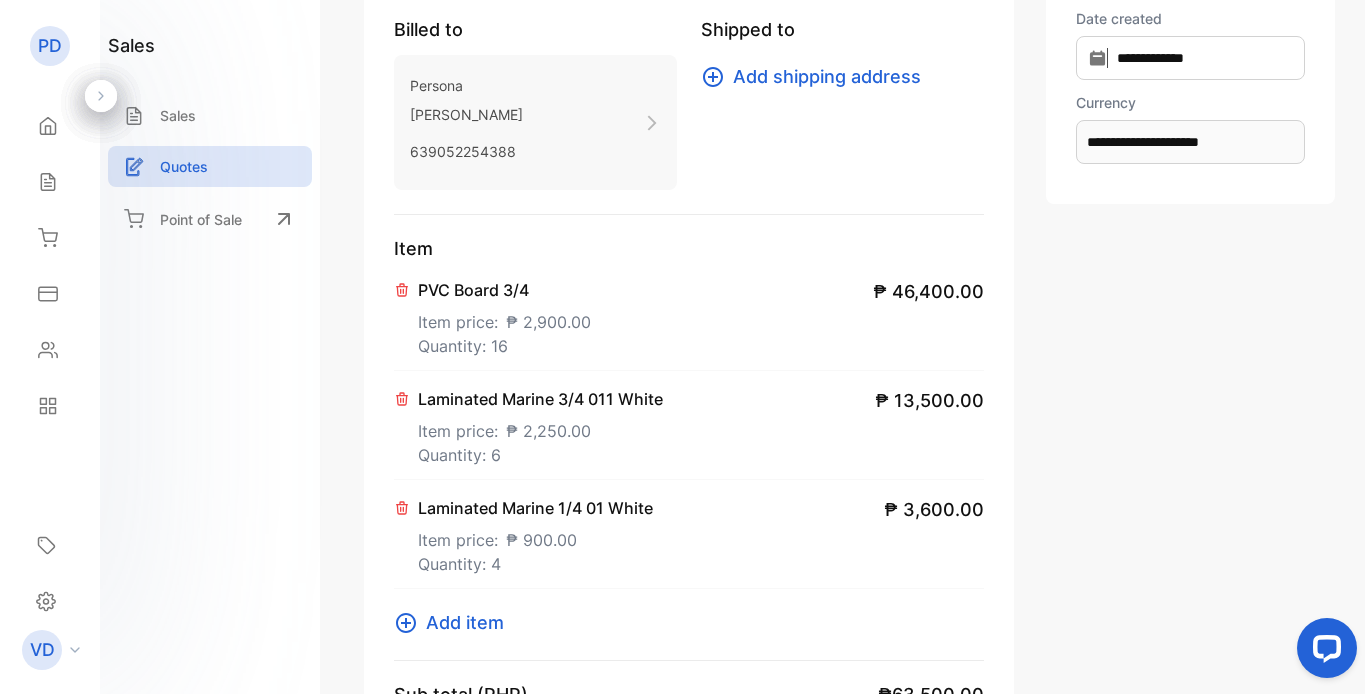 scroll, scrollTop: 211, scrollLeft: 0, axis: vertical 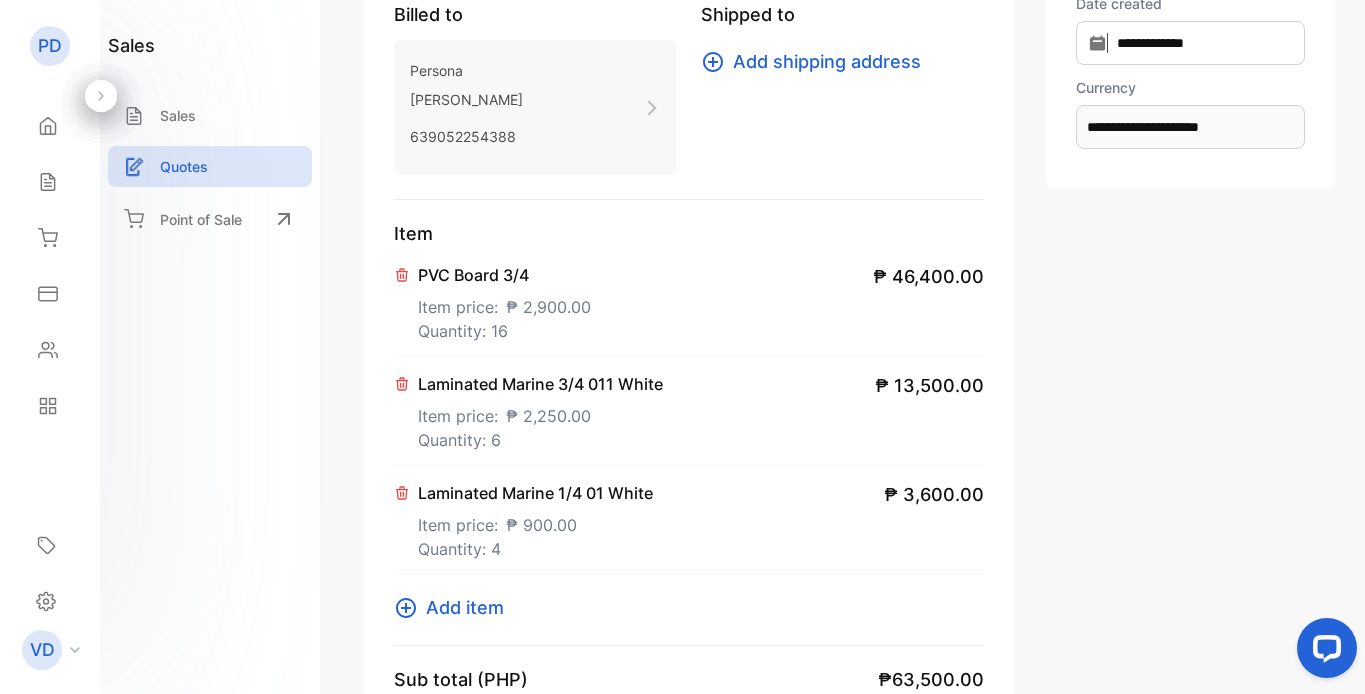 click on "Add item" at bounding box center [465, 607] 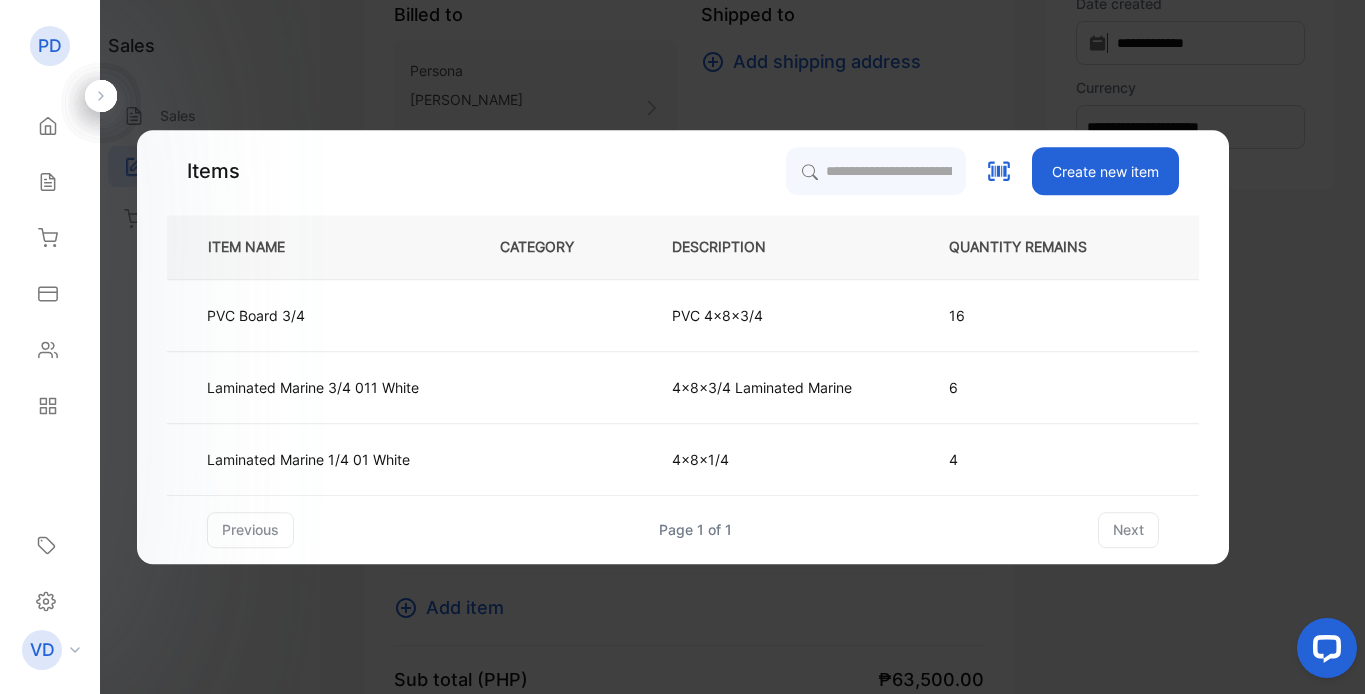 click on "Create new item" at bounding box center [1105, 171] 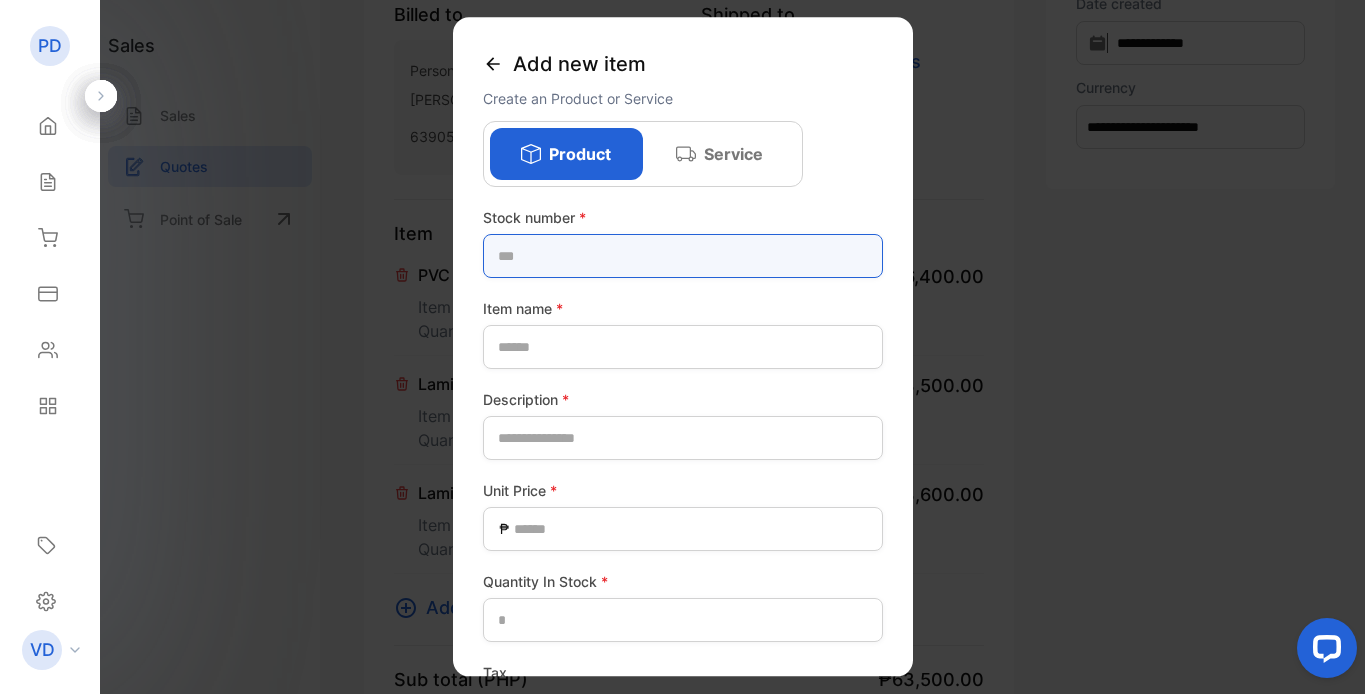 click at bounding box center (683, 256) 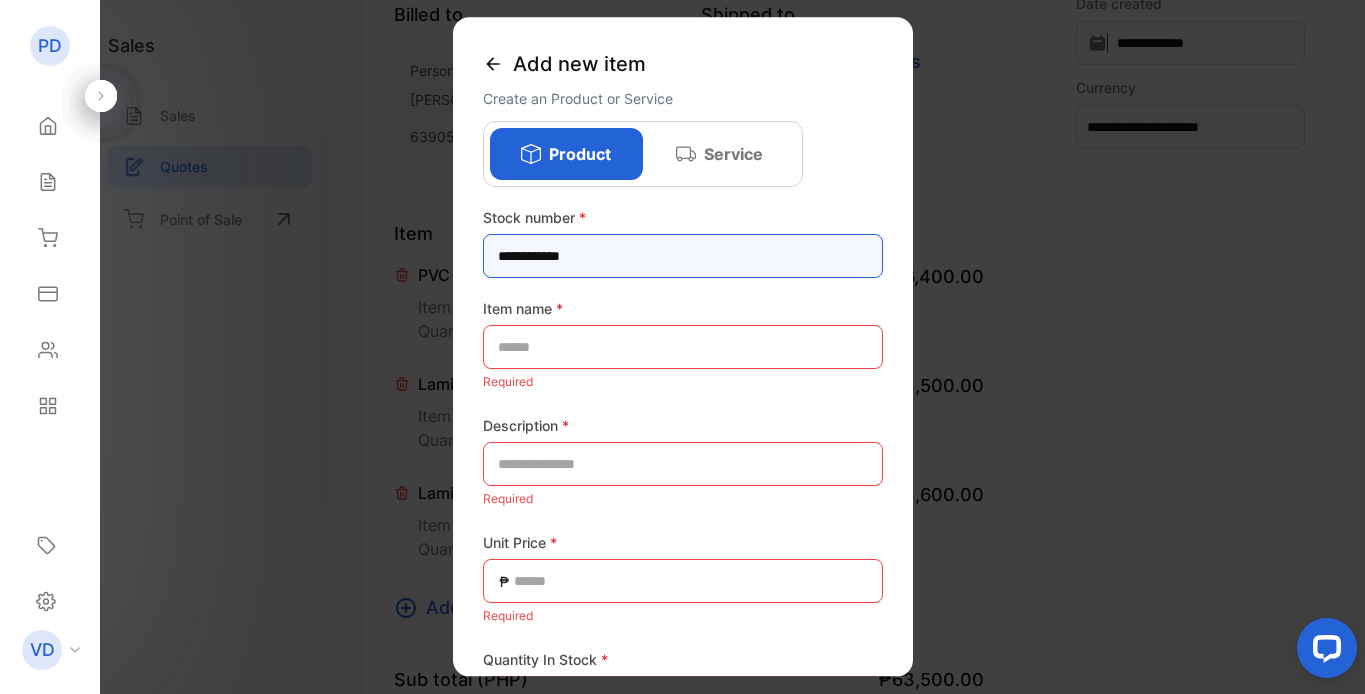 type on "**********" 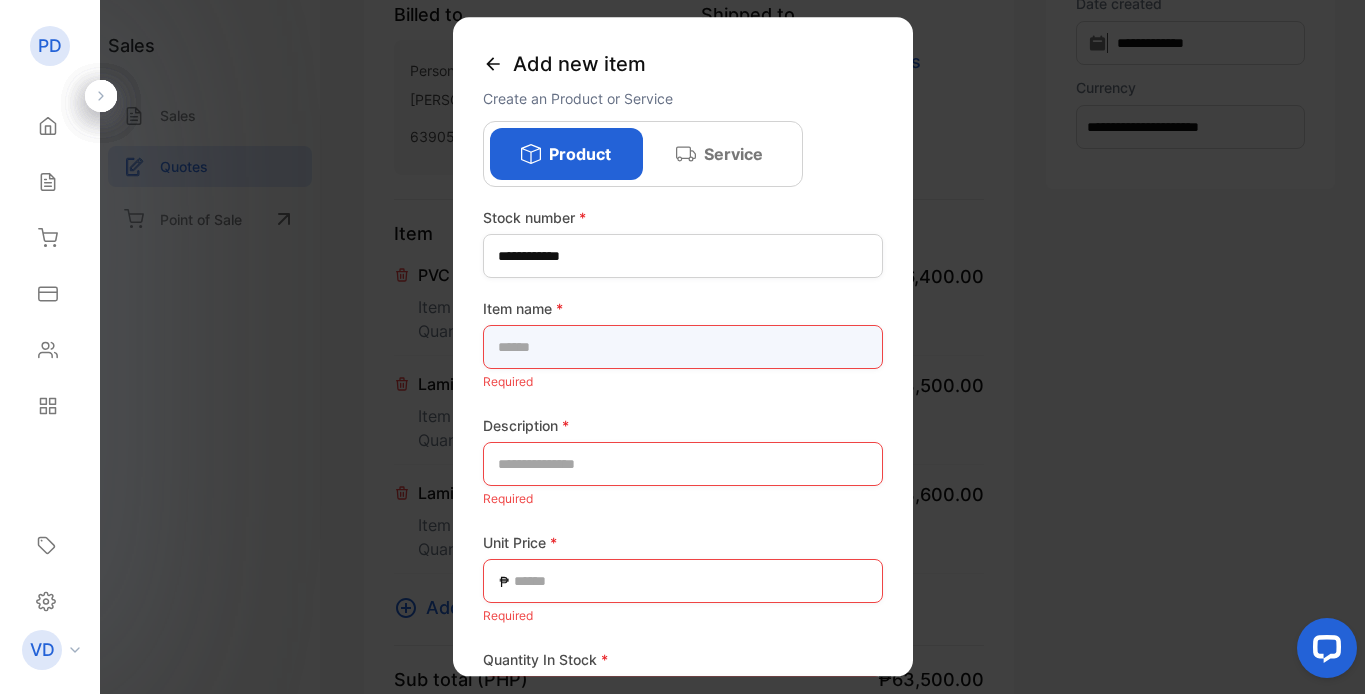 click at bounding box center [683, 347] 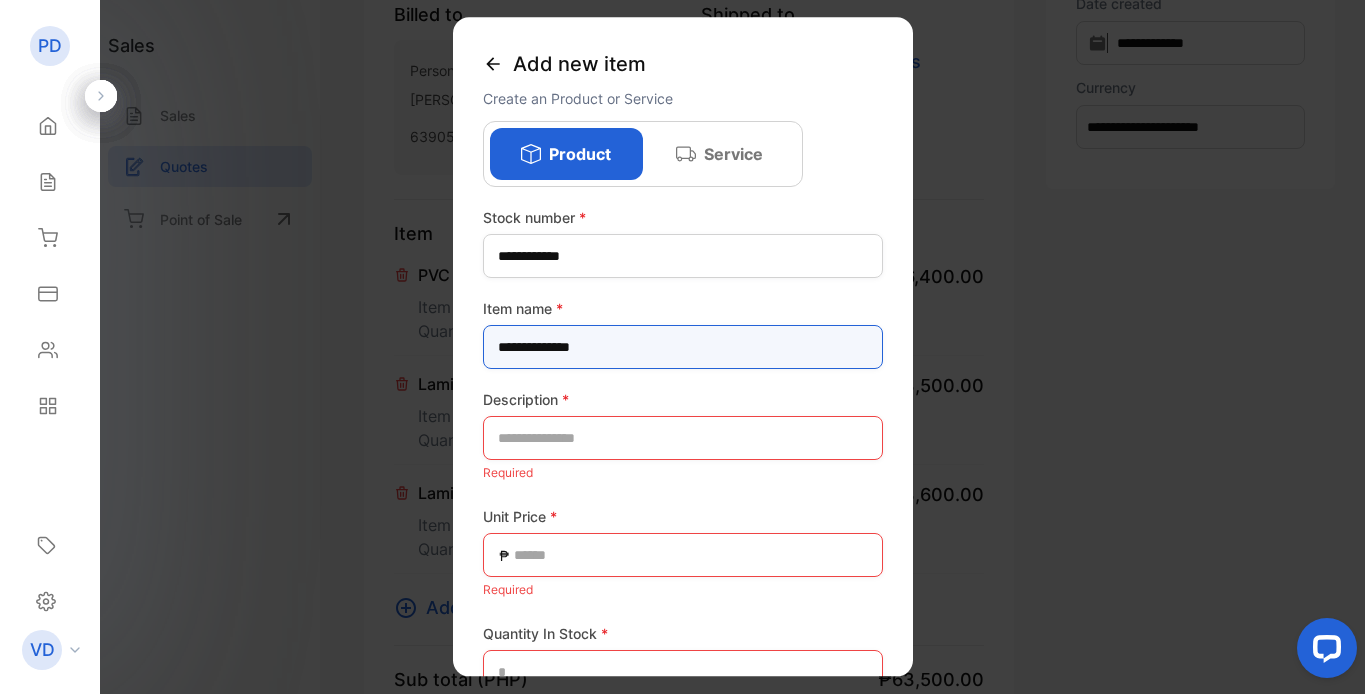 type on "**********" 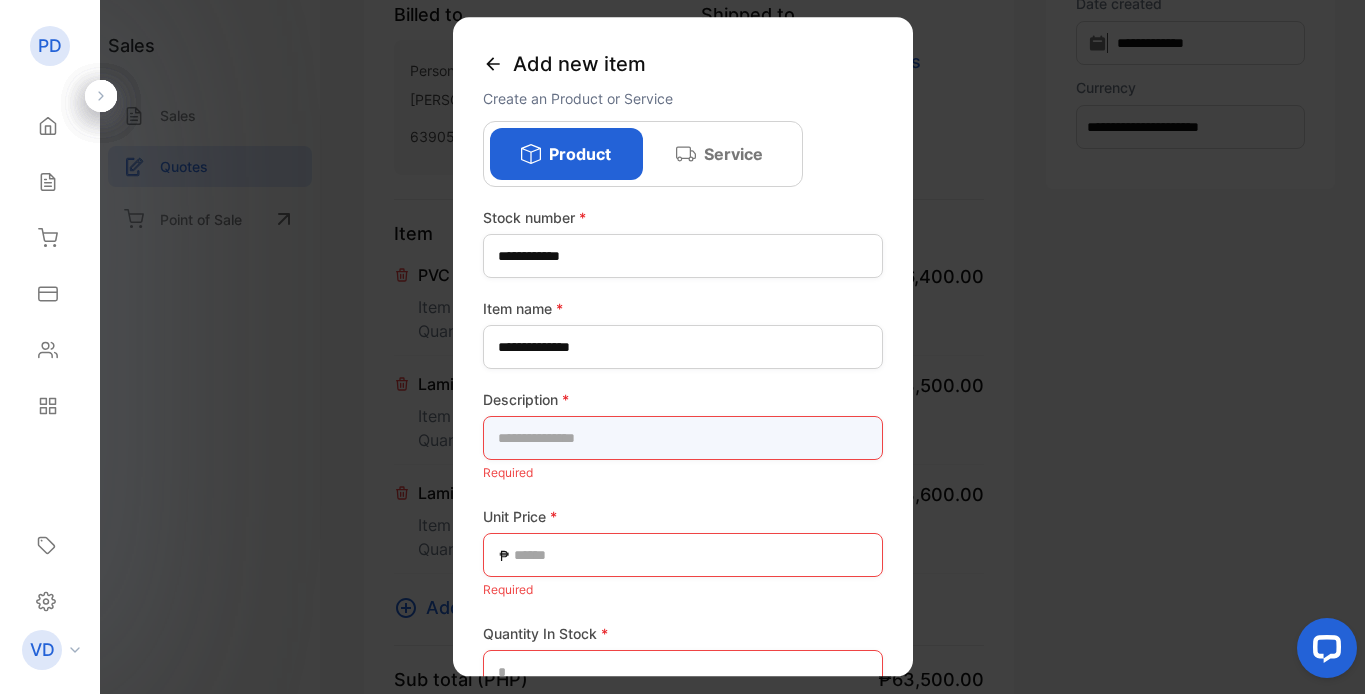 click at bounding box center [683, 438] 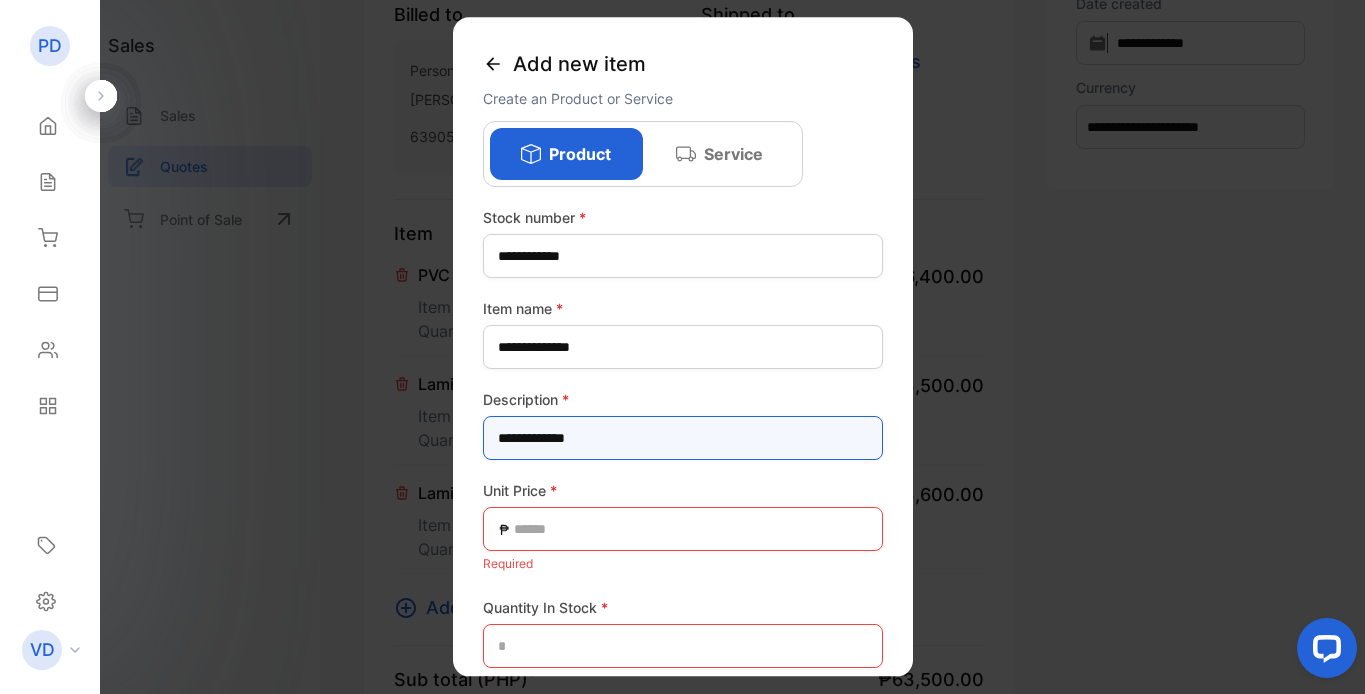 type on "**********" 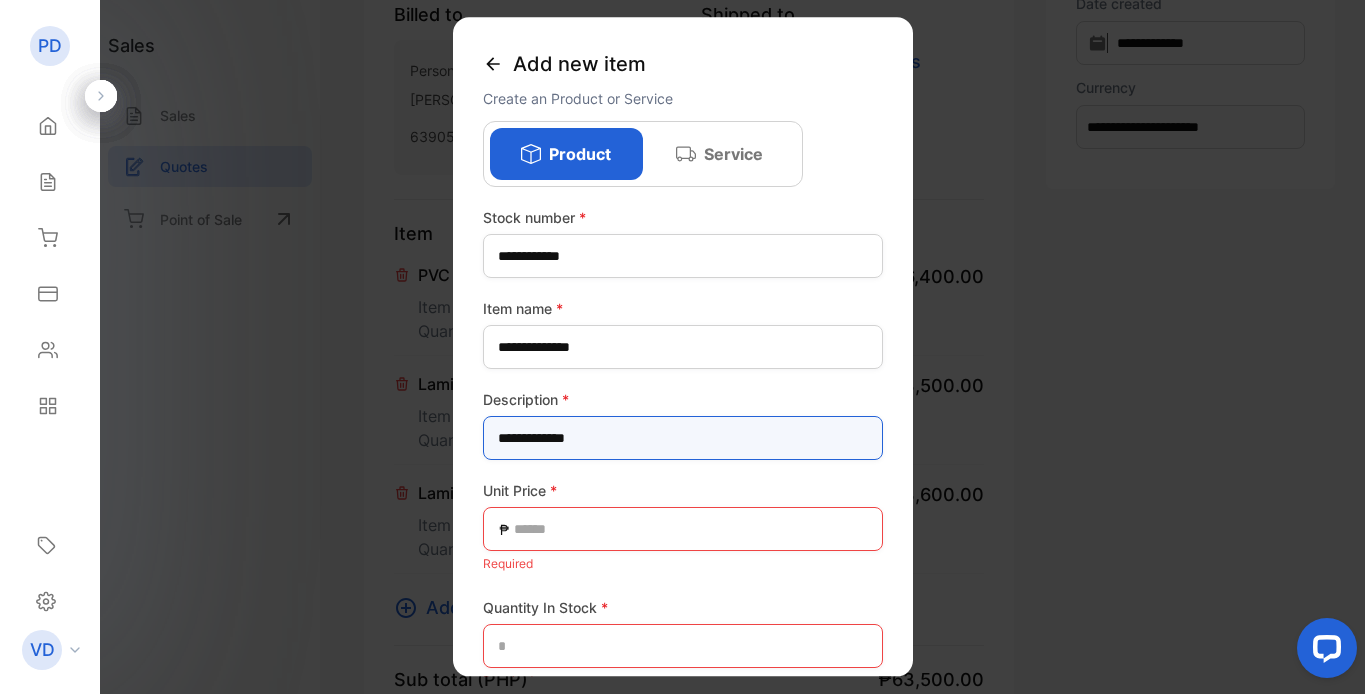 click on "Add item" at bounding box center (683, 838) 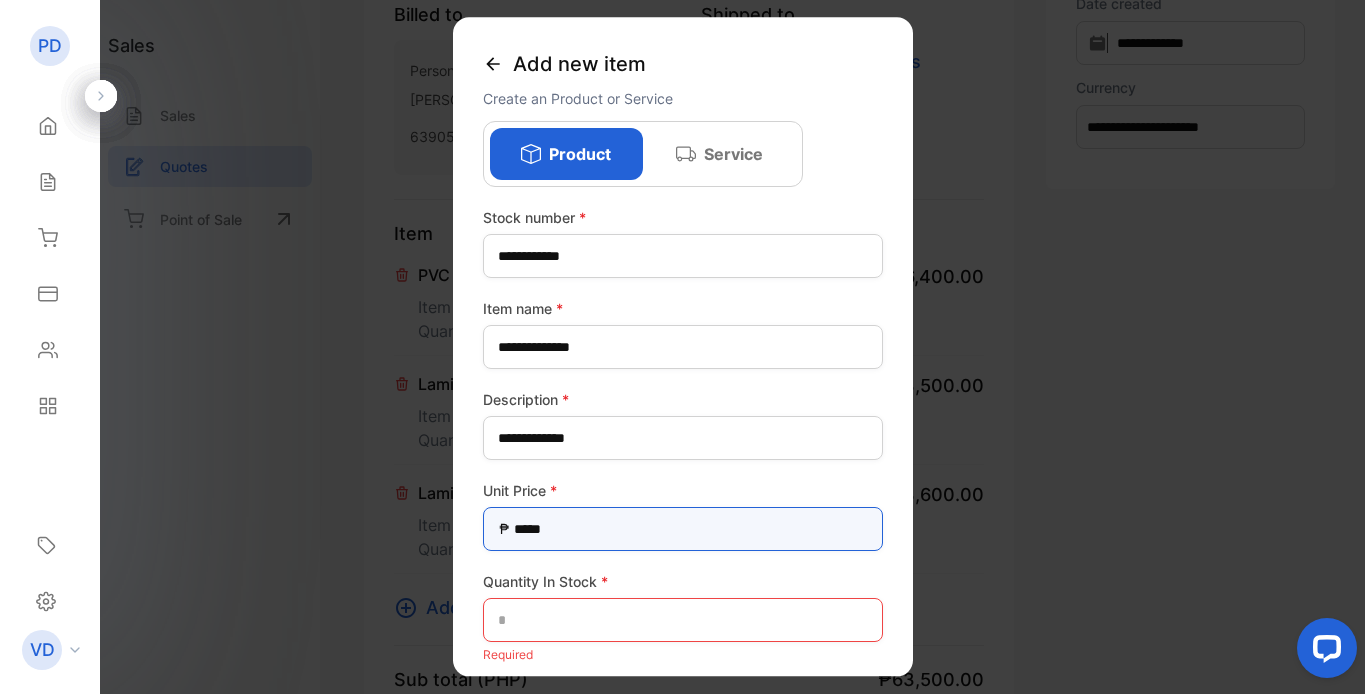 type on "*****" 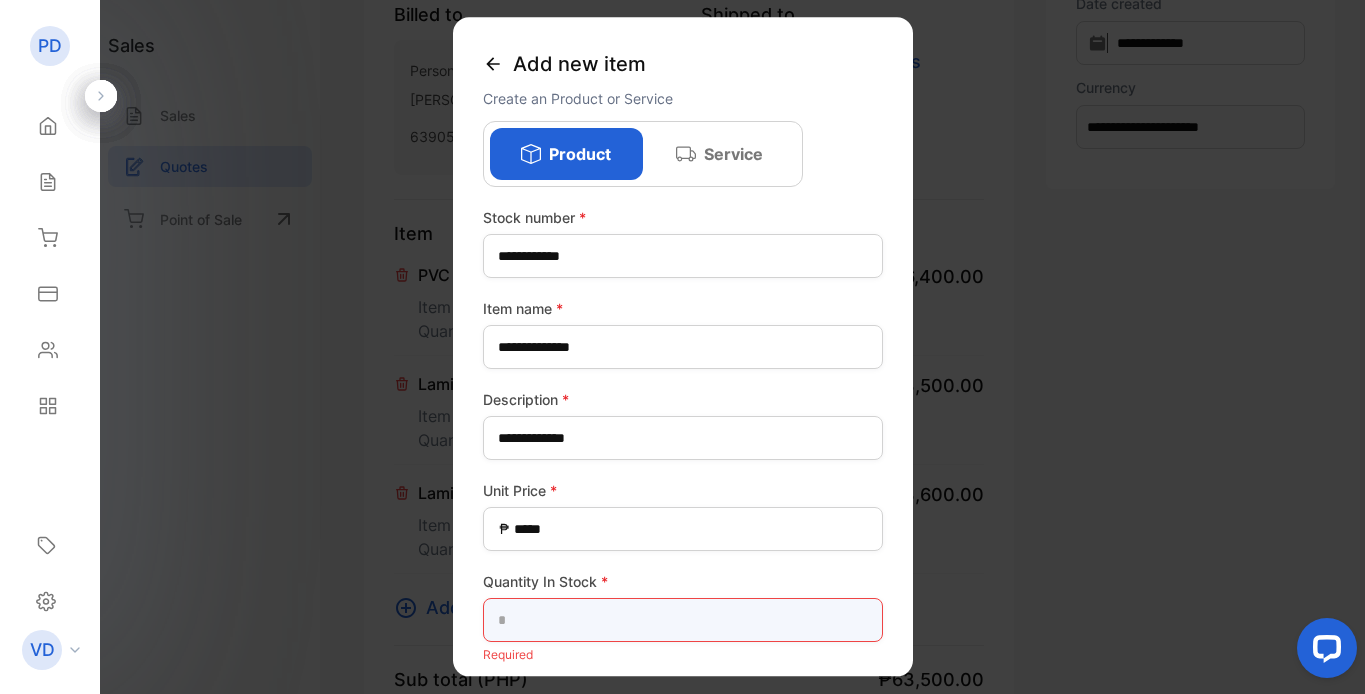 click at bounding box center [683, 620] 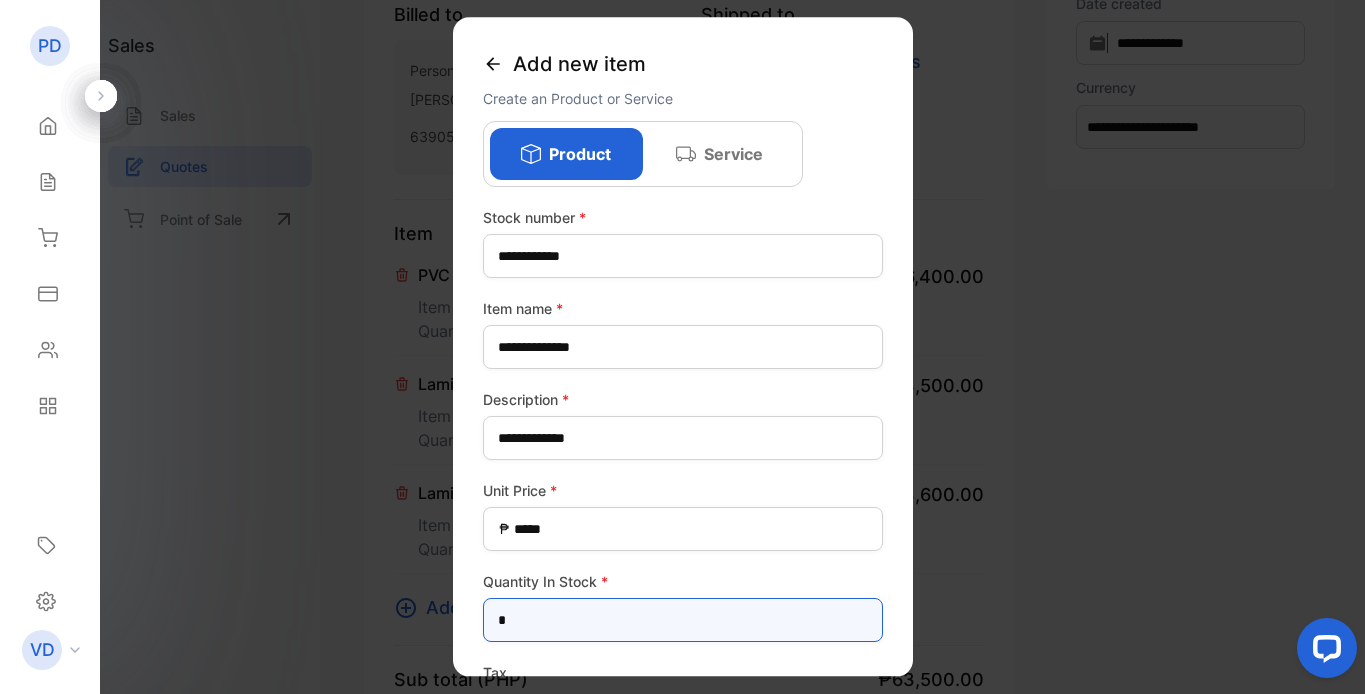 scroll, scrollTop: 157, scrollLeft: 0, axis: vertical 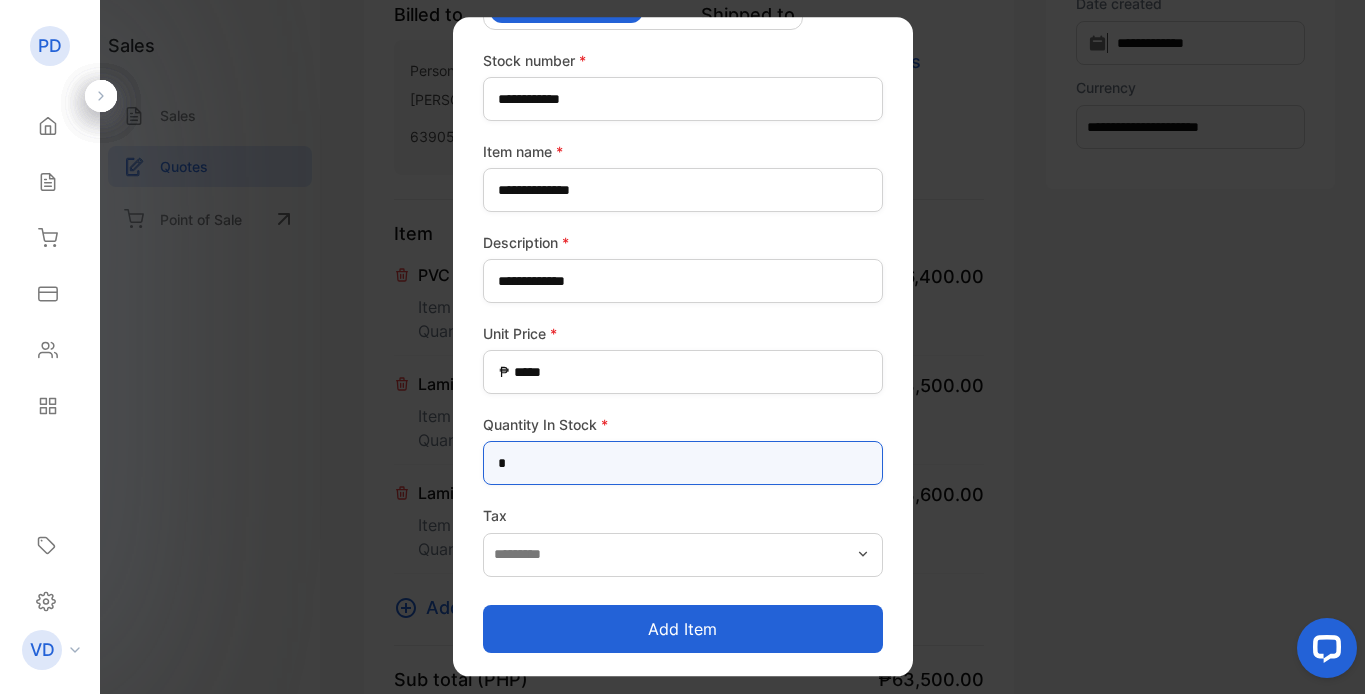 type on "*" 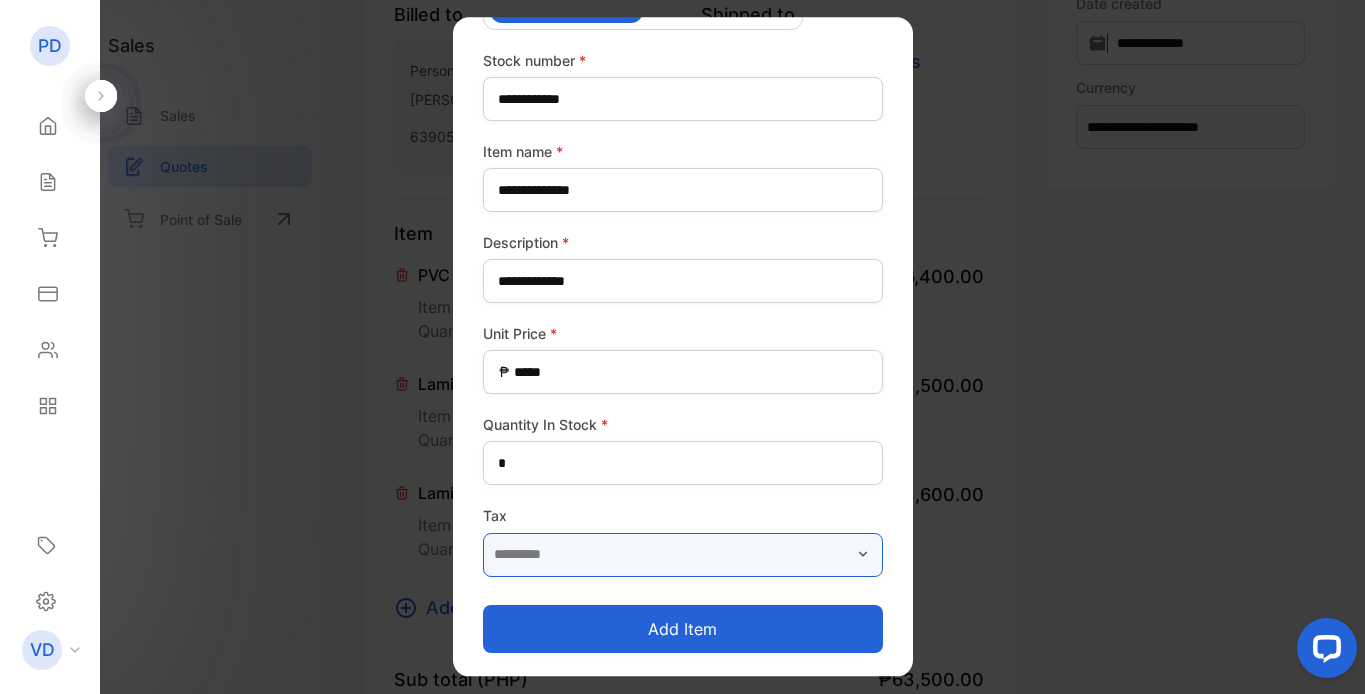 click at bounding box center [683, 555] 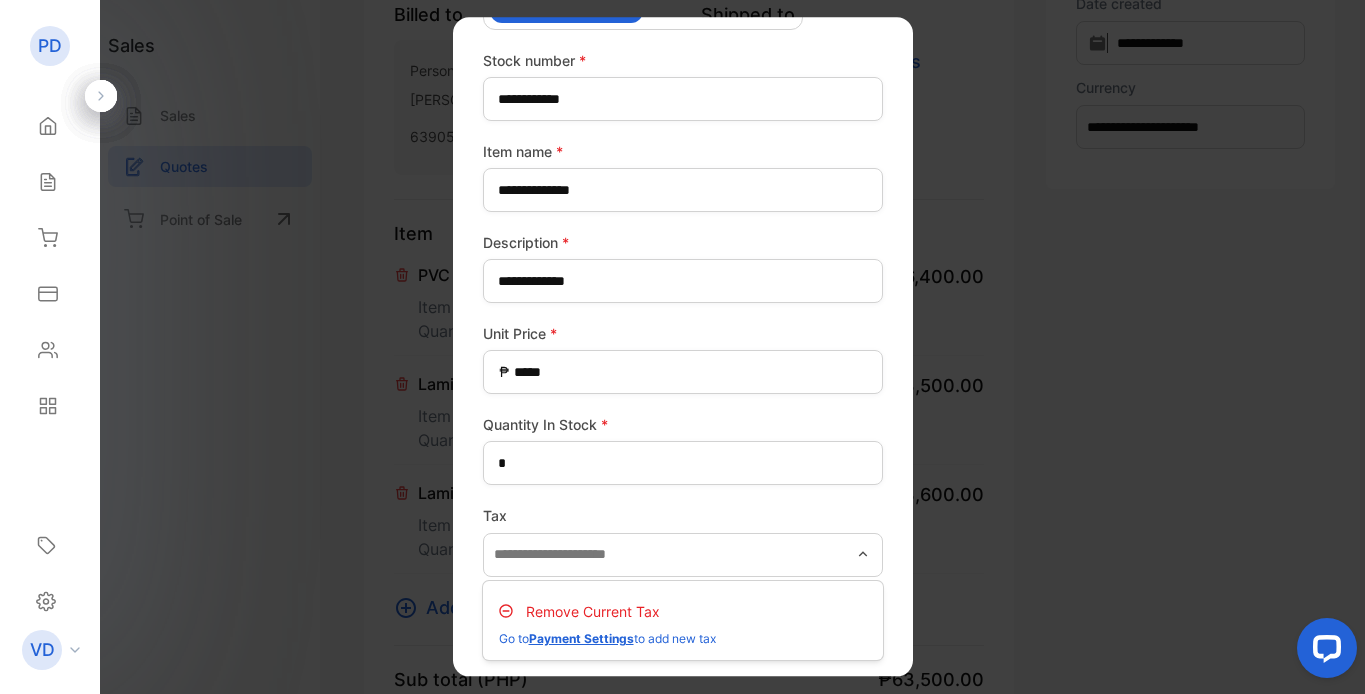 click on "Remove Current Tax" at bounding box center [593, 611] 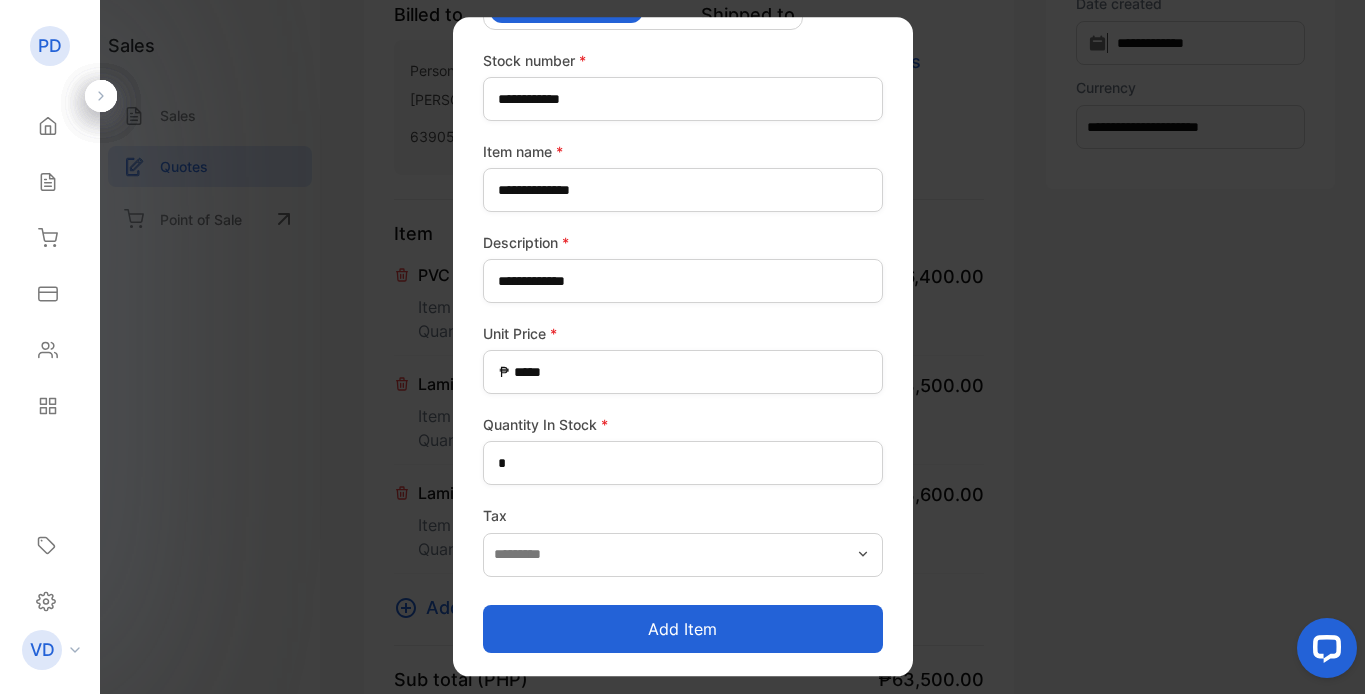 click on "Add item" at bounding box center (683, 629) 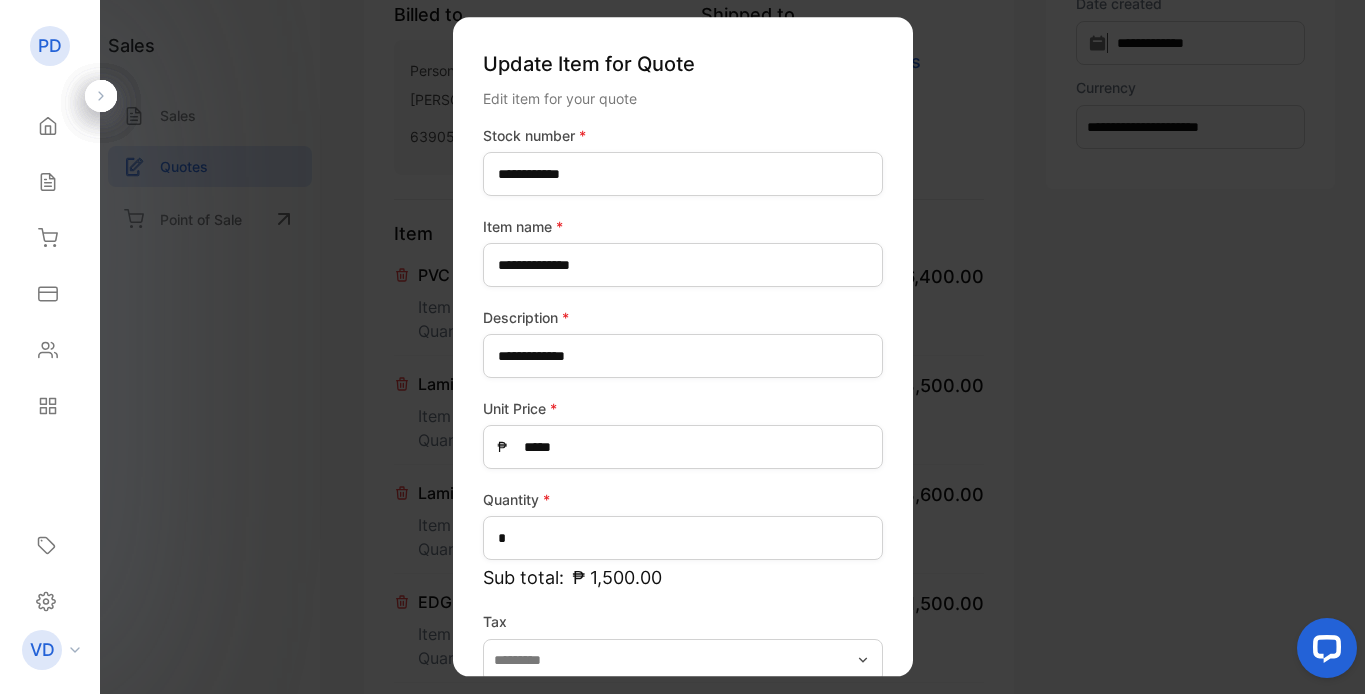 scroll, scrollTop: 106, scrollLeft: 0, axis: vertical 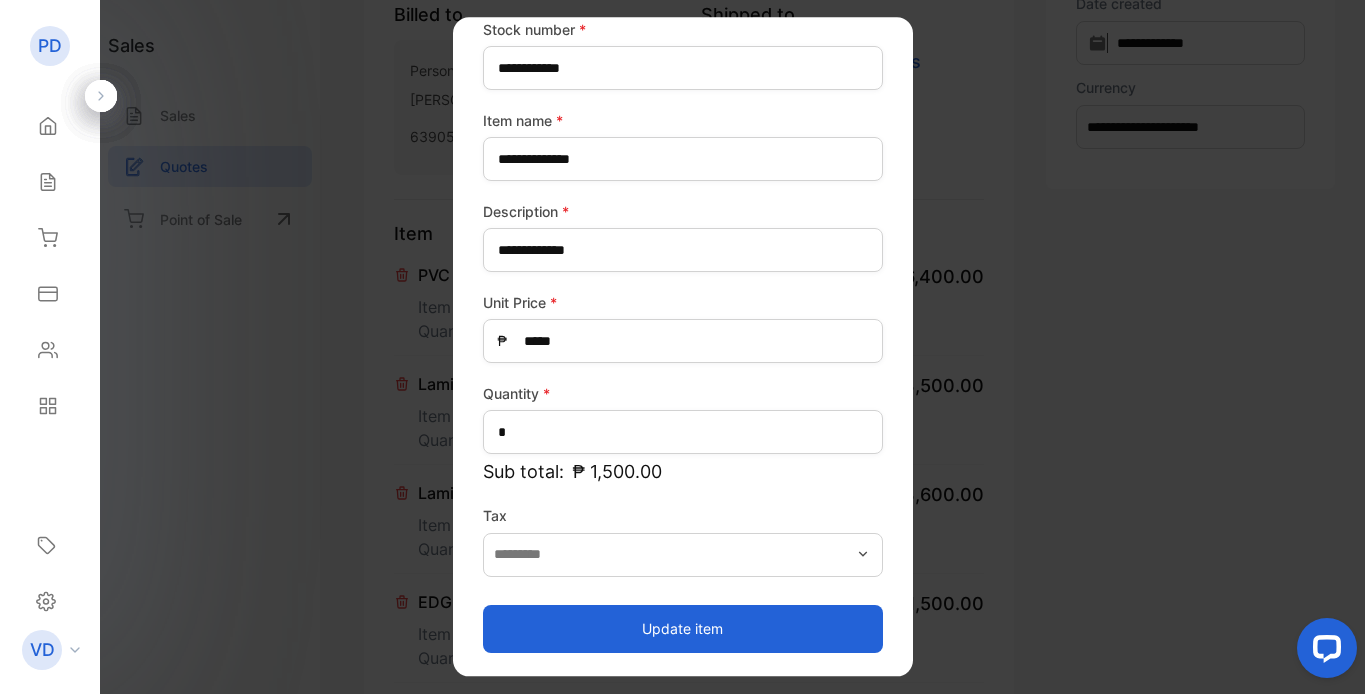 click on "Update item" at bounding box center [683, 629] 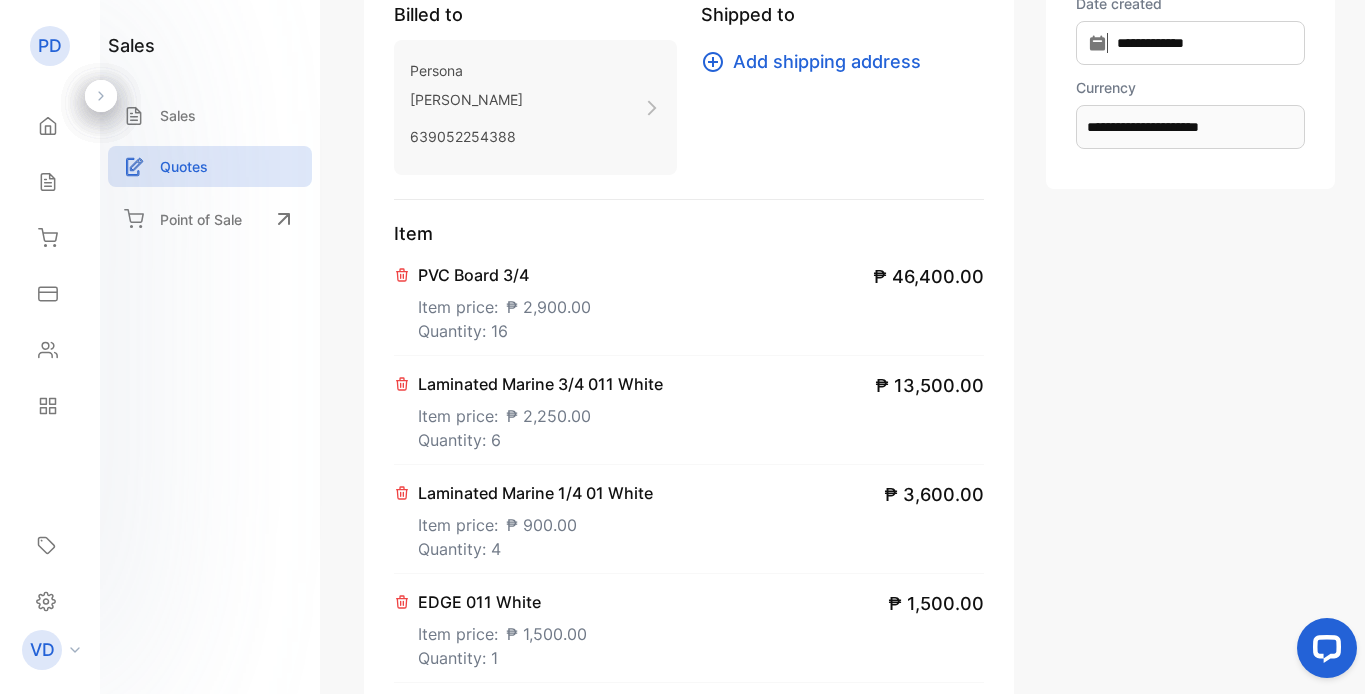 click on "EDGE 011 White Item price: ₱ 1,500.00 Quantity: 1 ₱ 1,500.00" at bounding box center [689, 628] 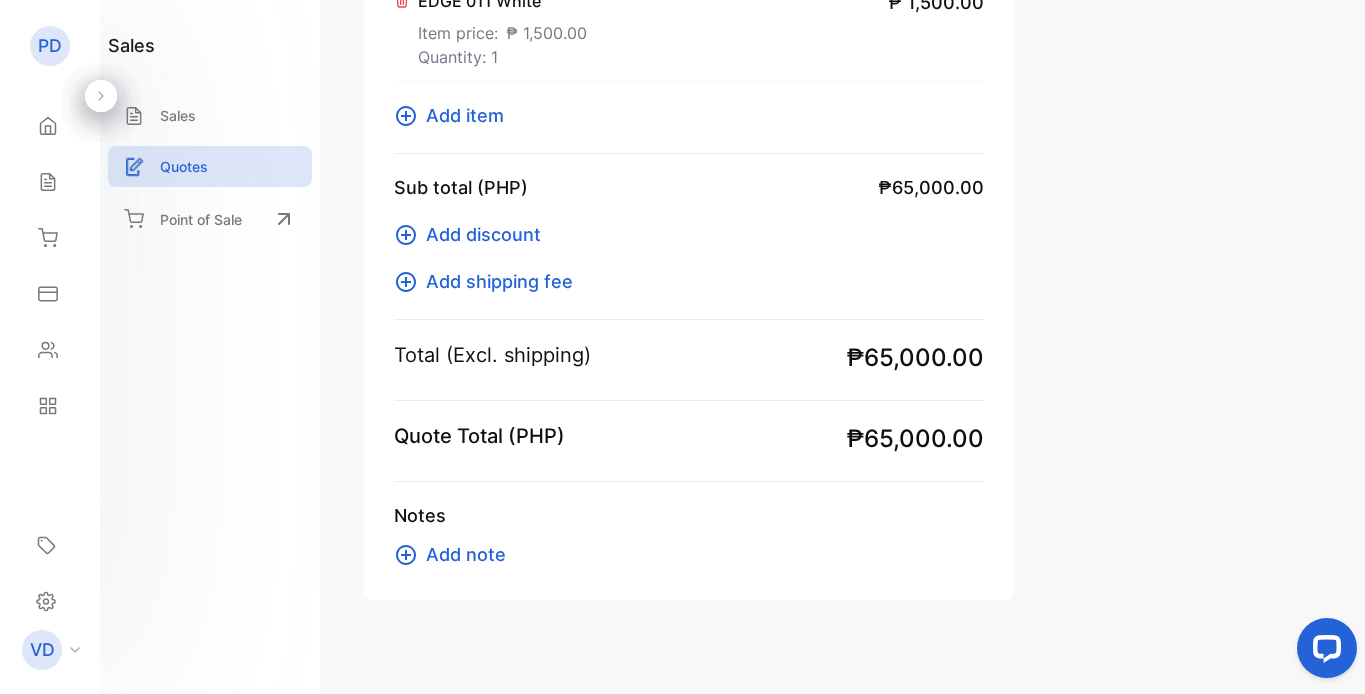 scroll, scrollTop: 830, scrollLeft: 0, axis: vertical 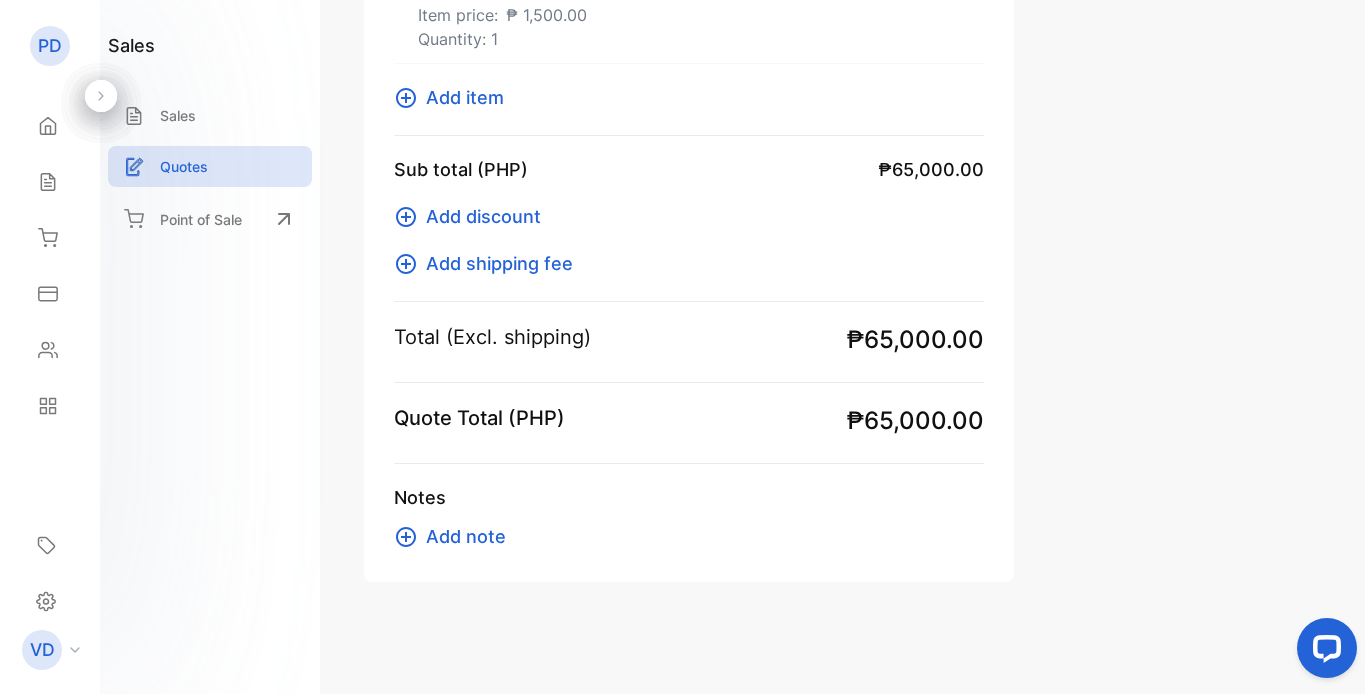 click on "Add note" at bounding box center [466, 536] 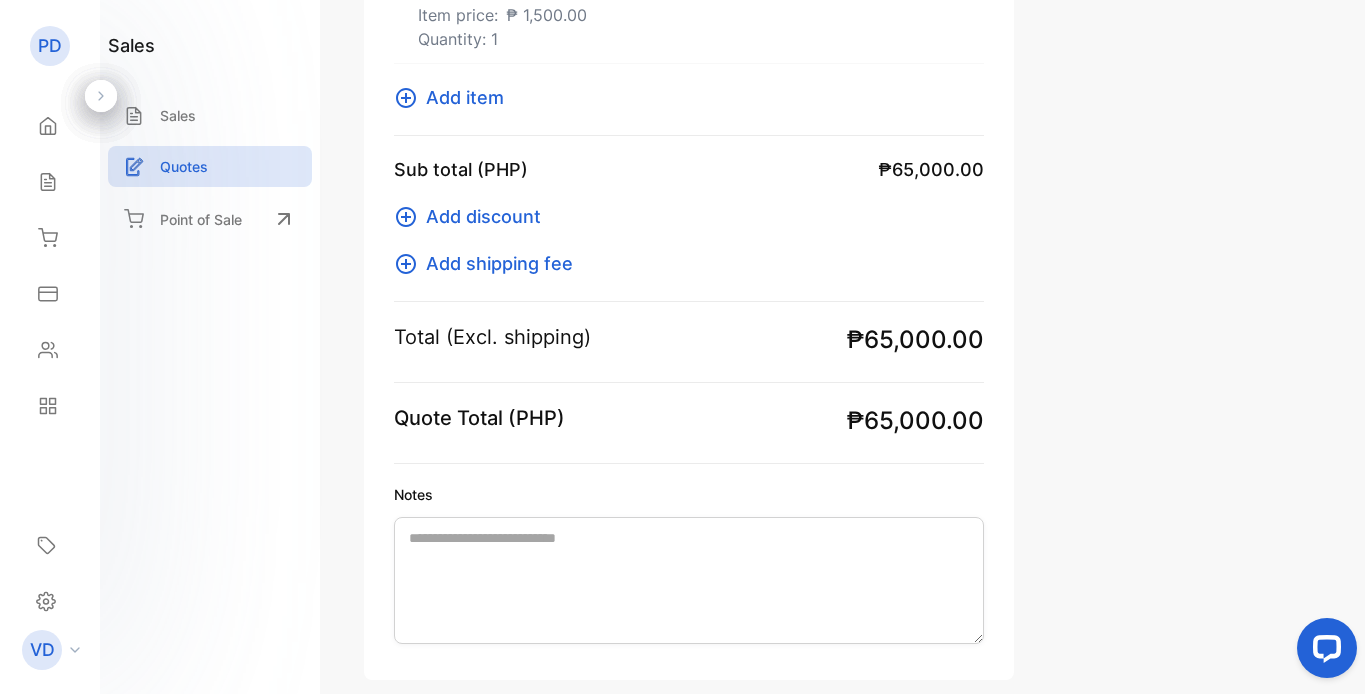 click on "Quote #0001001  Billed to Persona Denmar Gonzales 639052254388 Shipped to Add shipping address Item PVC Board 3/4 Item price: ₱ 2,900.00 Quantity: 16 ₱ 46,400.00 Laminated Marine 3/4 011  White Item price: ₱ 2,250.00 Quantity: 6 ₱ 13,500.00 Laminated Marine 1/4 01 White Item price: ₱ 900.00 Quantity: 4 ₱ 3,600.00 EDGE 011 White Item price: ₱ 1,500.00 Quantity: 1 ₱ 1,500.00 Add item Sub total (PHP) ₱65,000.00 Add discount Add shipping fee Total (Excl. shipping) ₱65,000.00 Quote Total (PHP) ₱65,000.00 Notes" at bounding box center (689, -14) 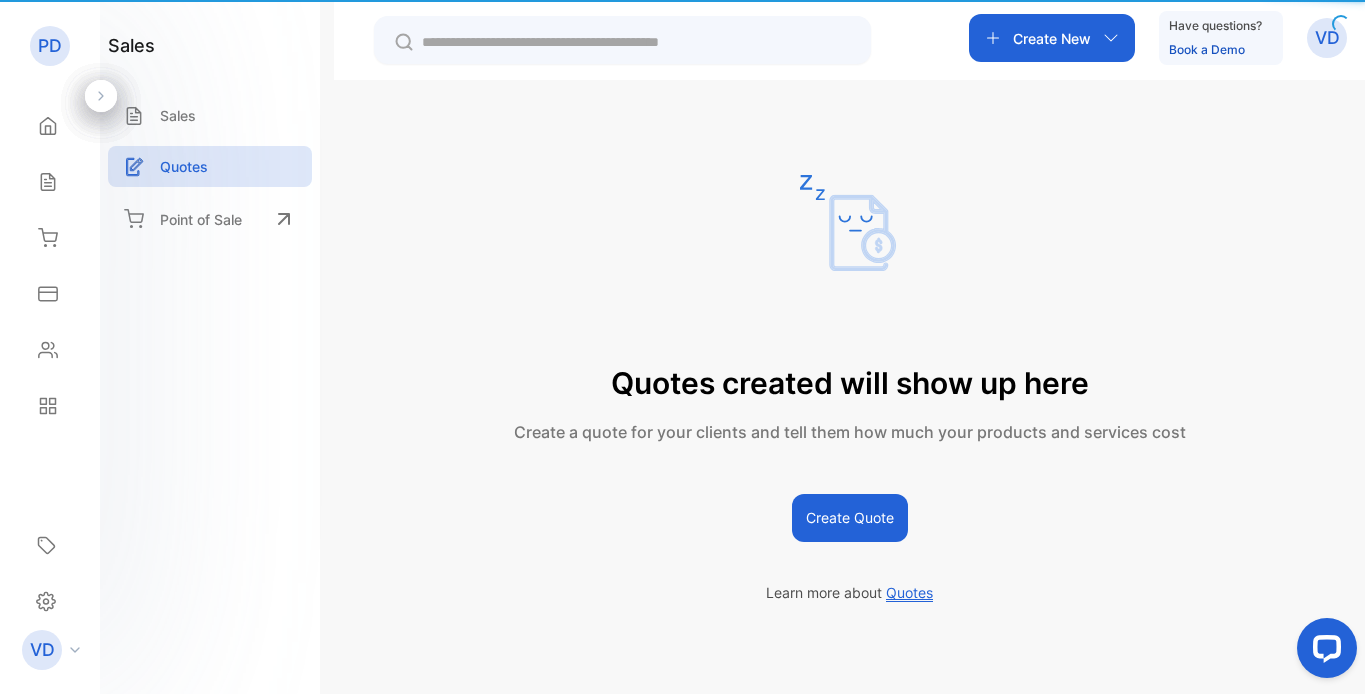 scroll, scrollTop: 0, scrollLeft: 0, axis: both 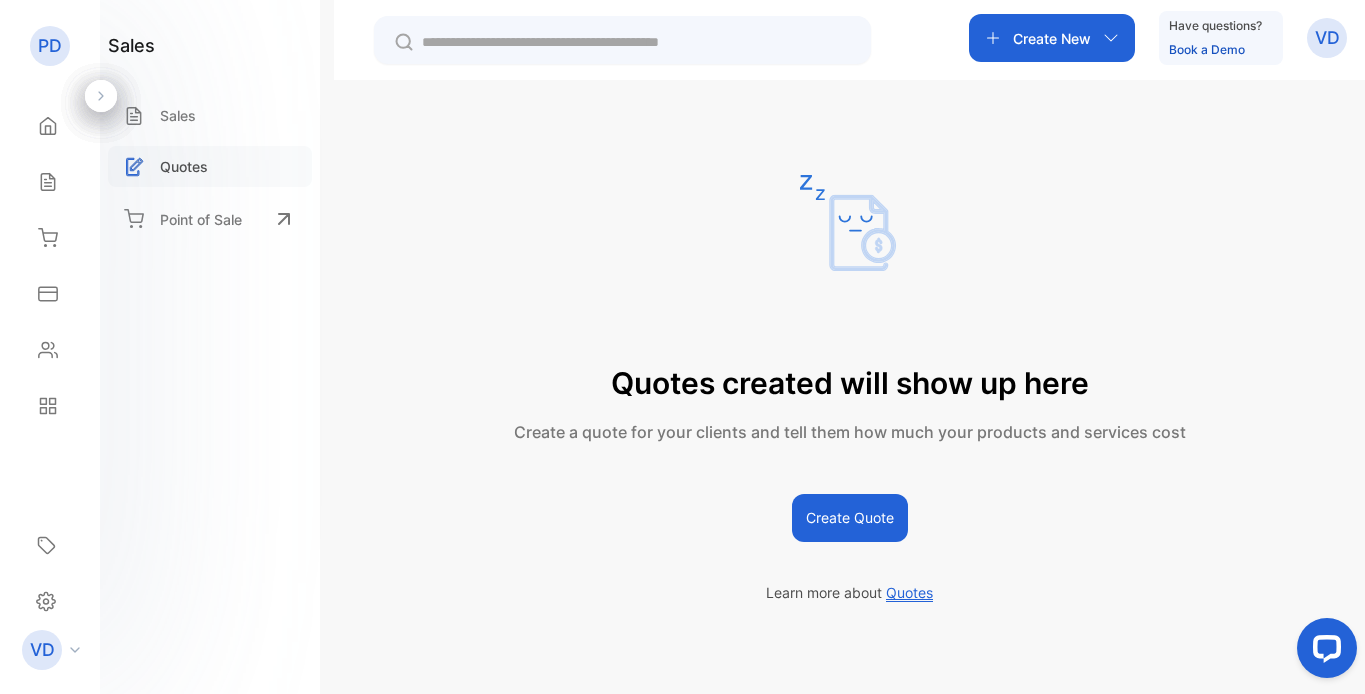 click on "Quotes" at bounding box center (184, 166) 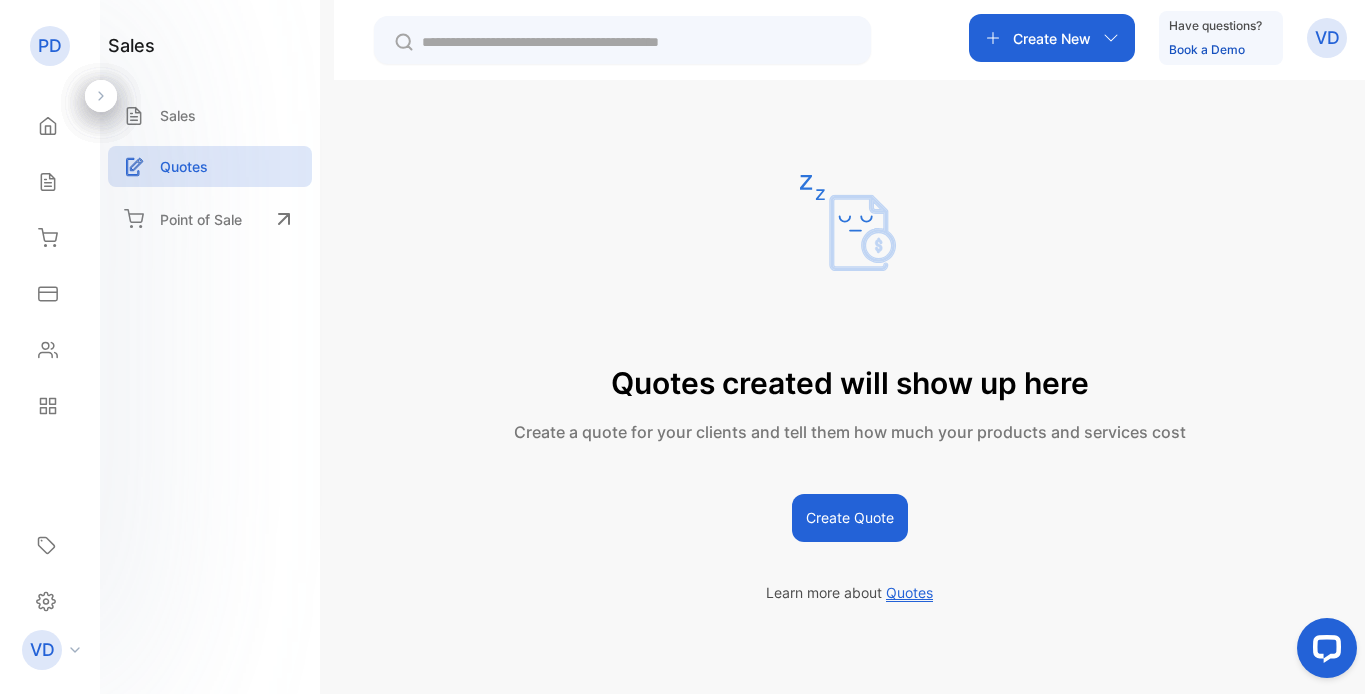 click on "Create Quote" at bounding box center (850, 518) 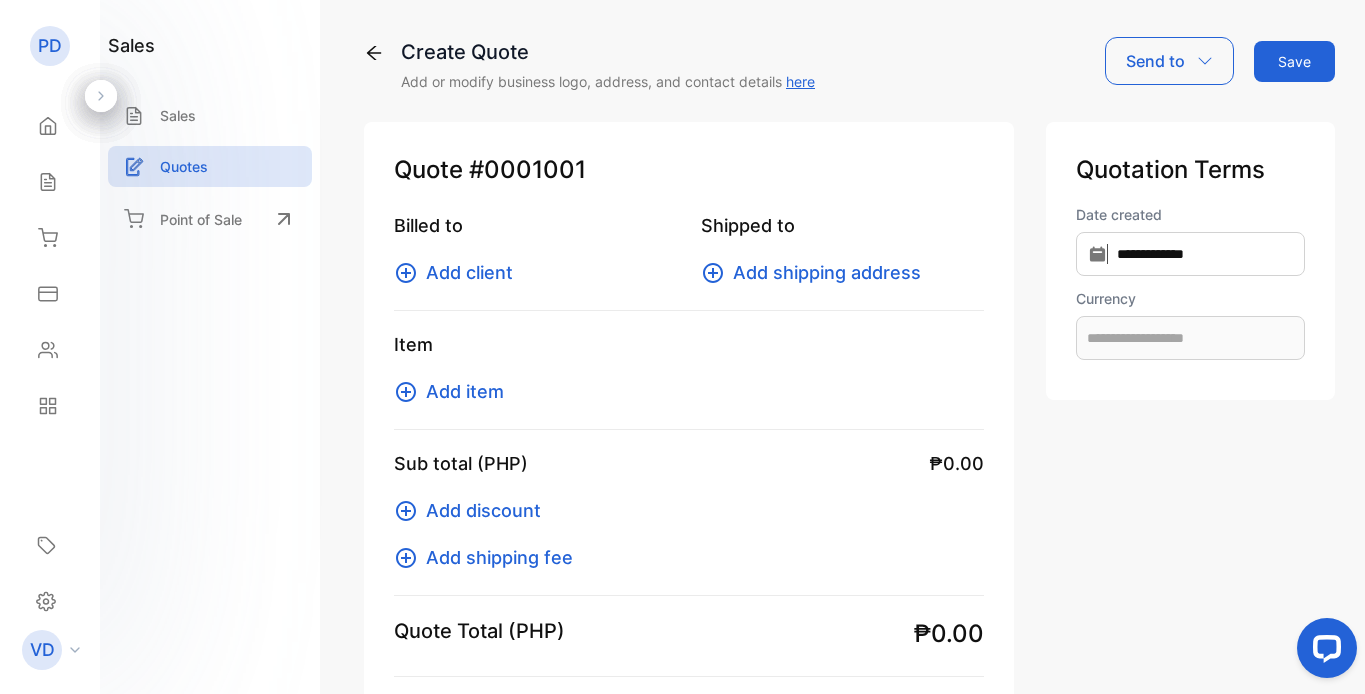 type on "**********" 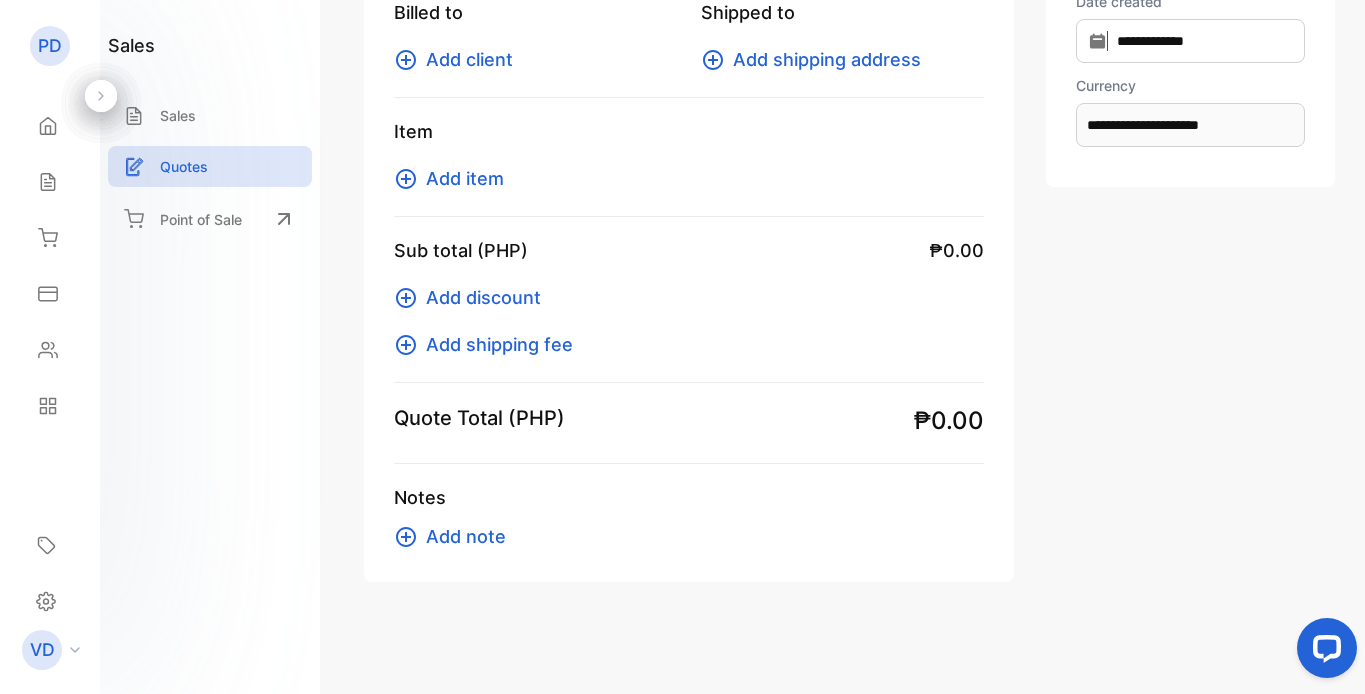 scroll, scrollTop: 0, scrollLeft: 0, axis: both 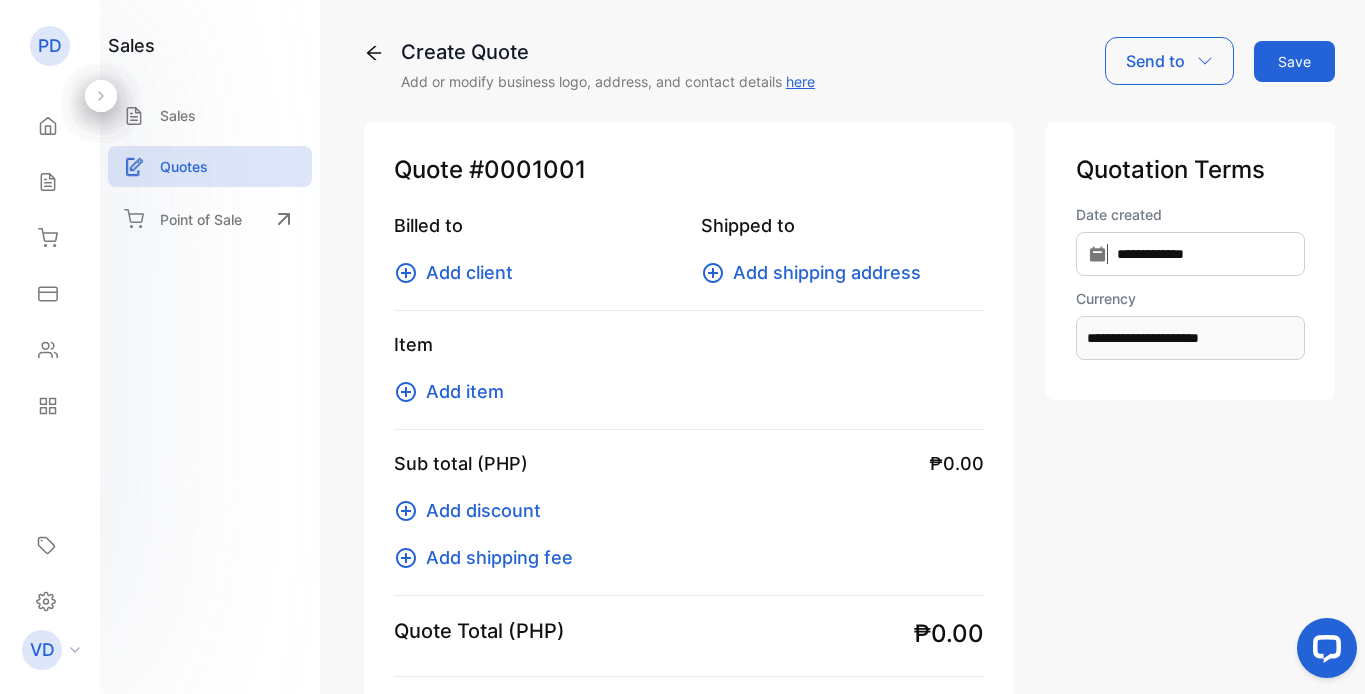 click on "Send to" at bounding box center (1155, 61) 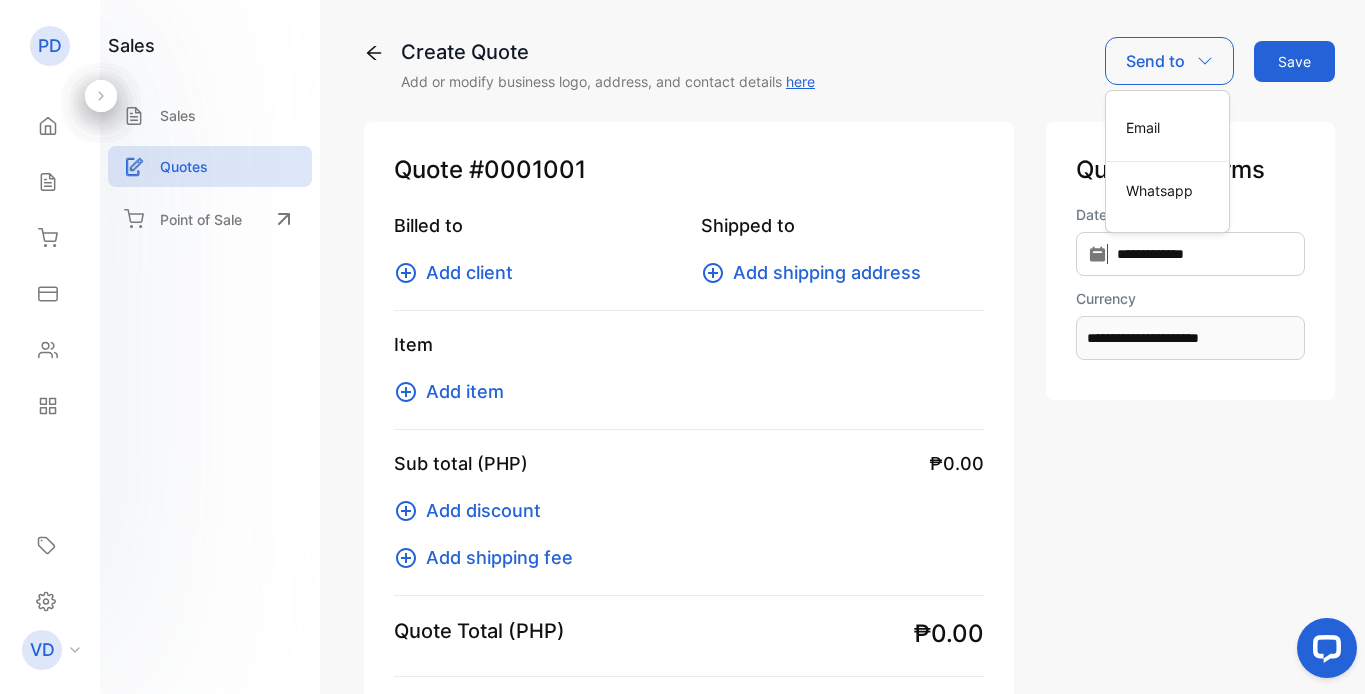 click on "Quote #0001001  Billed to Add client Shipped to Add shipping address Item Add item Sub total (PHP) ₱0.00 Add discount Add shipping fee Quote Total (PHP) ₱0.00 Notes Add note" at bounding box center (689, 458) 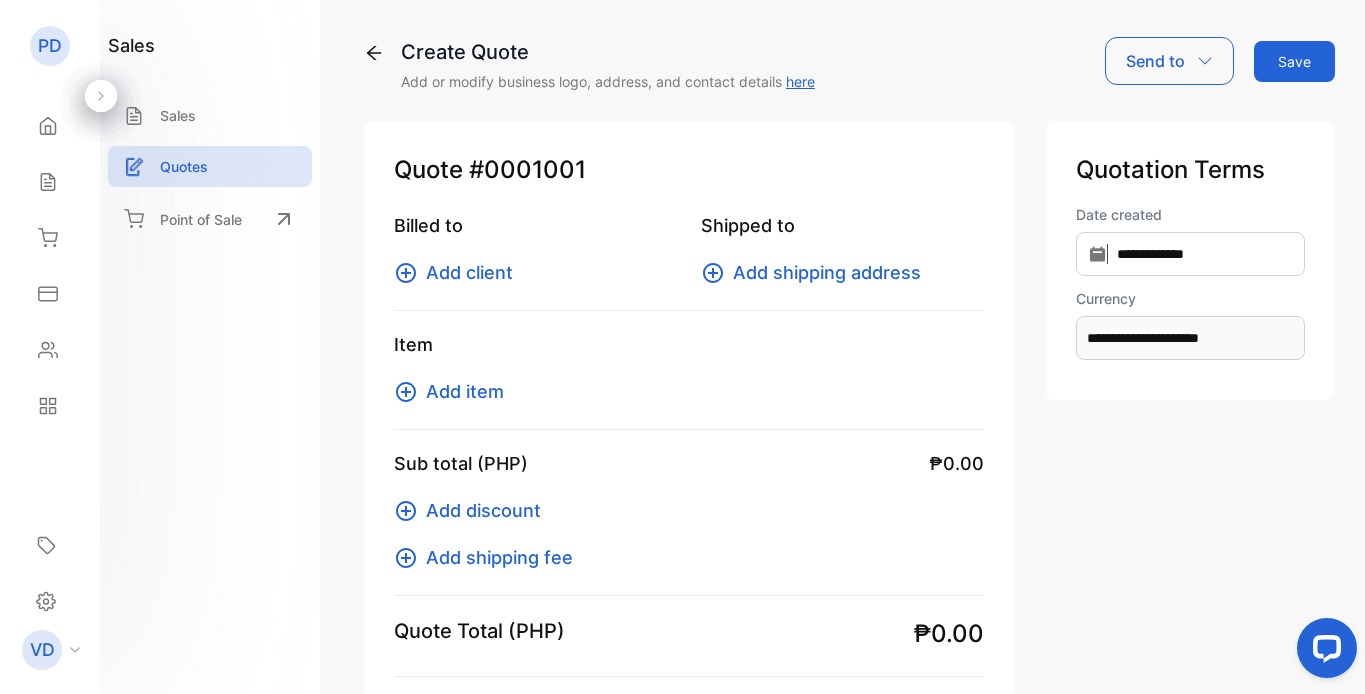 click on "Save" at bounding box center [1294, 61] 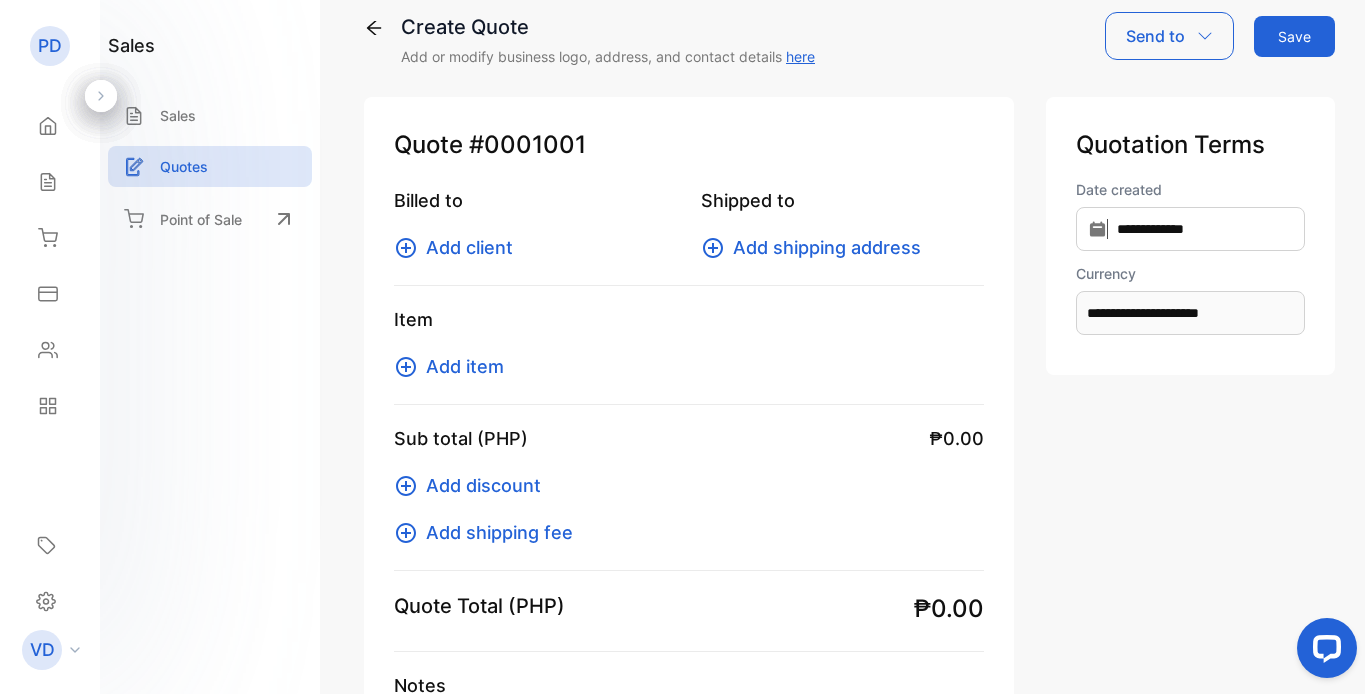 scroll, scrollTop: 0, scrollLeft: 0, axis: both 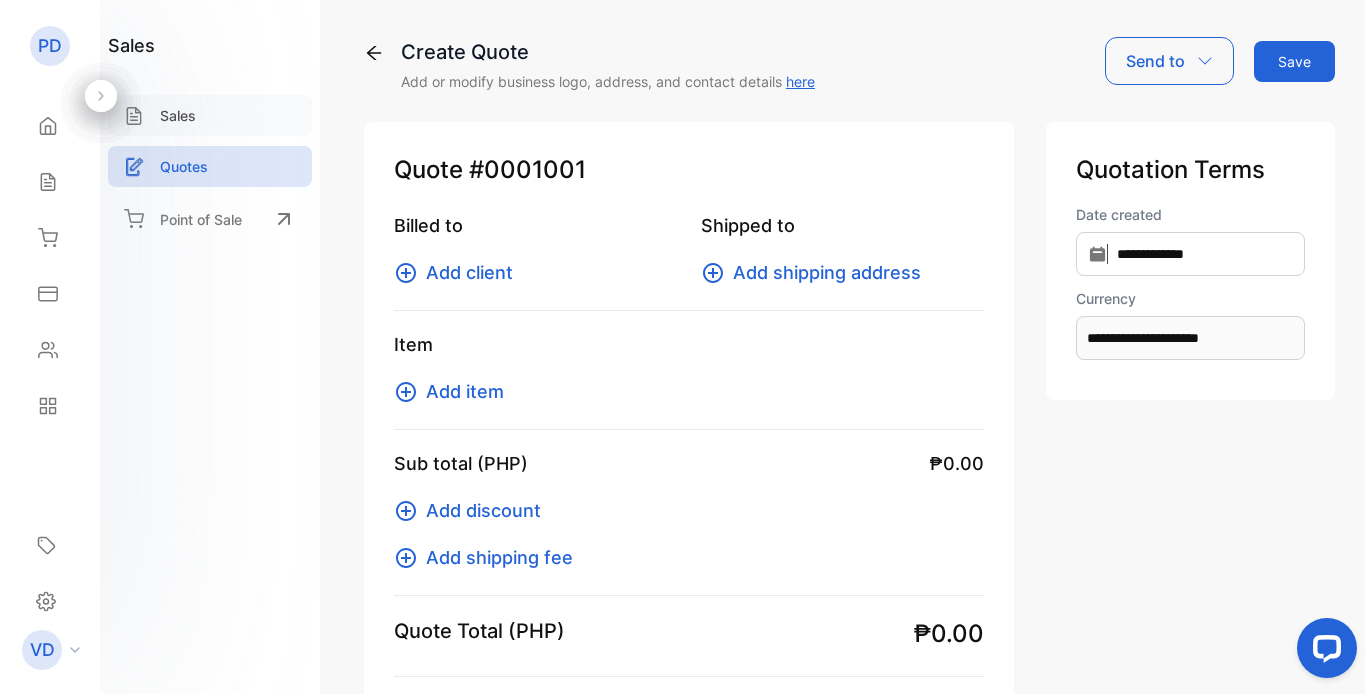 click on "Sales" at bounding box center [178, 115] 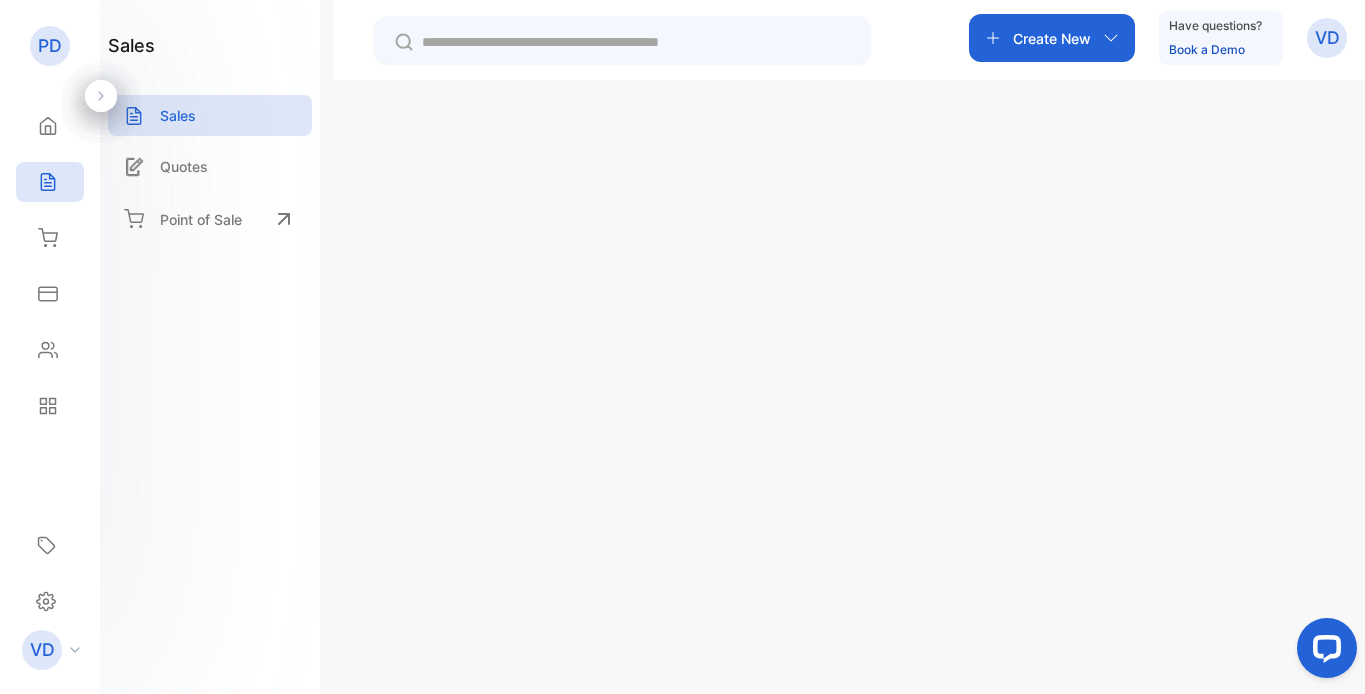 scroll, scrollTop: 0, scrollLeft: 0, axis: both 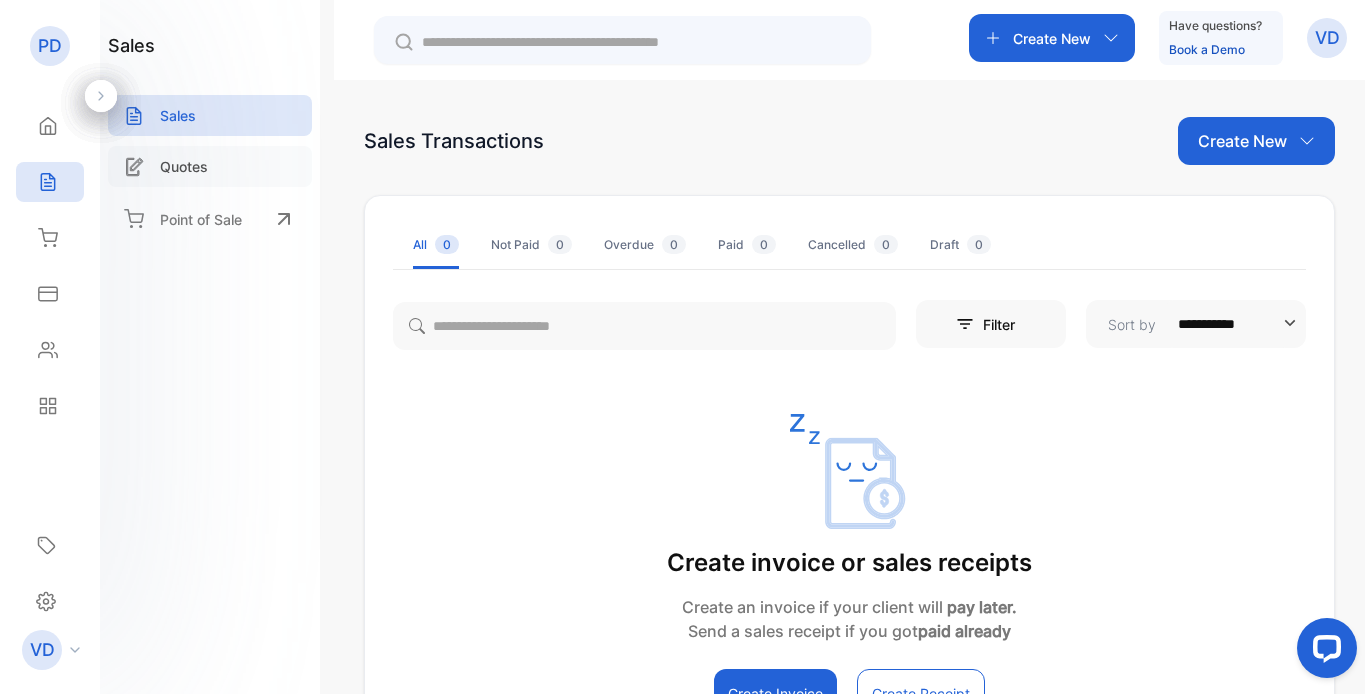 click on "Quotes" at bounding box center (184, 166) 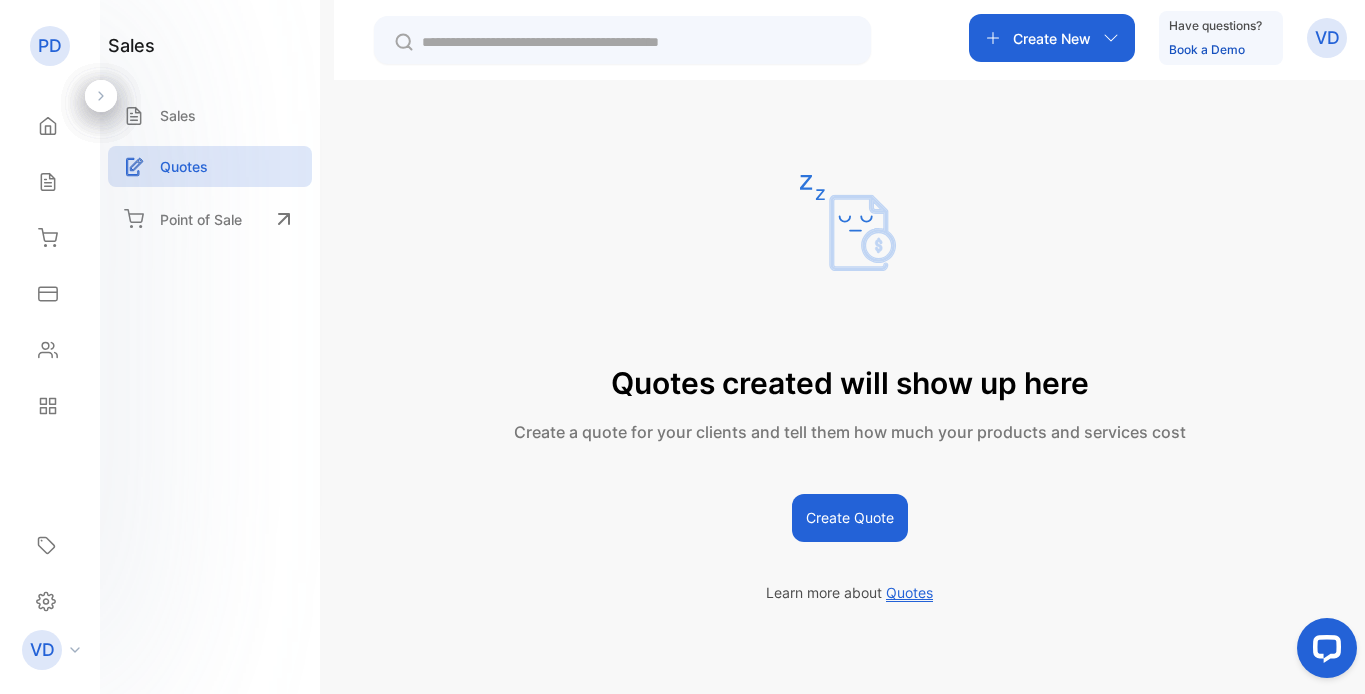 click on "Create New" at bounding box center (1052, 38) 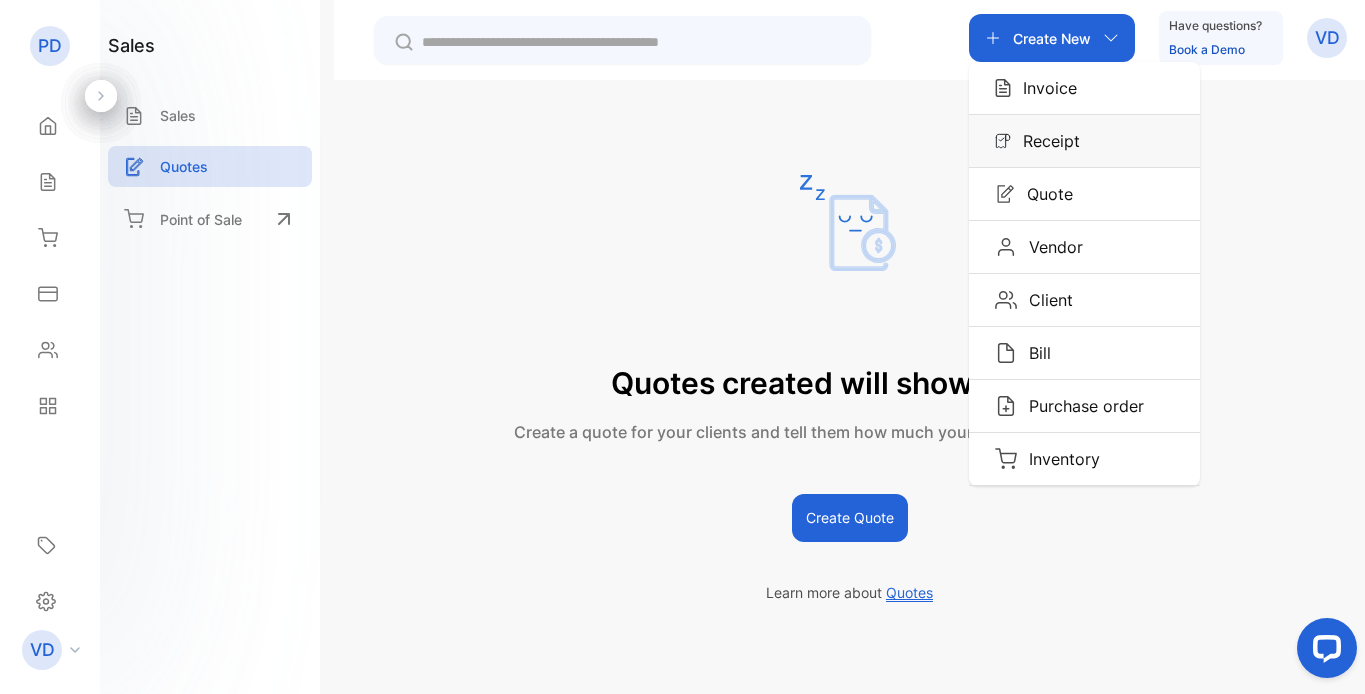 click on "Receipt" at bounding box center [1045, 141] 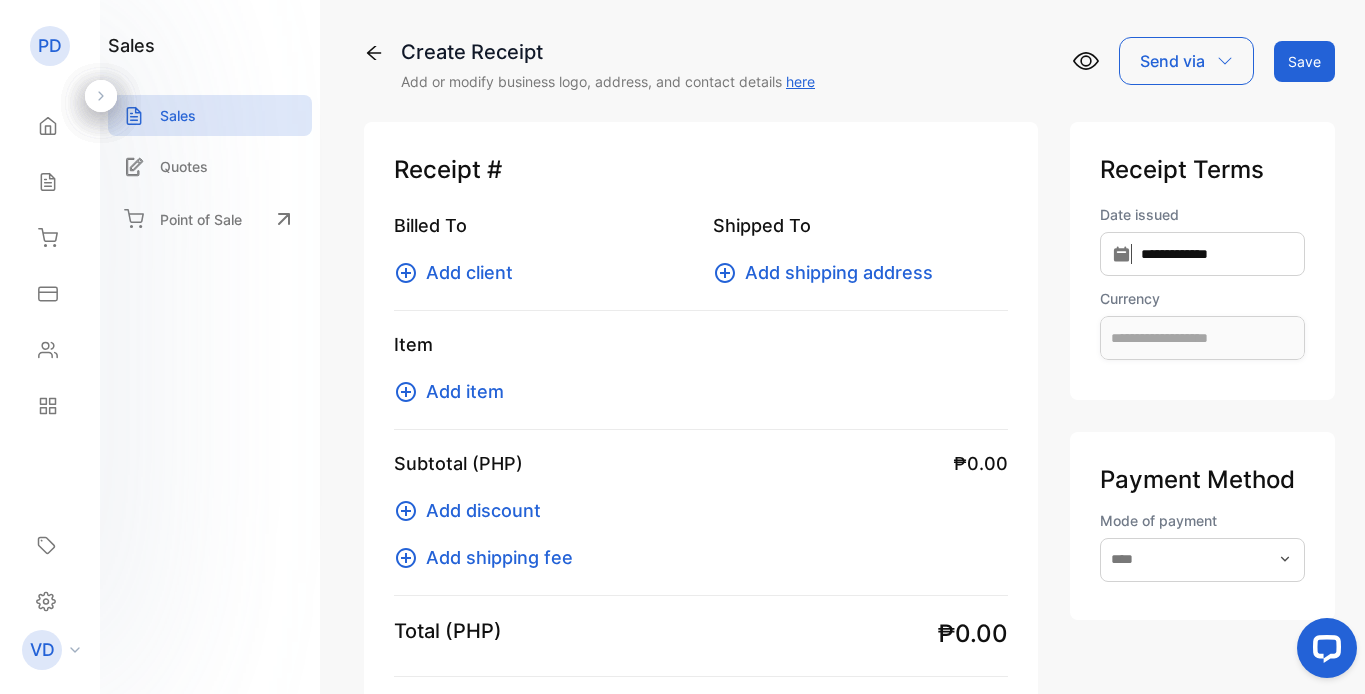 type on "**********" 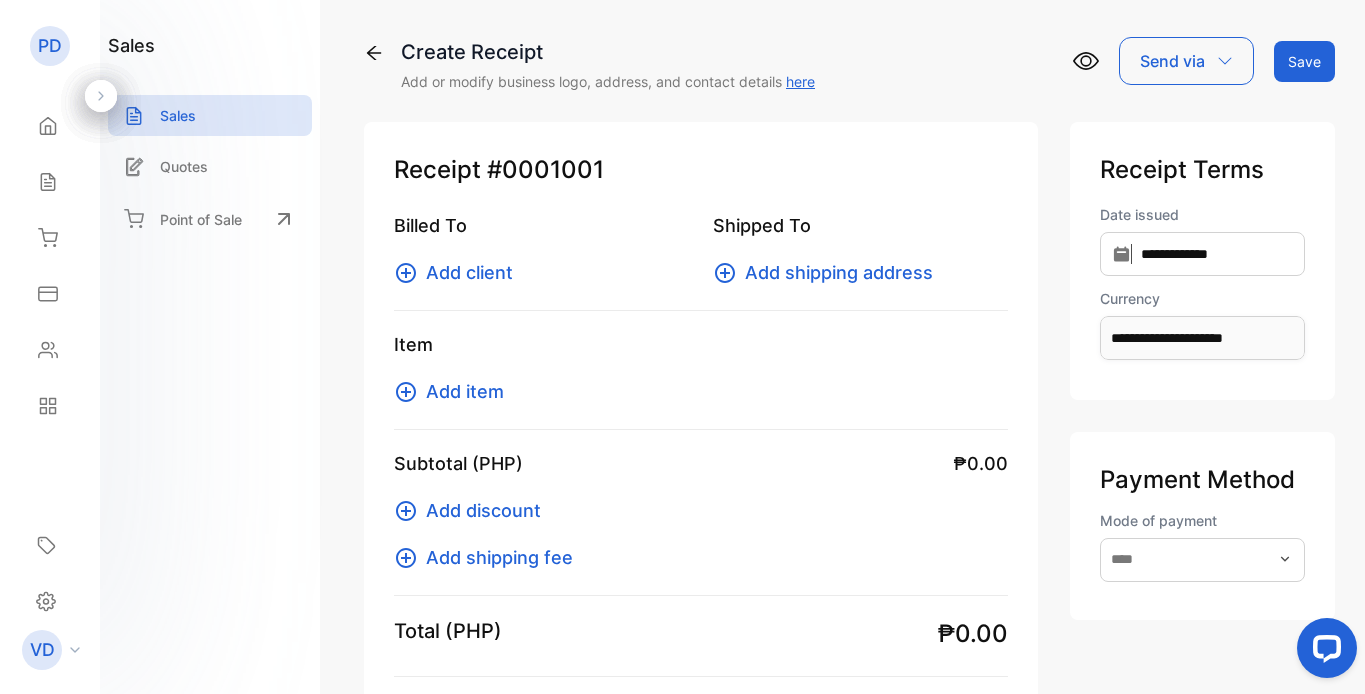 click on "Receipt   #0001001" at bounding box center (701, 170) 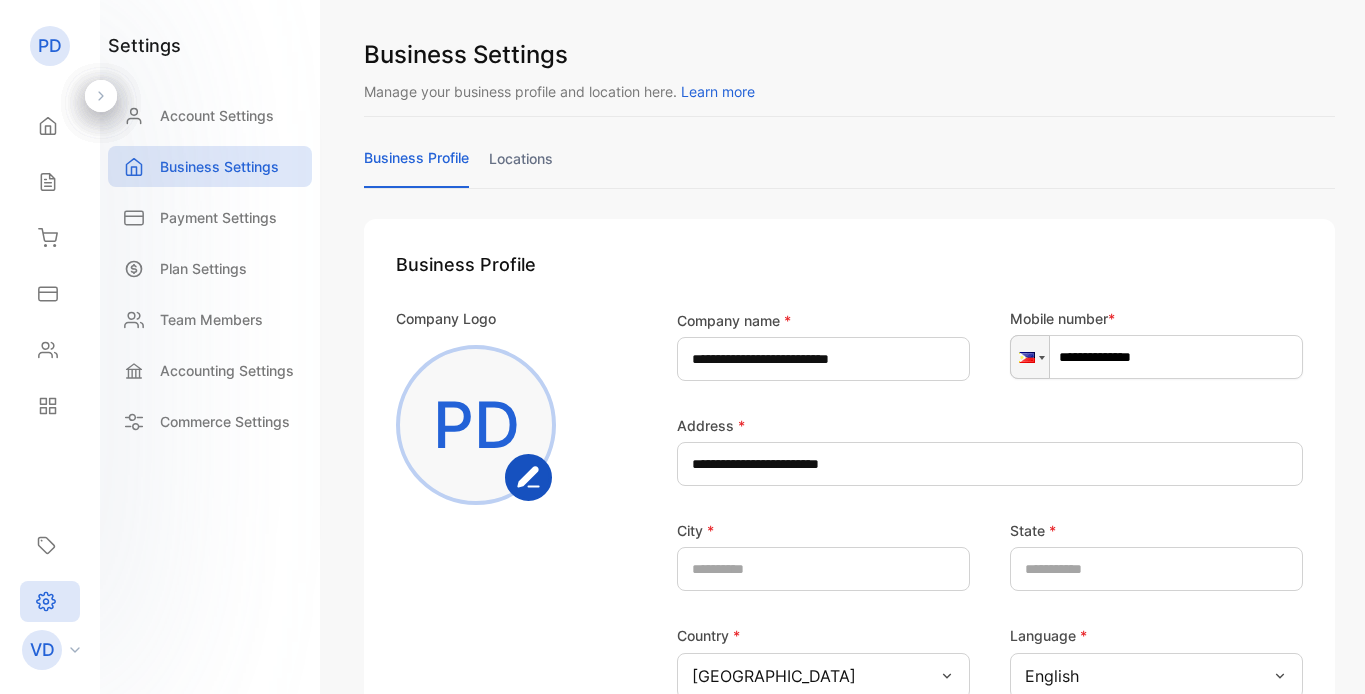 scroll, scrollTop: 0, scrollLeft: 0, axis: both 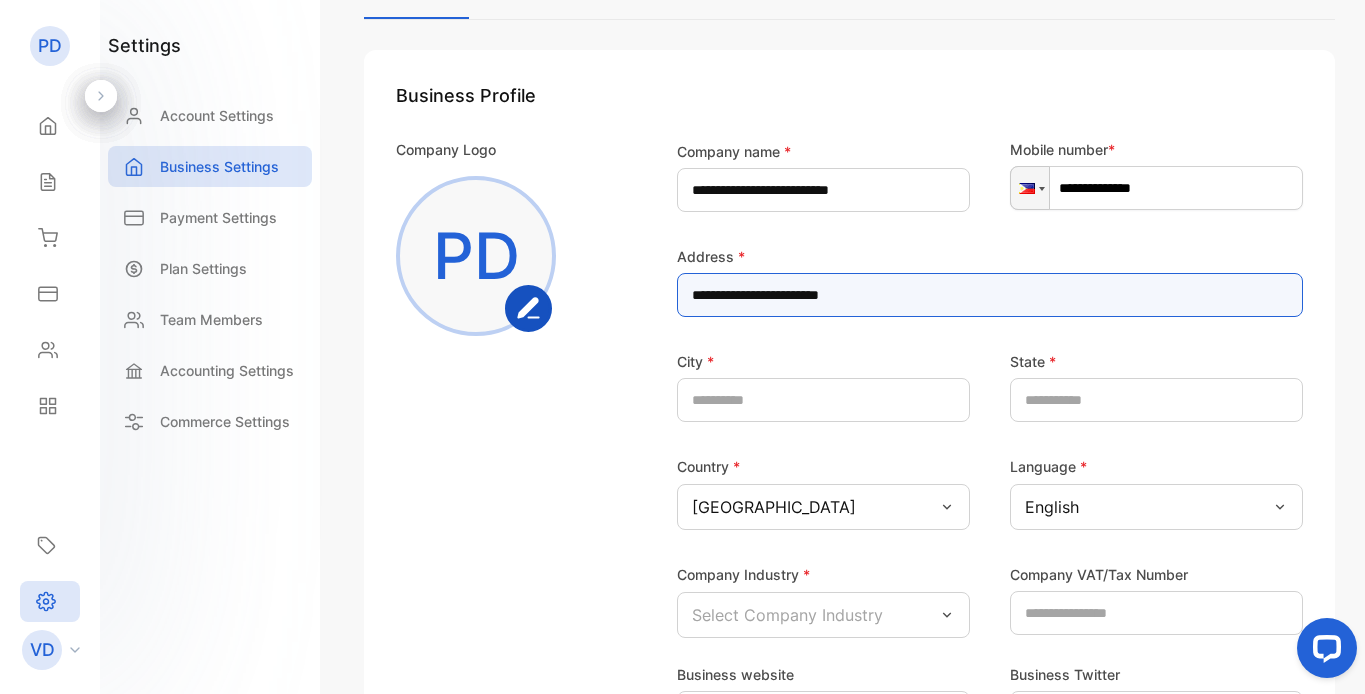 click on "**********" at bounding box center [990, 295] 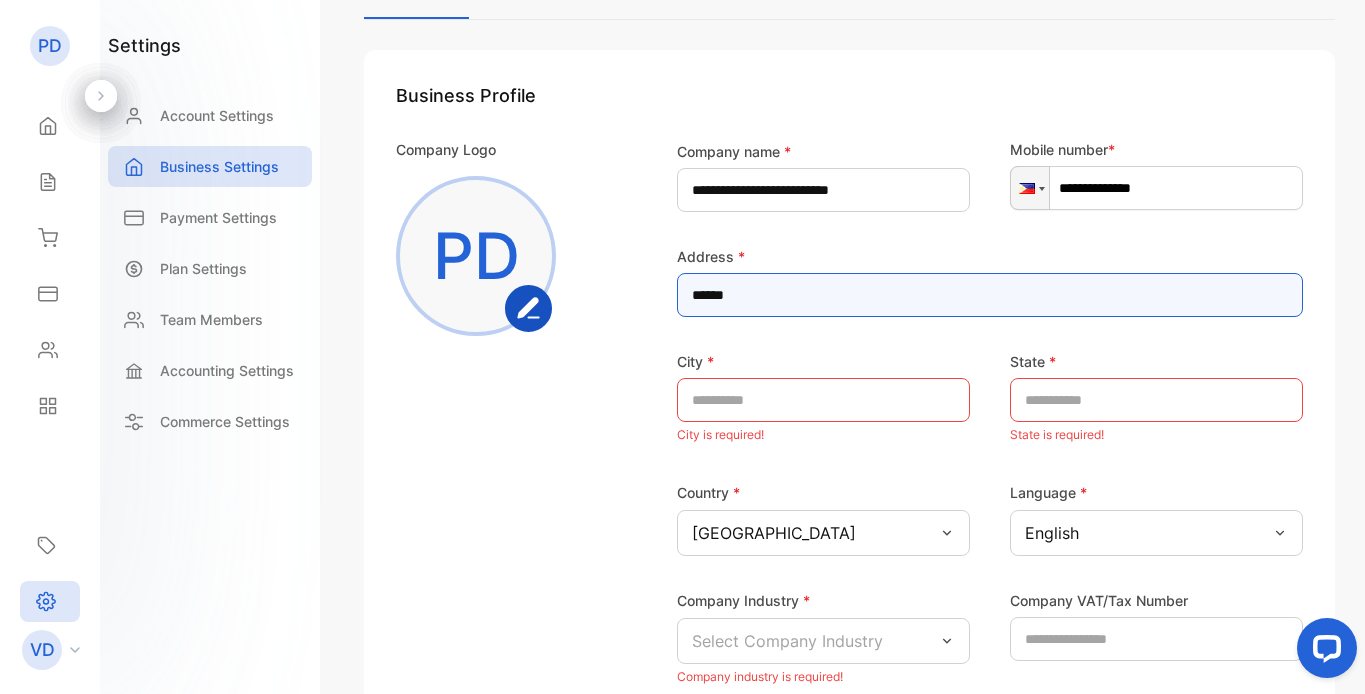 type on "******" 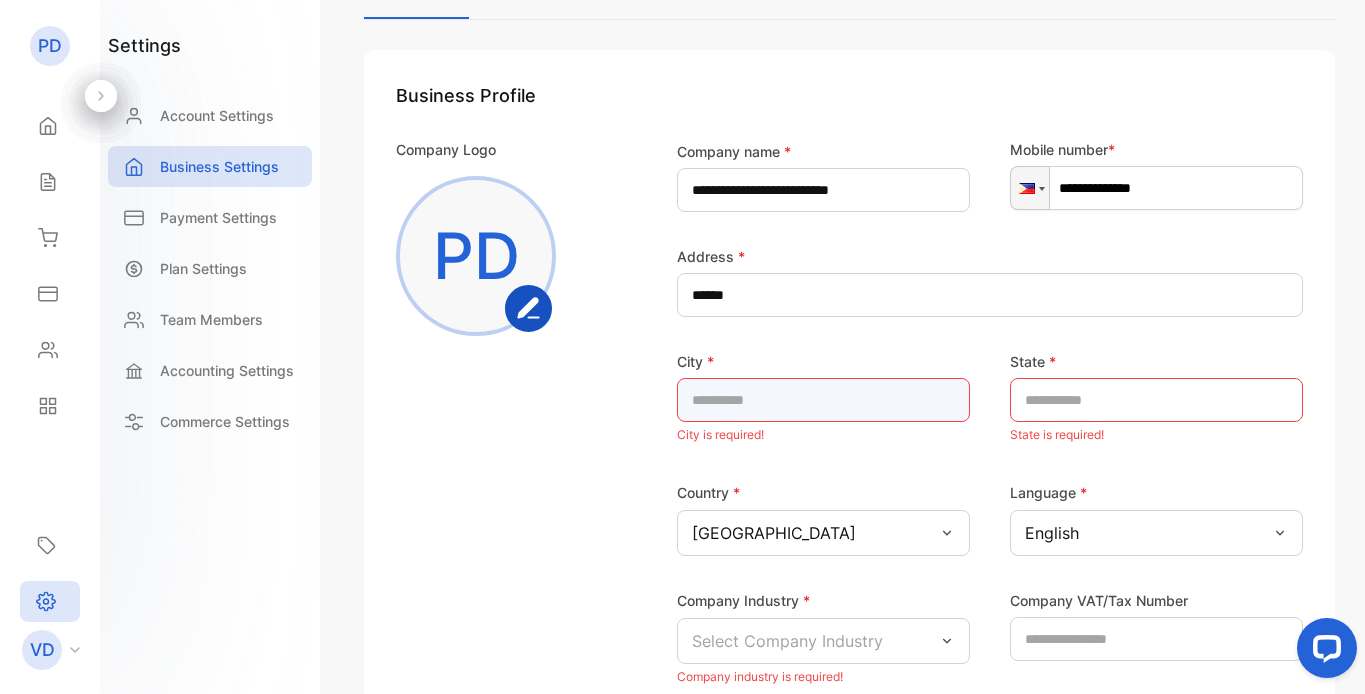 click at bounding box center [823, 400] 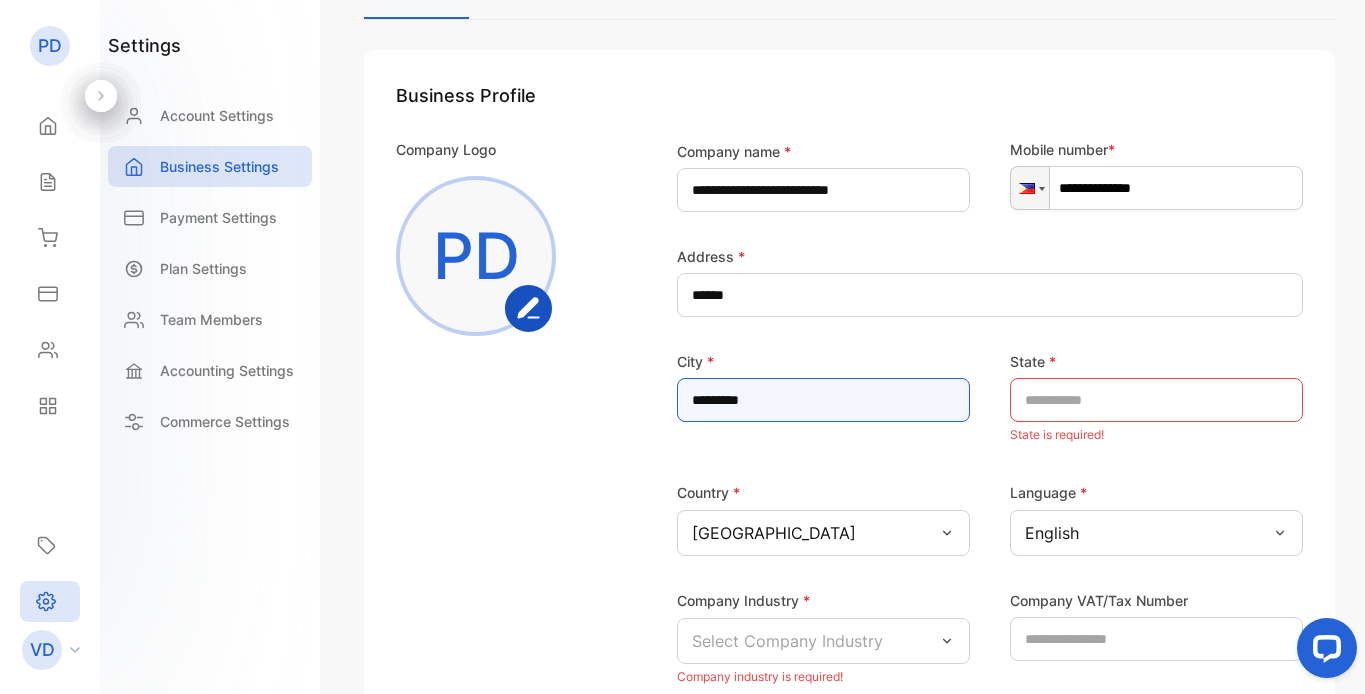 type on "*********" 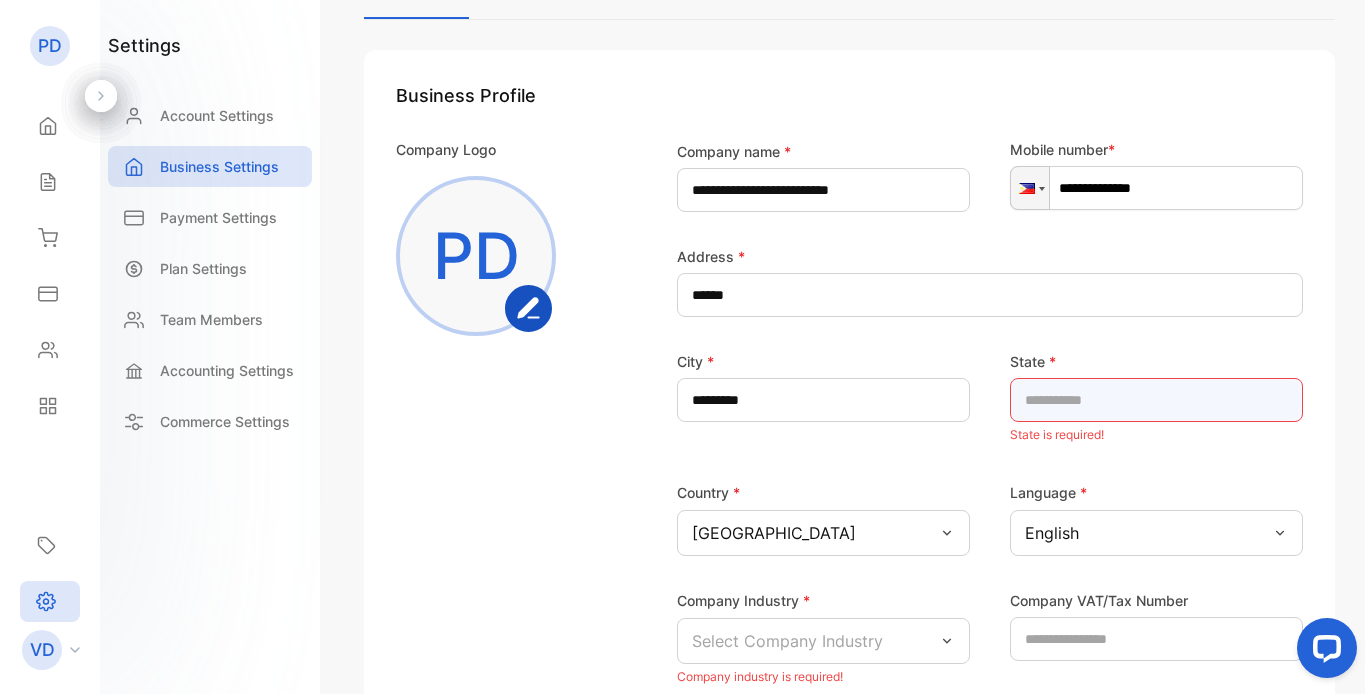 click at bounding box center [1156, 400] 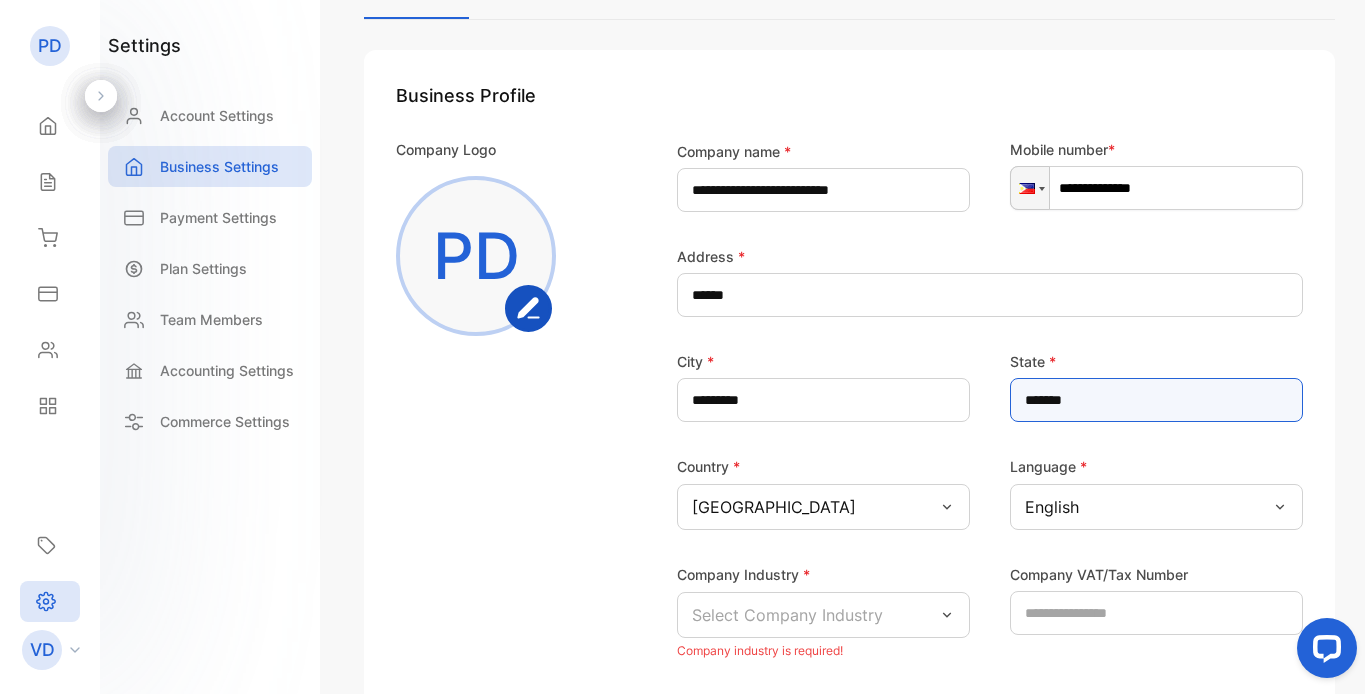 click on "*******" at bounding box center (1156, 400) 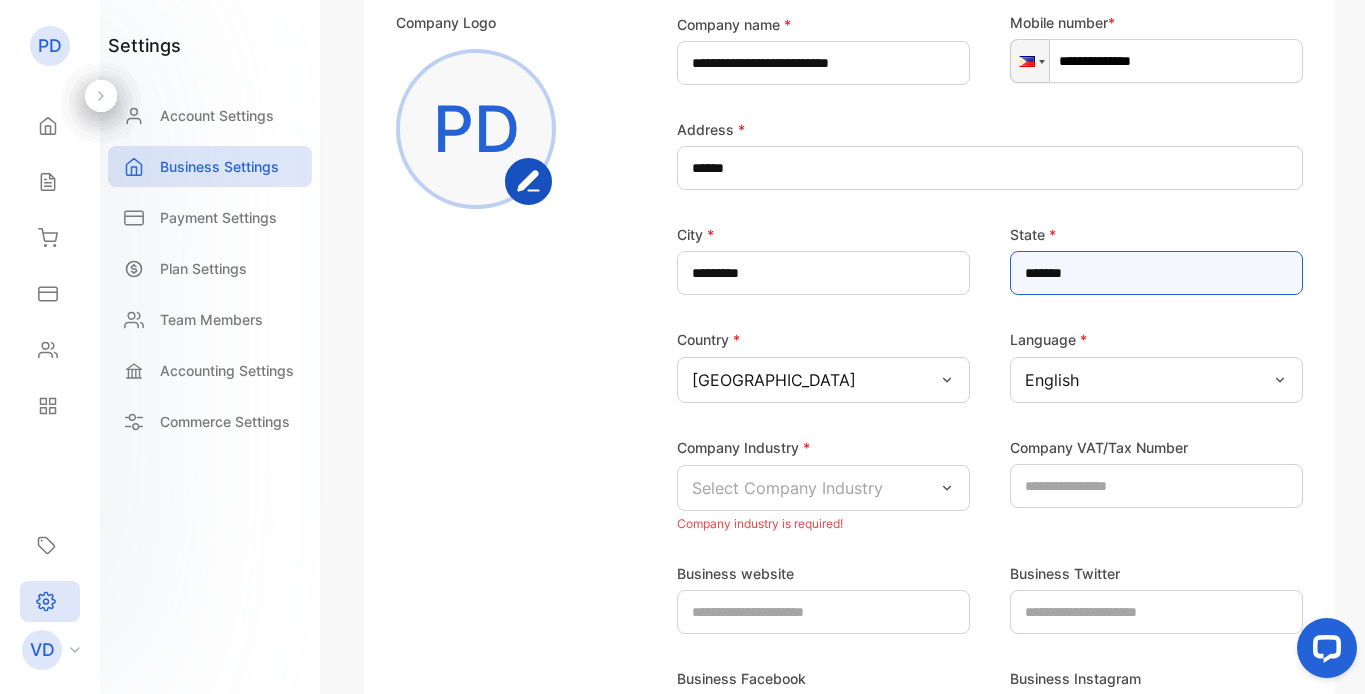 scroll, scrollTop: 302, scrollLeft: 0, axis: vertical 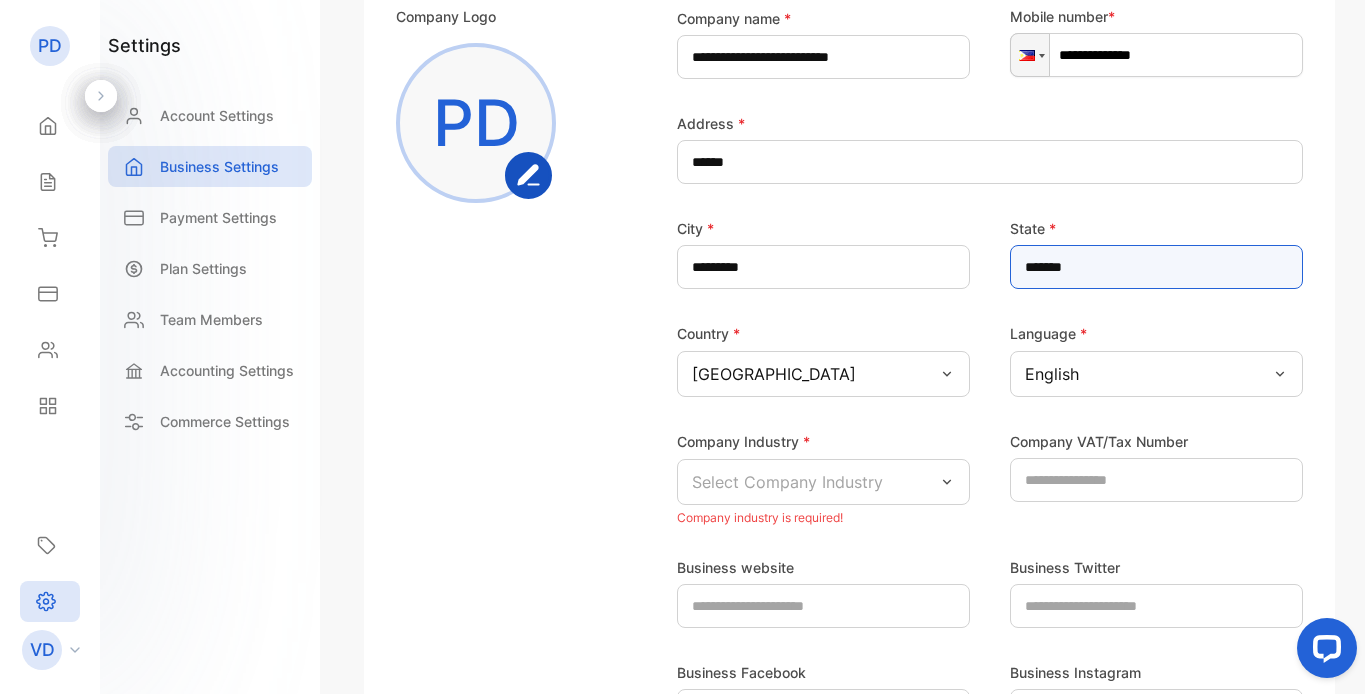 type on "*******" 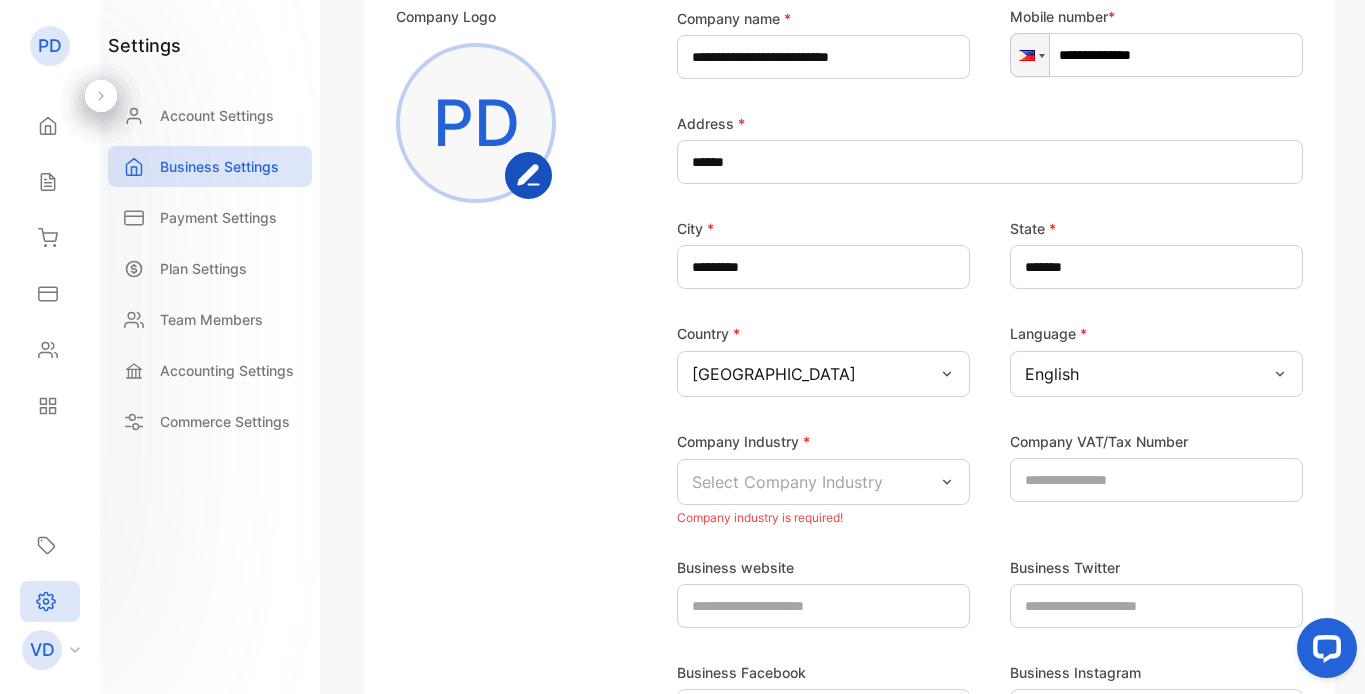 click on "Select Company Industry" at bounding box center [787, 482] 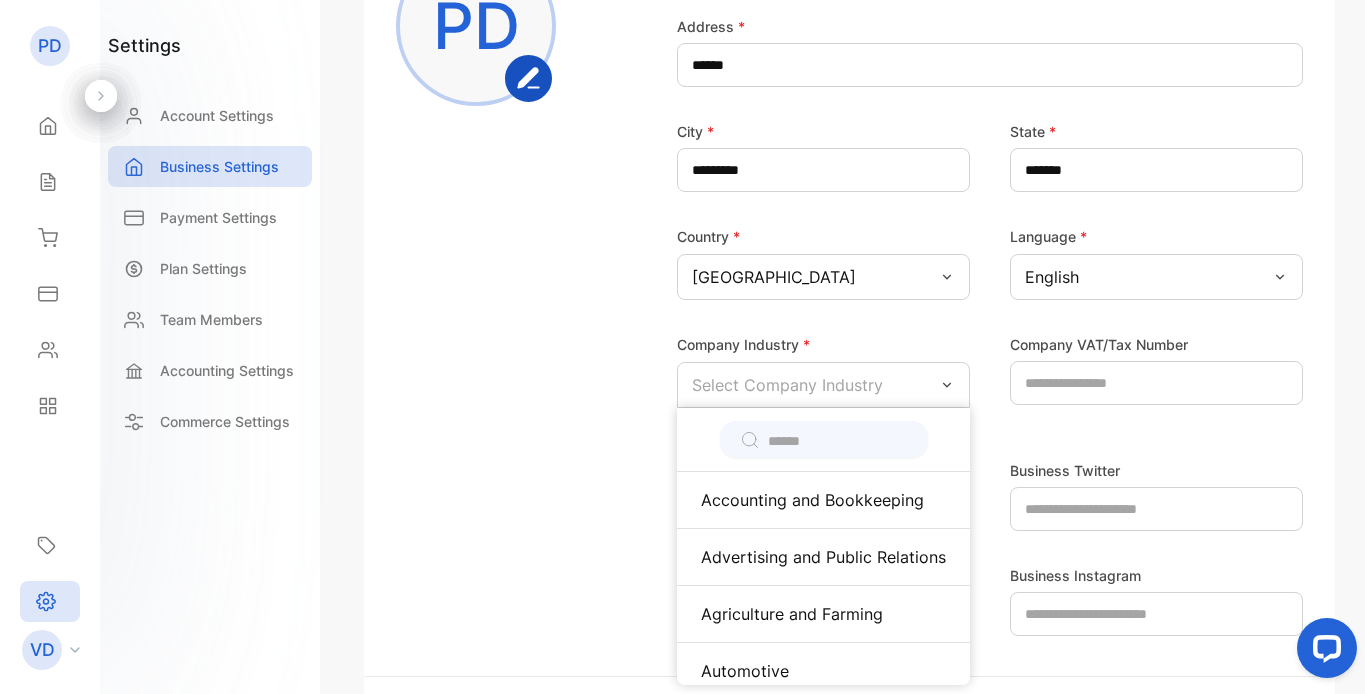 scroll, scrollTop: 409, scrollLeft: 0, axis: vertical 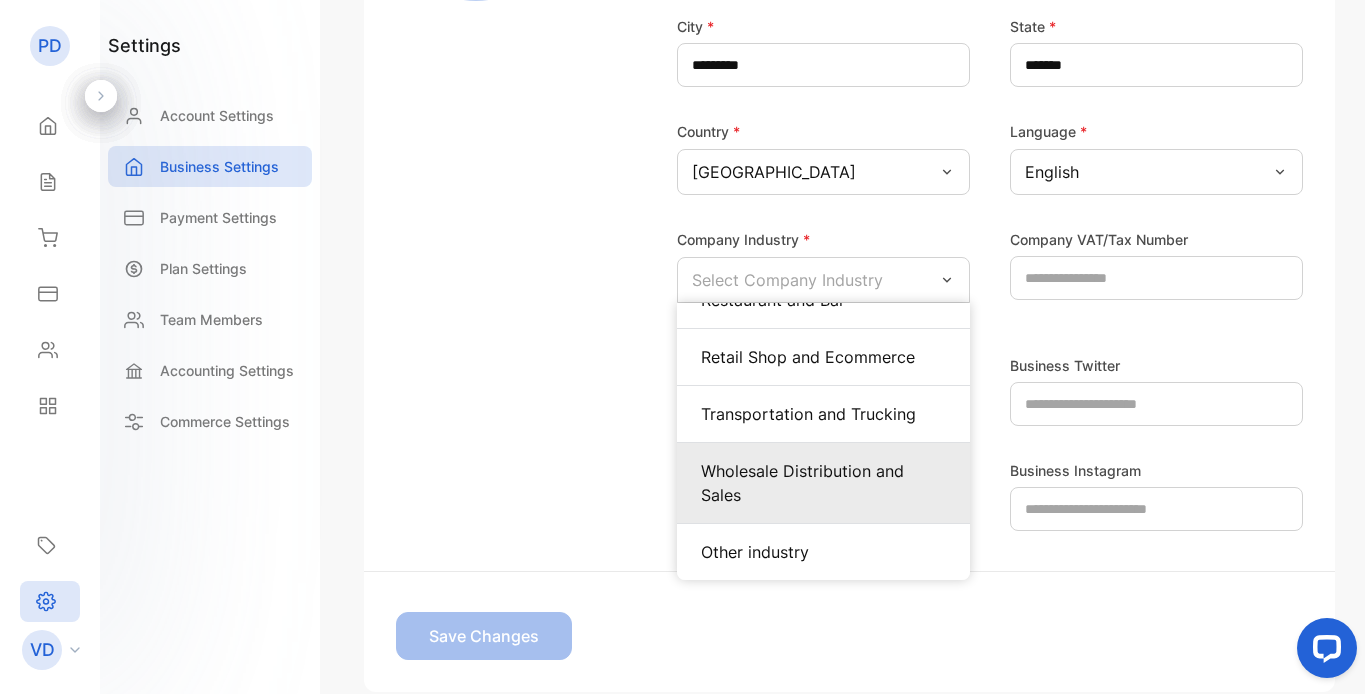 click on "Wholesale Distribution and Sales" at bounding box center (823, 483) 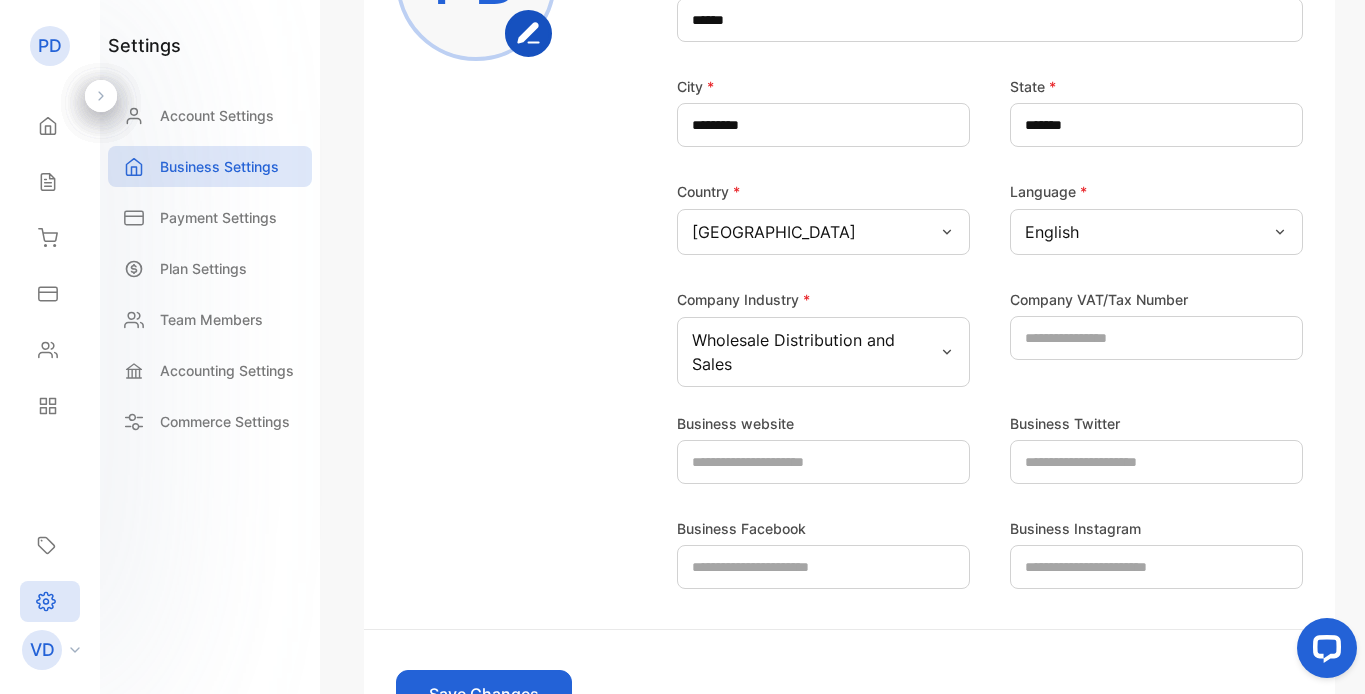 scroll, scrollTop: 426, scrollLeft: 0, axis: vertical 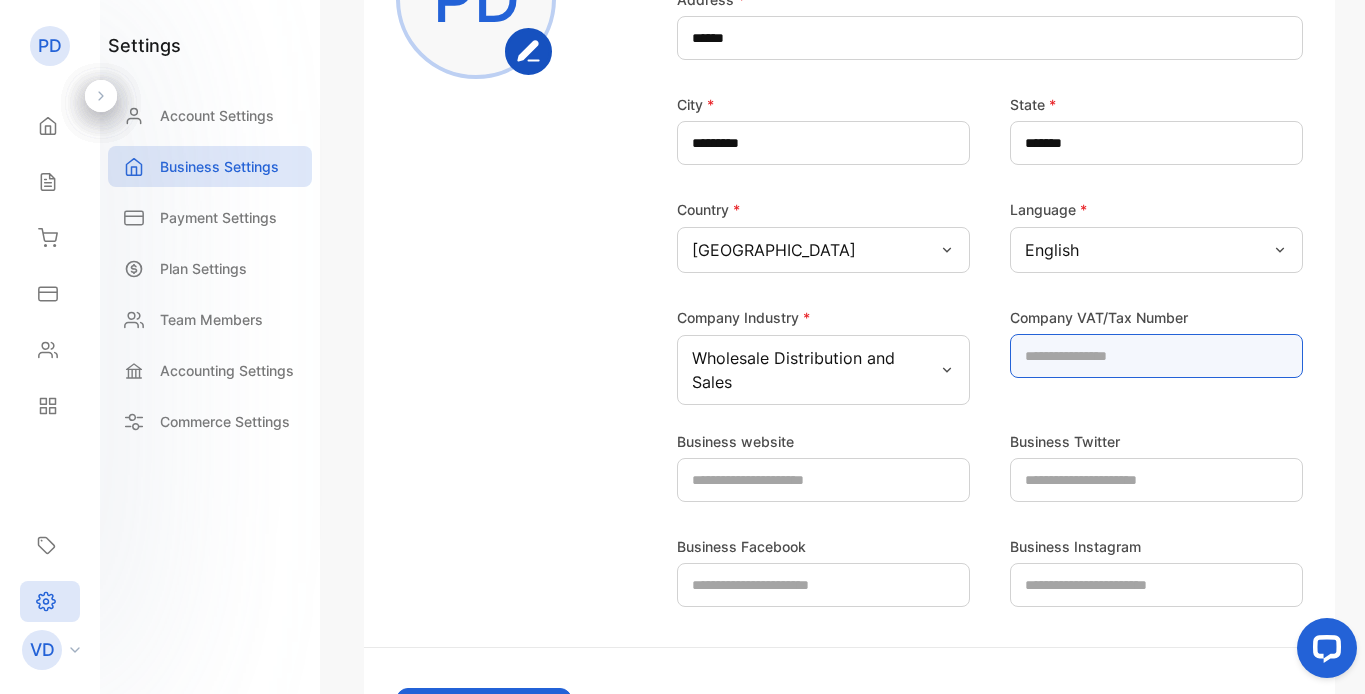 click at bounding box center [1156, 356] 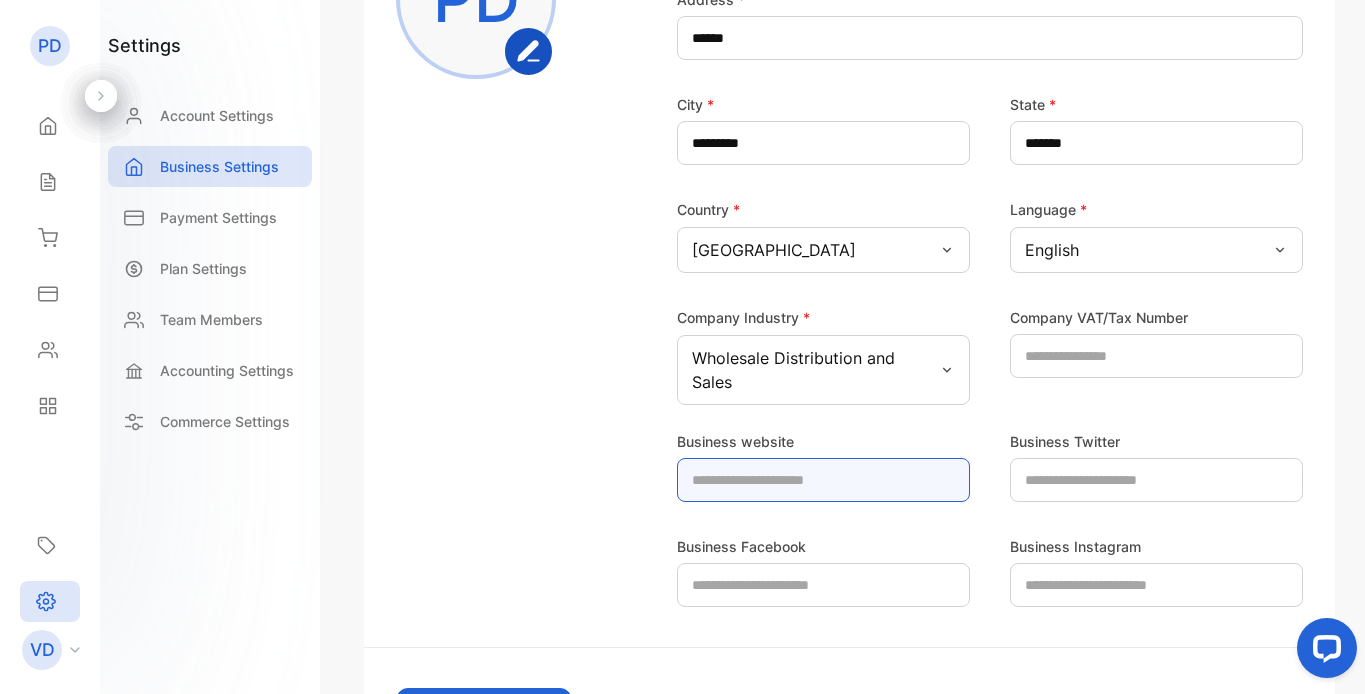 click at bounding box center [823, 480] 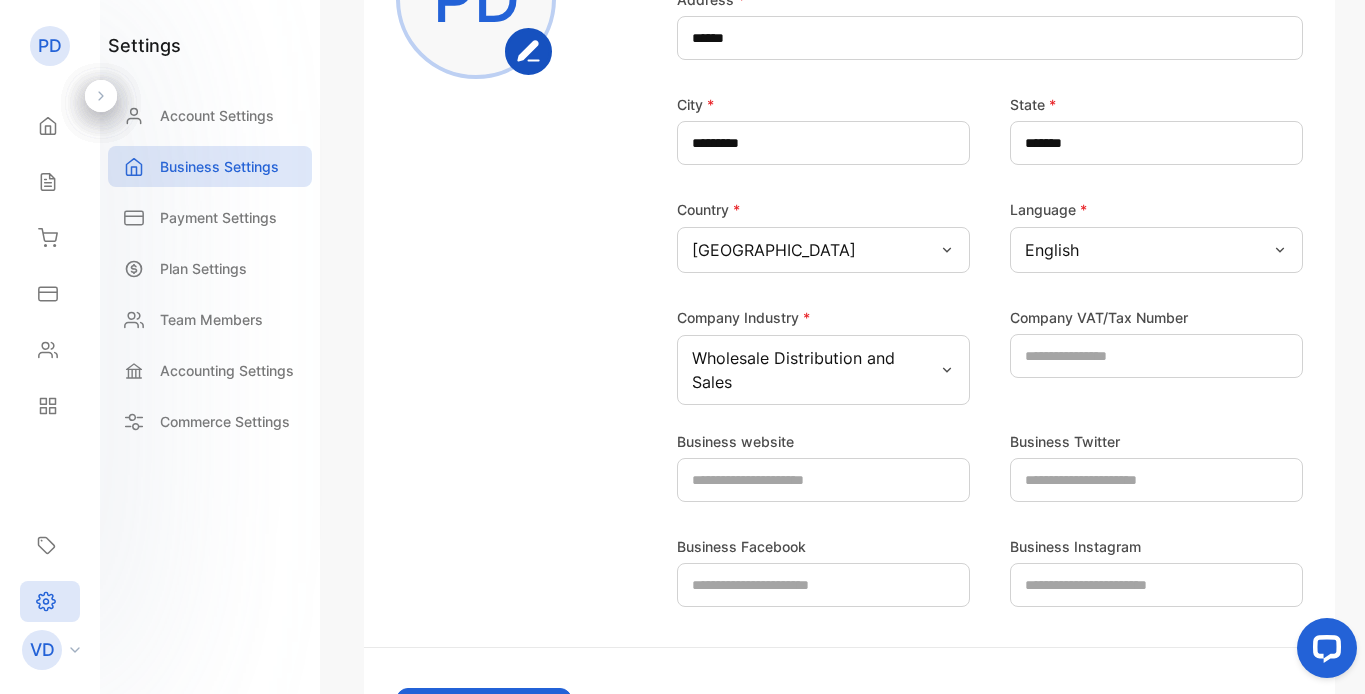 click on "Business website   Business Twitter   Business Facebook   Business Instagram" at bounding box center (849, 506) 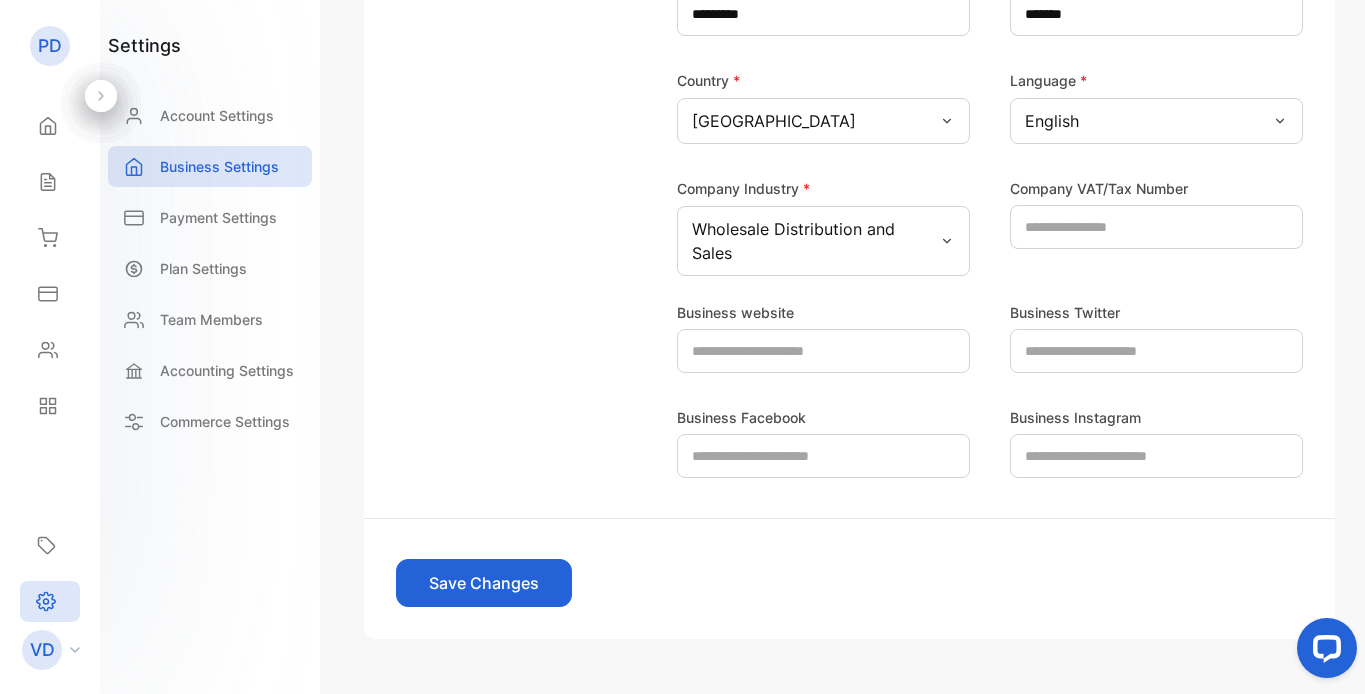 scroll, scrollTop: 612, scrollLeft: 0, axis: vertical 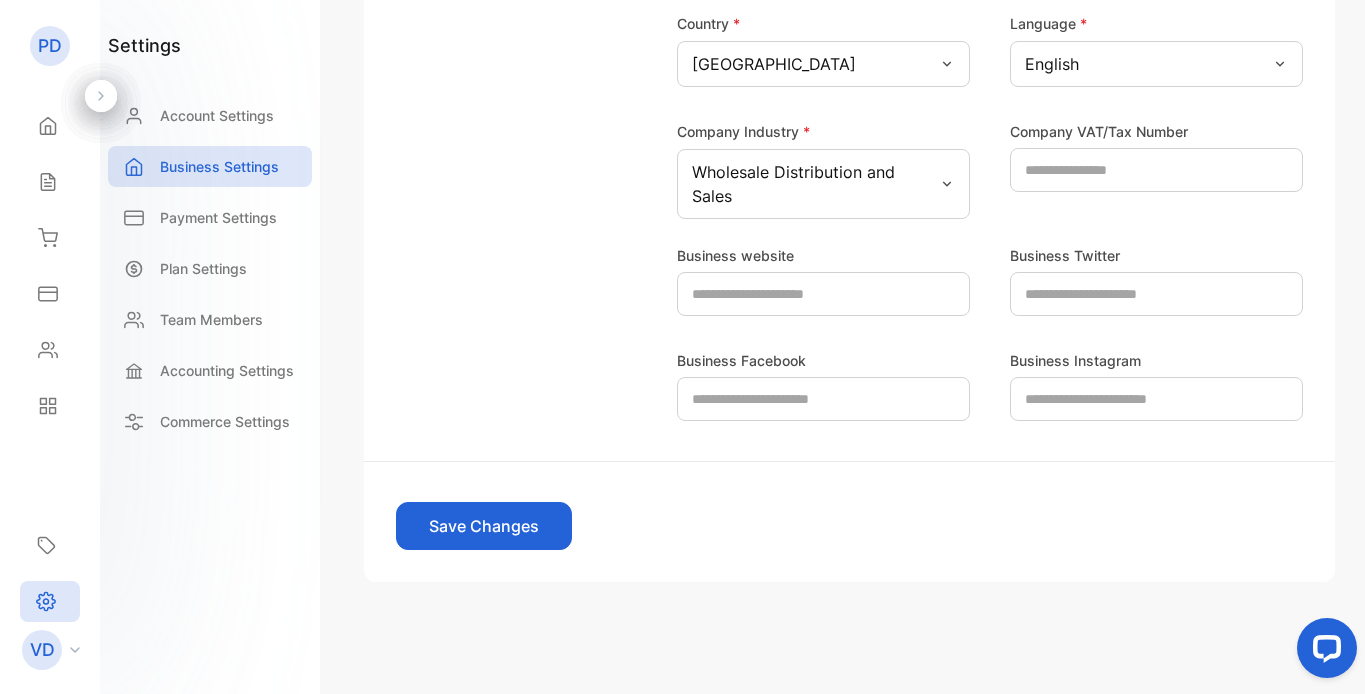 click on "Save Changes" at bounding box center [484, 526] 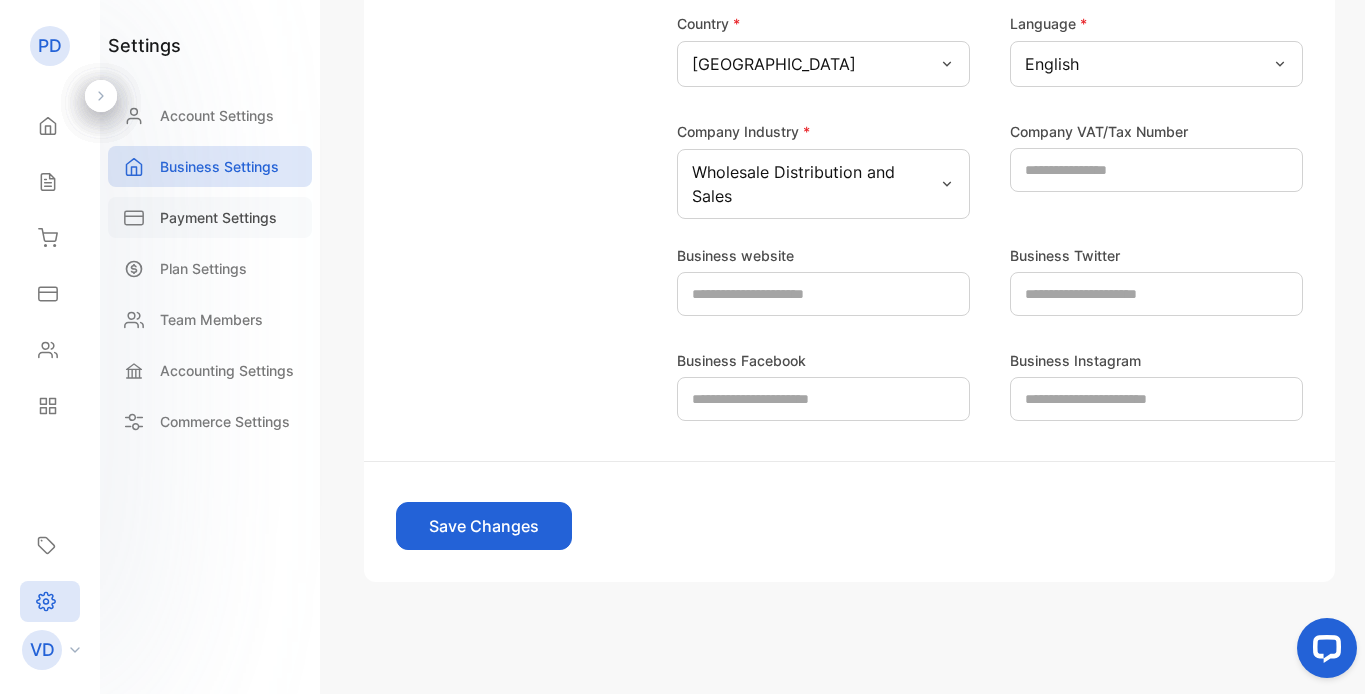 click on "Payment Settings" at bounding box center [218, 217] 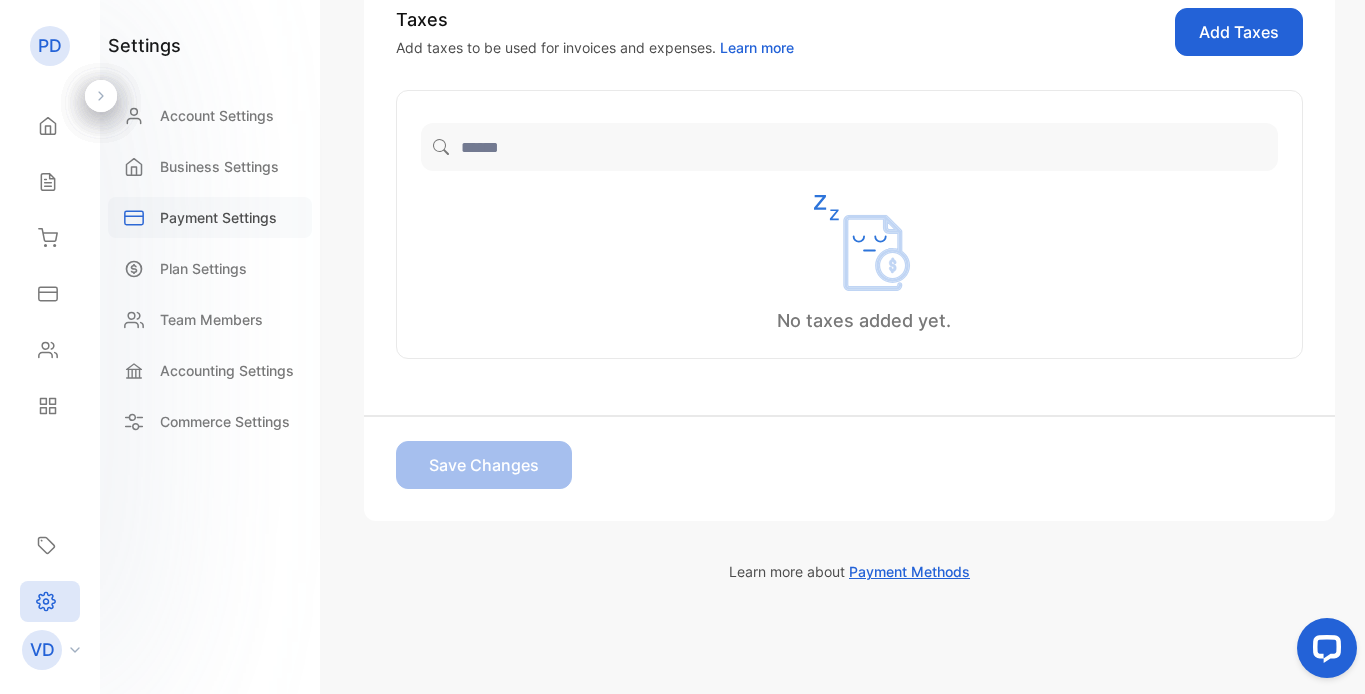 scroll, scrollTop: 563, scrollLeft: 0, axis: vertical 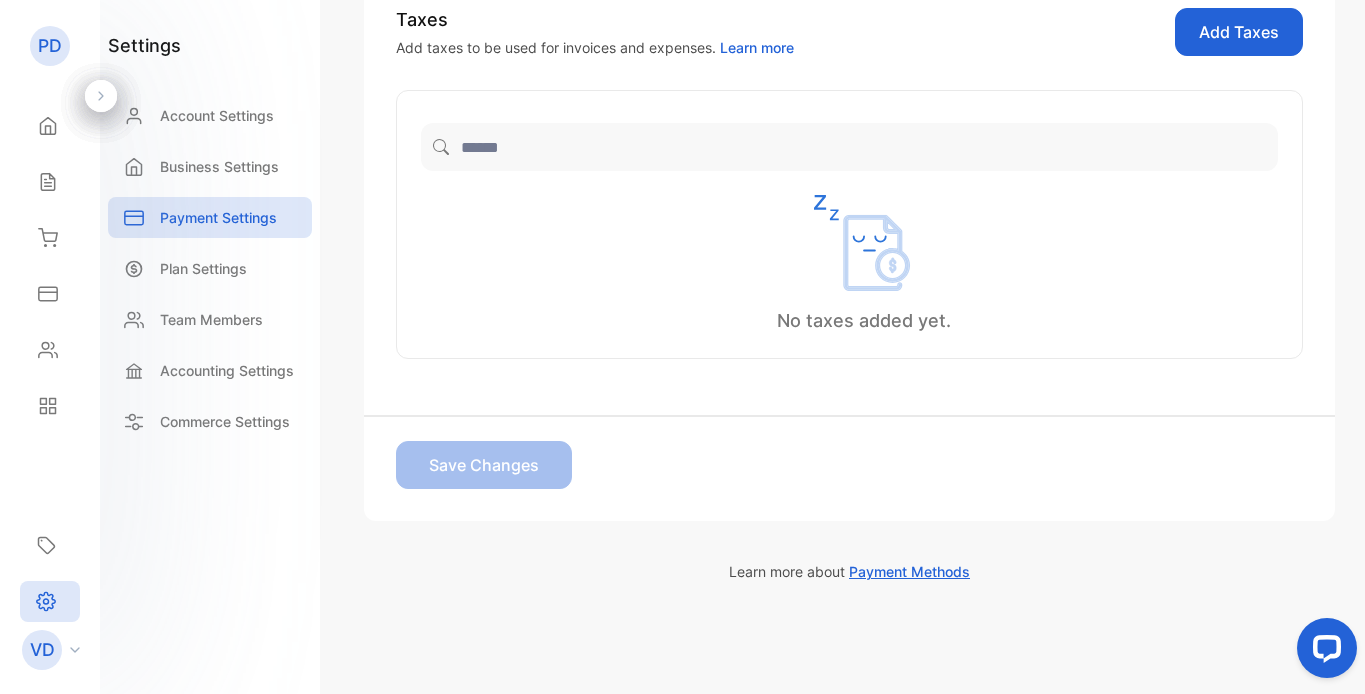 click at bounding box center [849, 175] 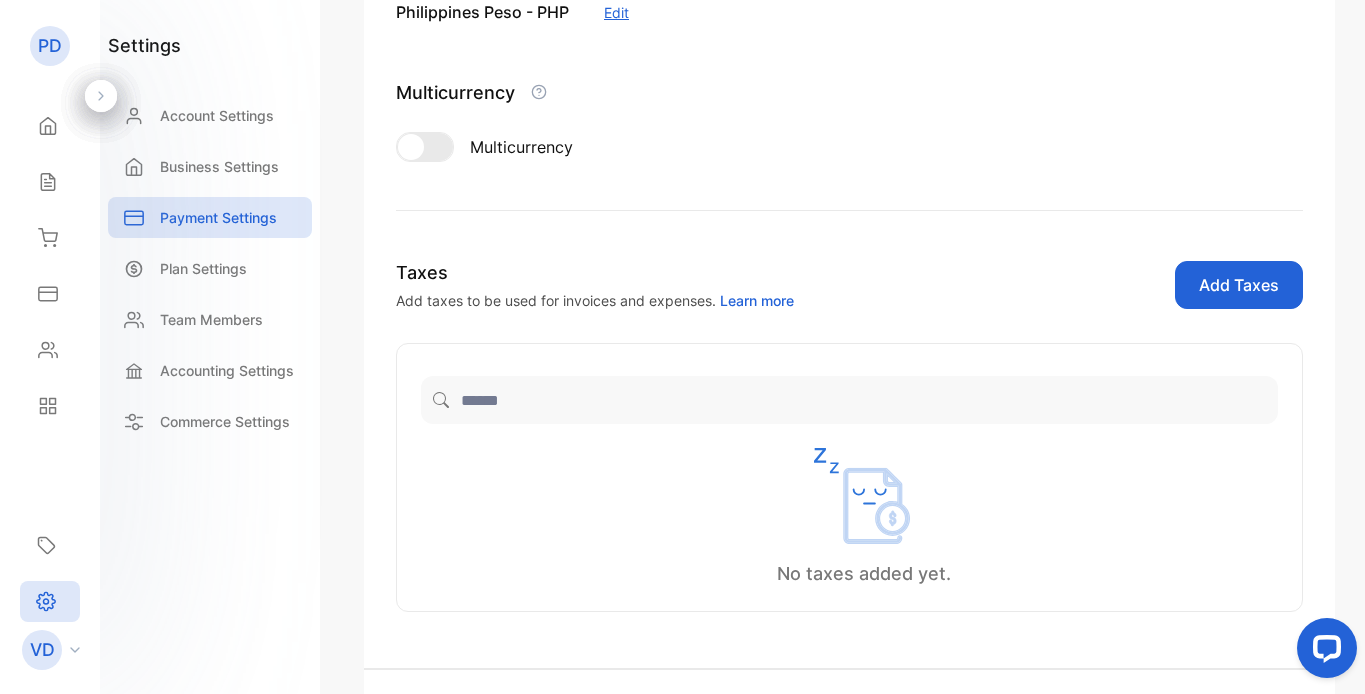 scroll, scrollTop: 145, scrollLeft: 0, axis: vertical 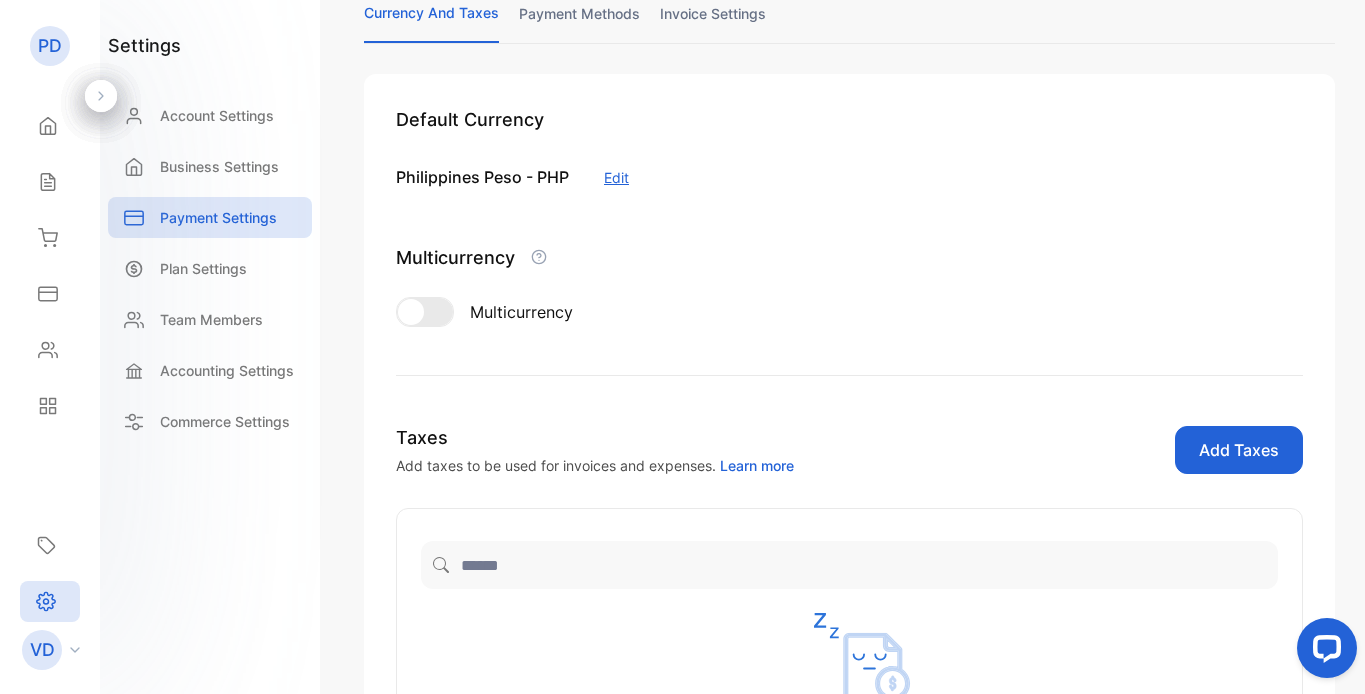click at bounding box center [411, 312] 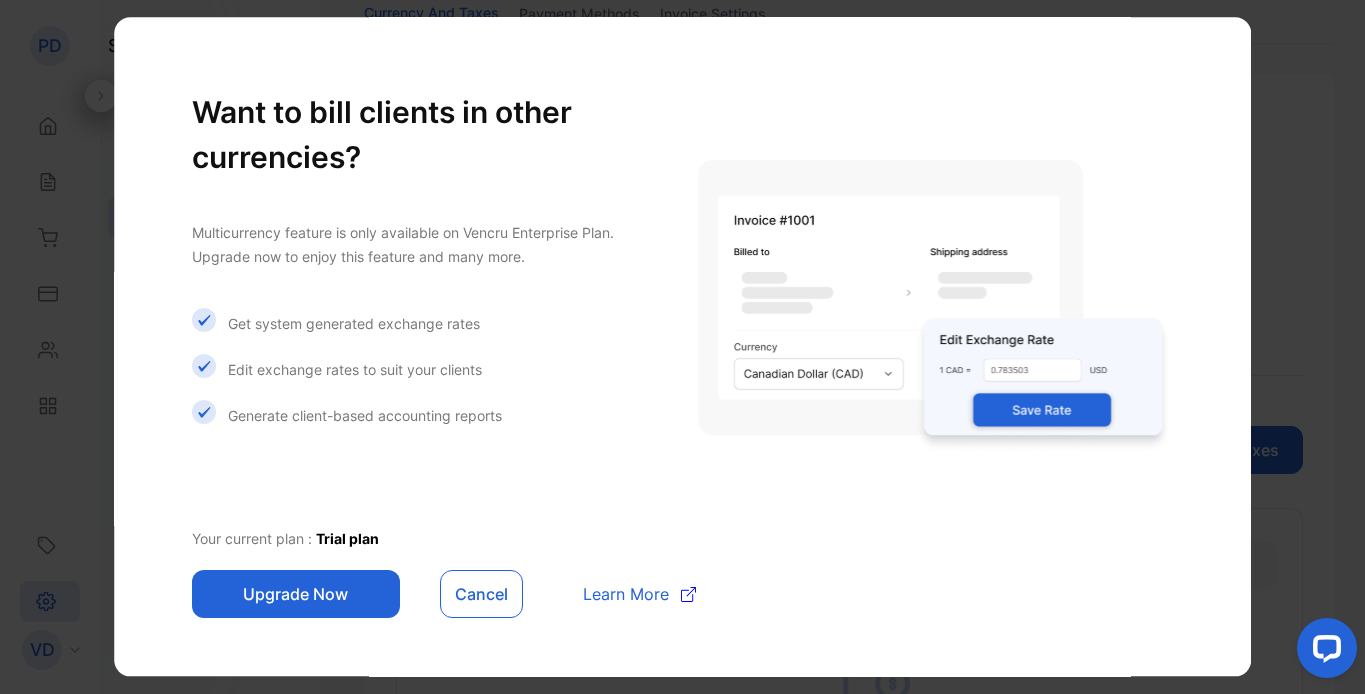 click on "Cancel" at bounding box center (481, 594) 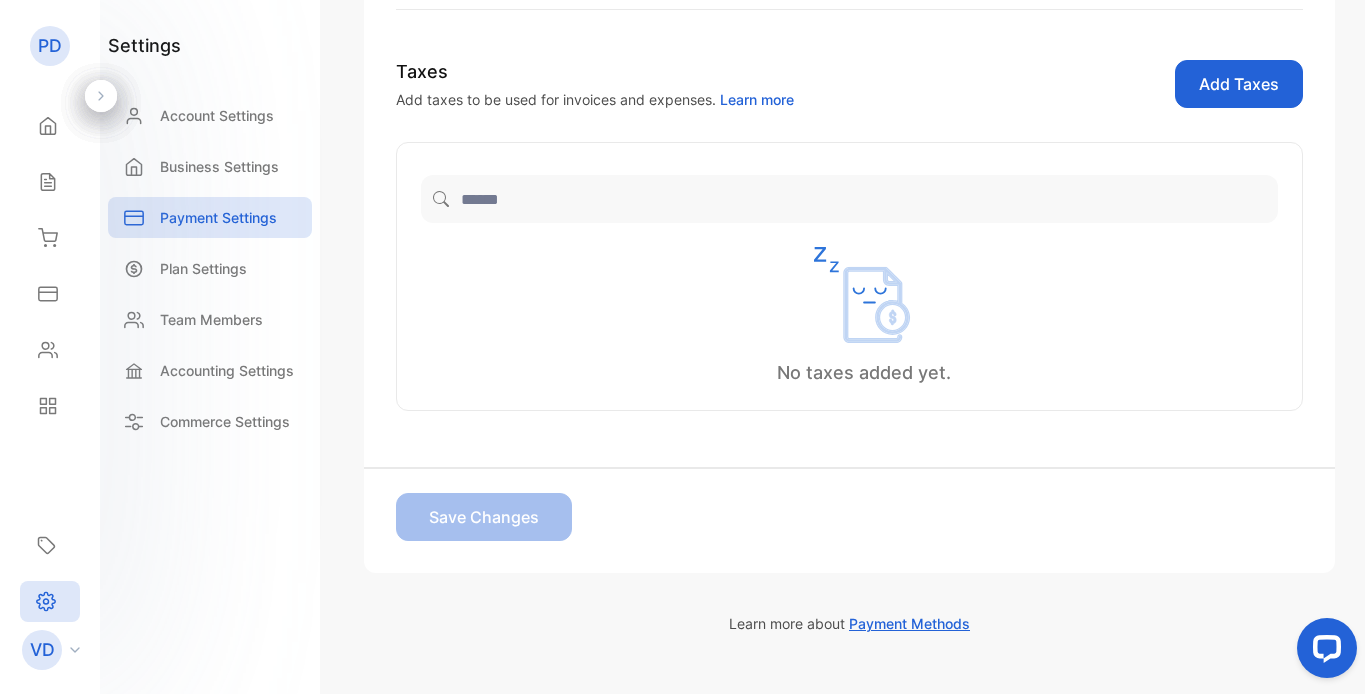scroll, scrollTop: 563, scrollLeft: 0, axis: vertical 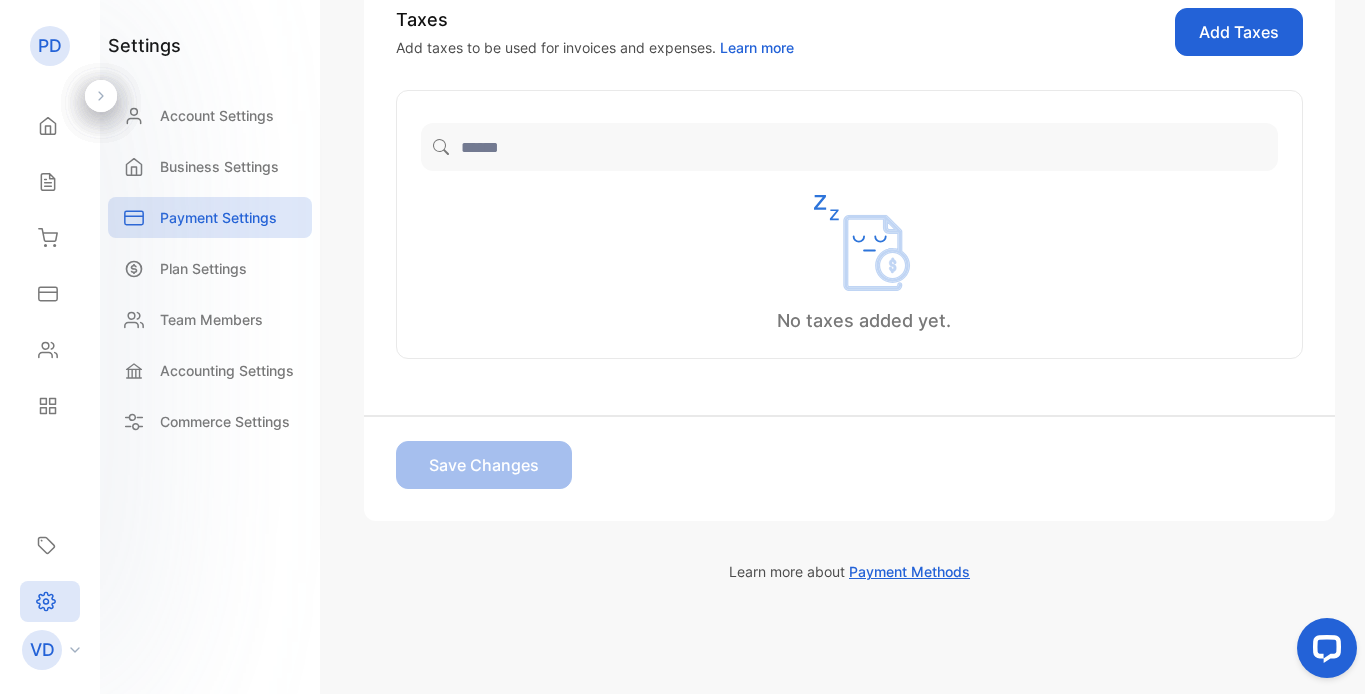 click on "Payment Methods" at bounding box center [909, 571] 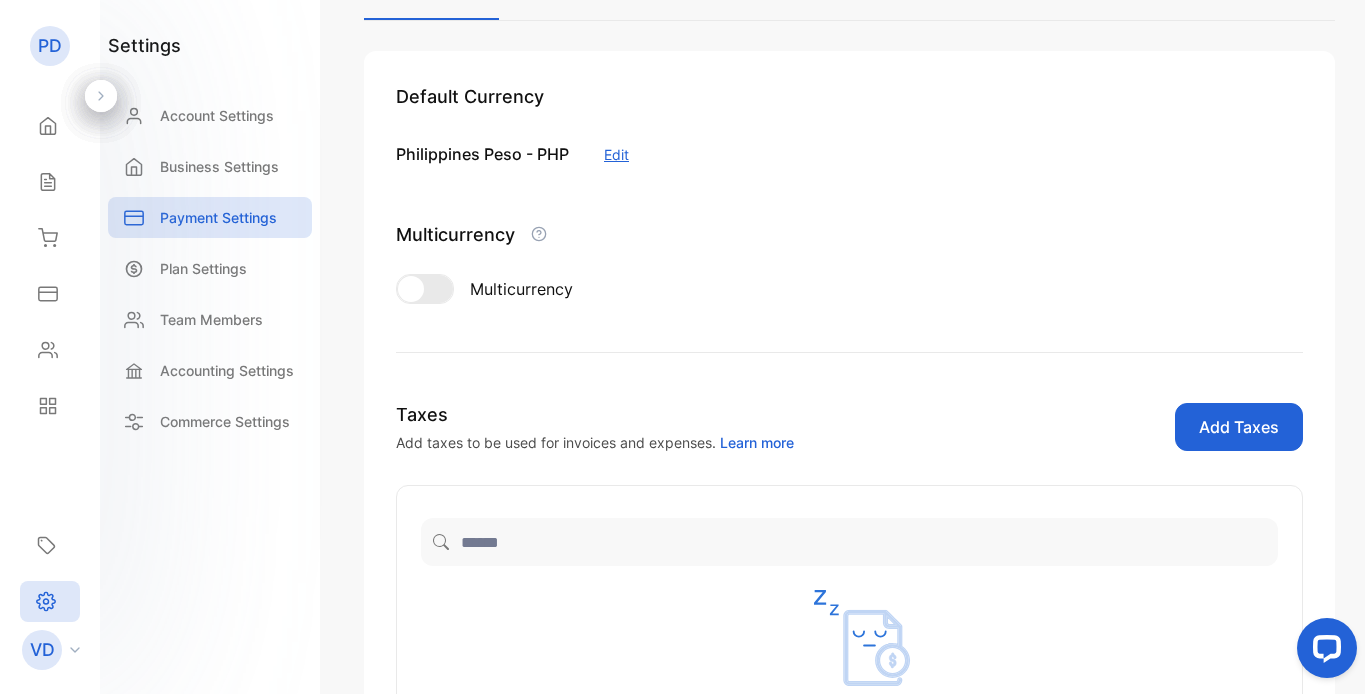 scroll, scrollTop: 118, scrollLeft: 0, axis: vertical 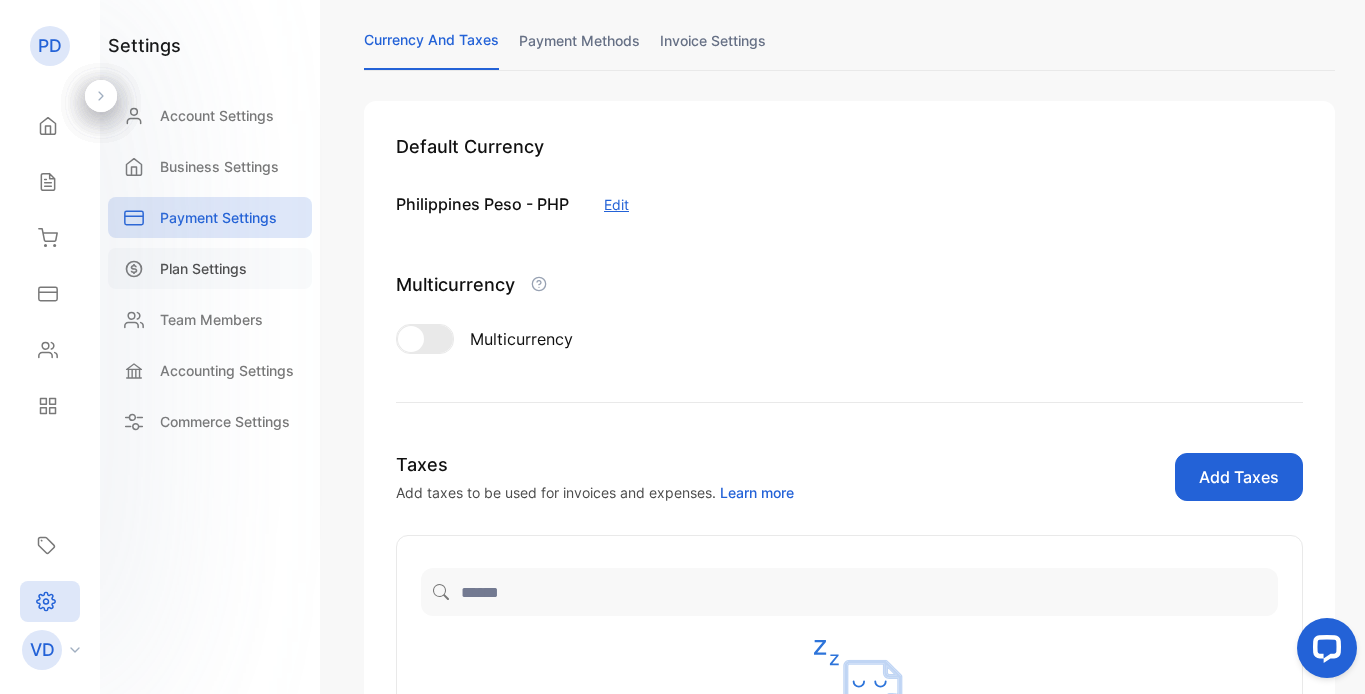 click on "Plan Settings" at bounding box center (203, 268) 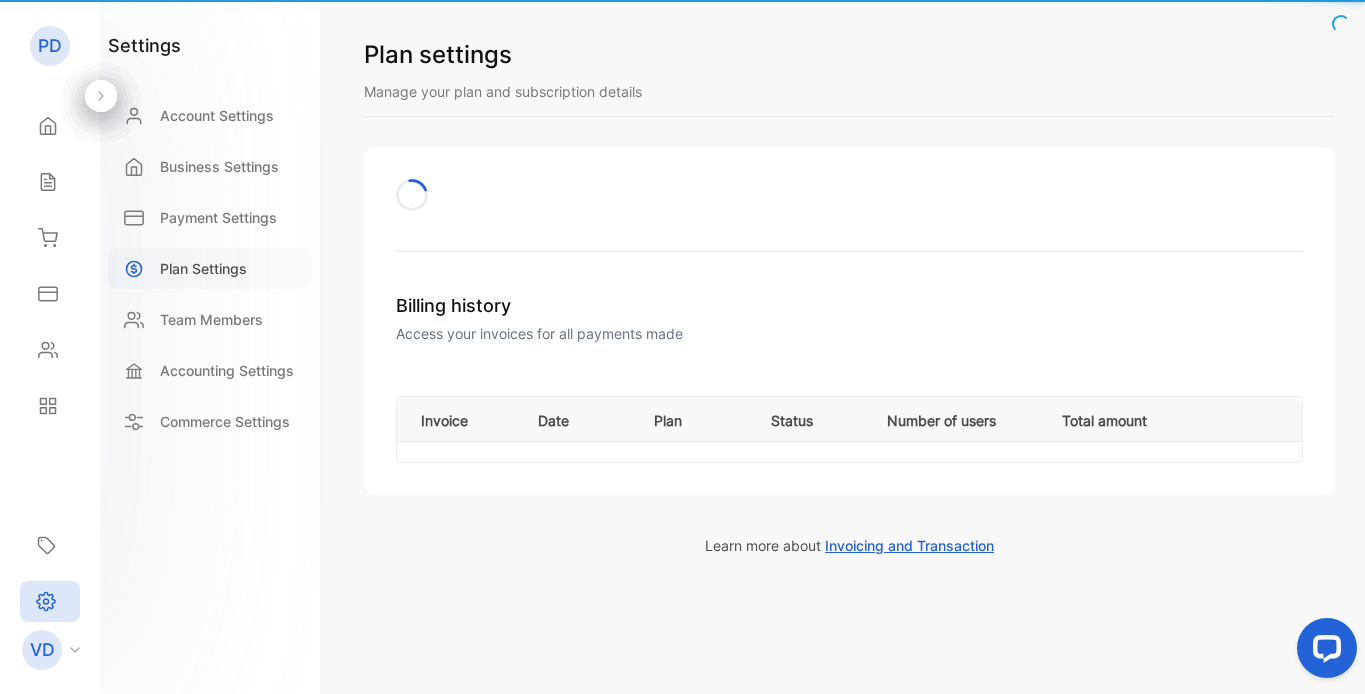 scroll, scrollTop: 0, scrollLeft: 0, axis: both 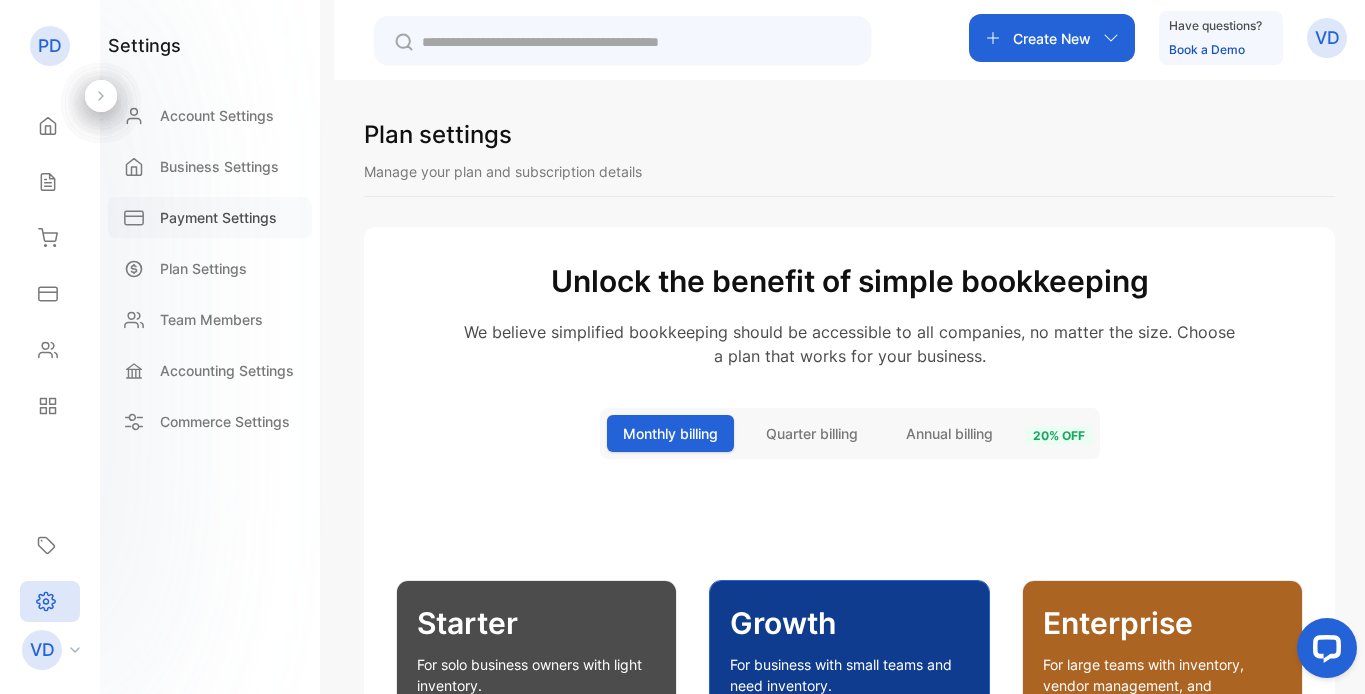 click on "Payment Settings" at bounding box center [218, 217] 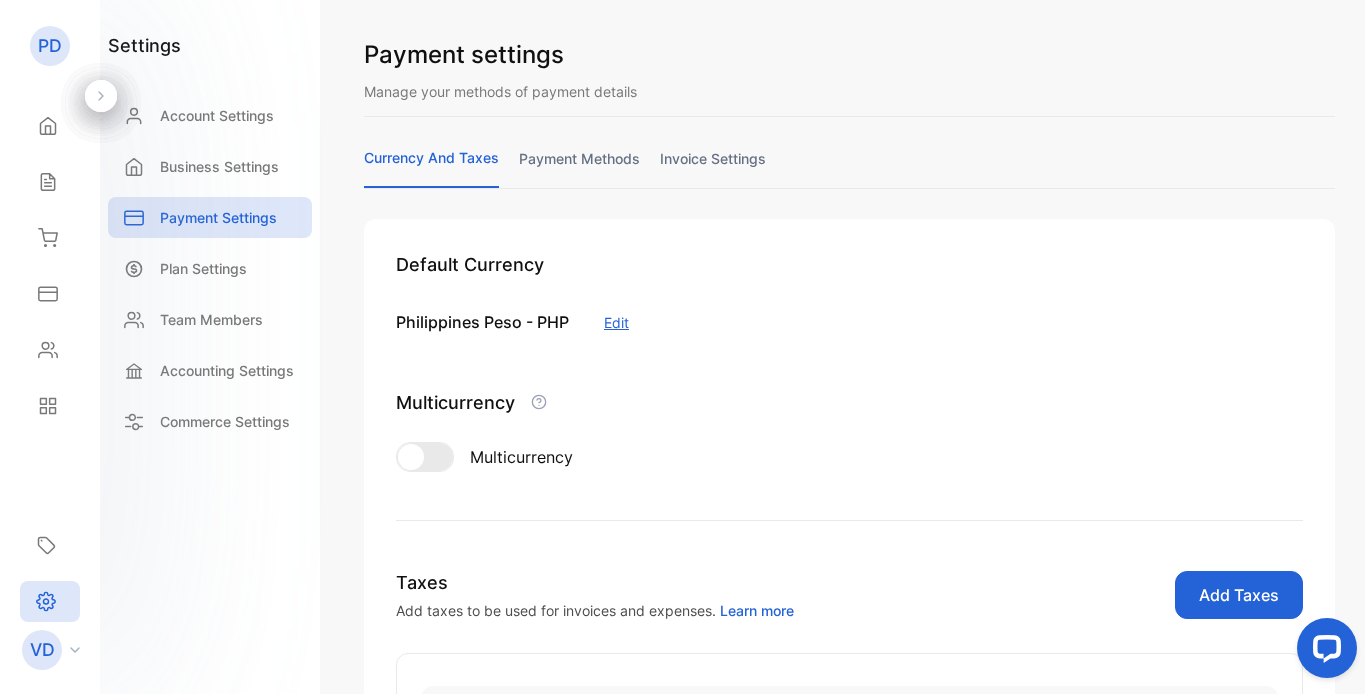click on "payment methods" at bounding box center (579, 167) 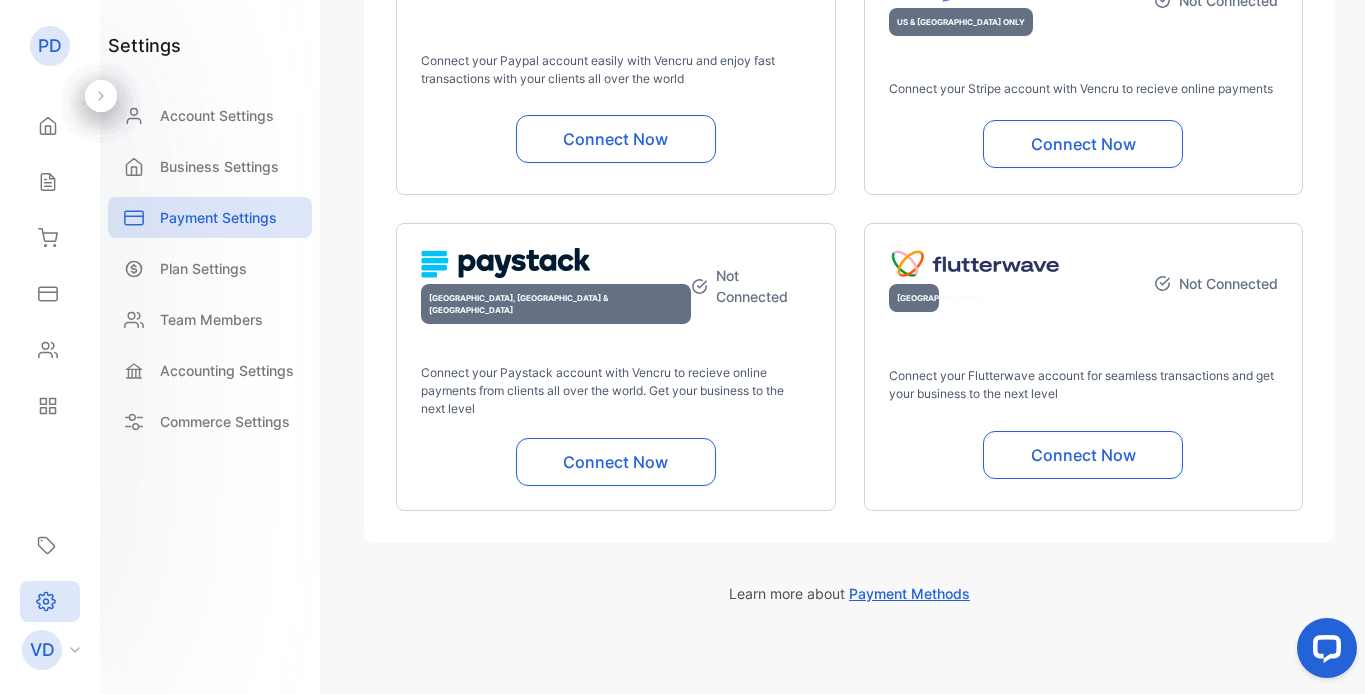 scroll, scrollTop: 394, scrollLeft: 0, axis: vertical 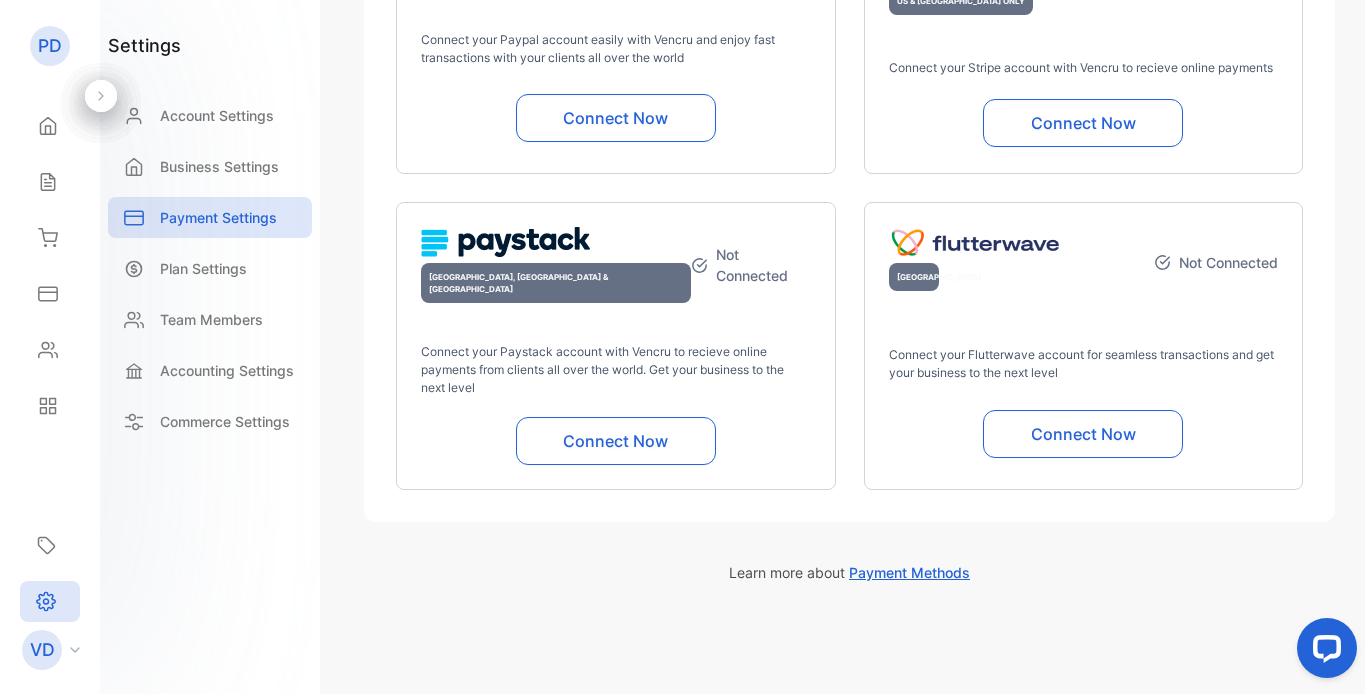 click on "Payment Methods" at bounding box center [909, 572] 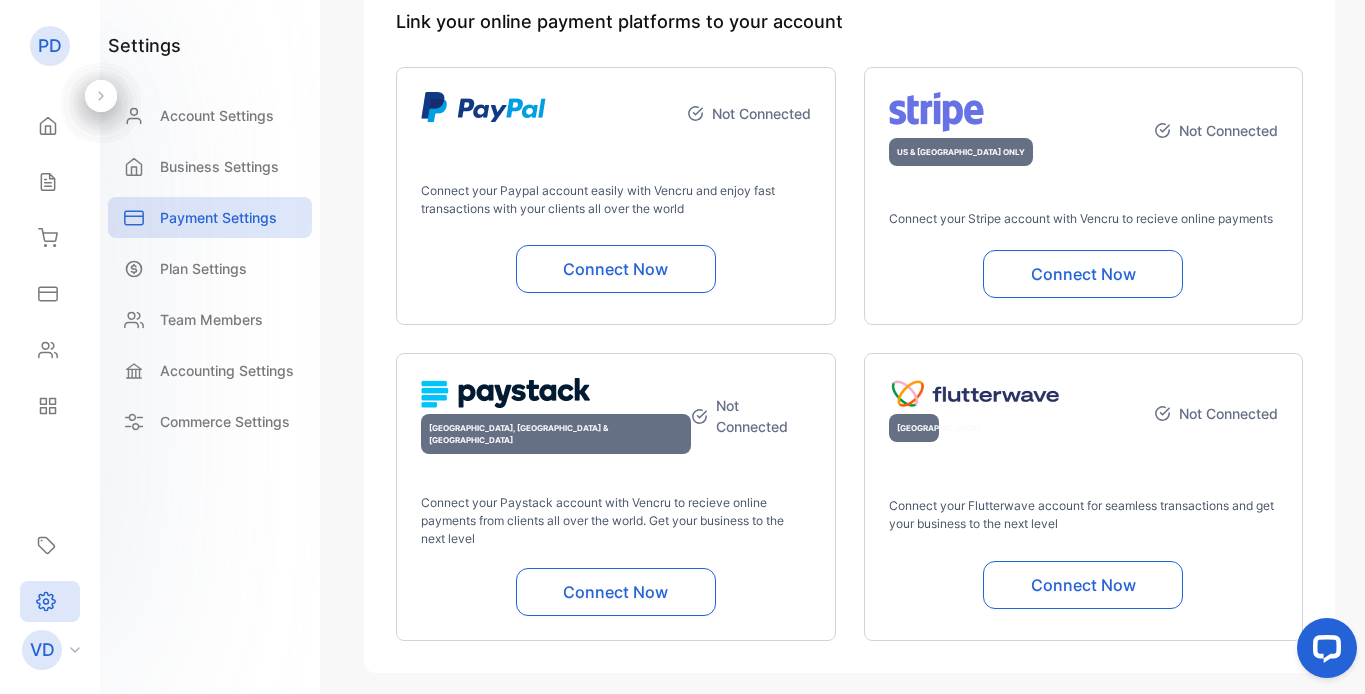 scroll, scrollTop: 0, scrollLeft: 0, axis: both 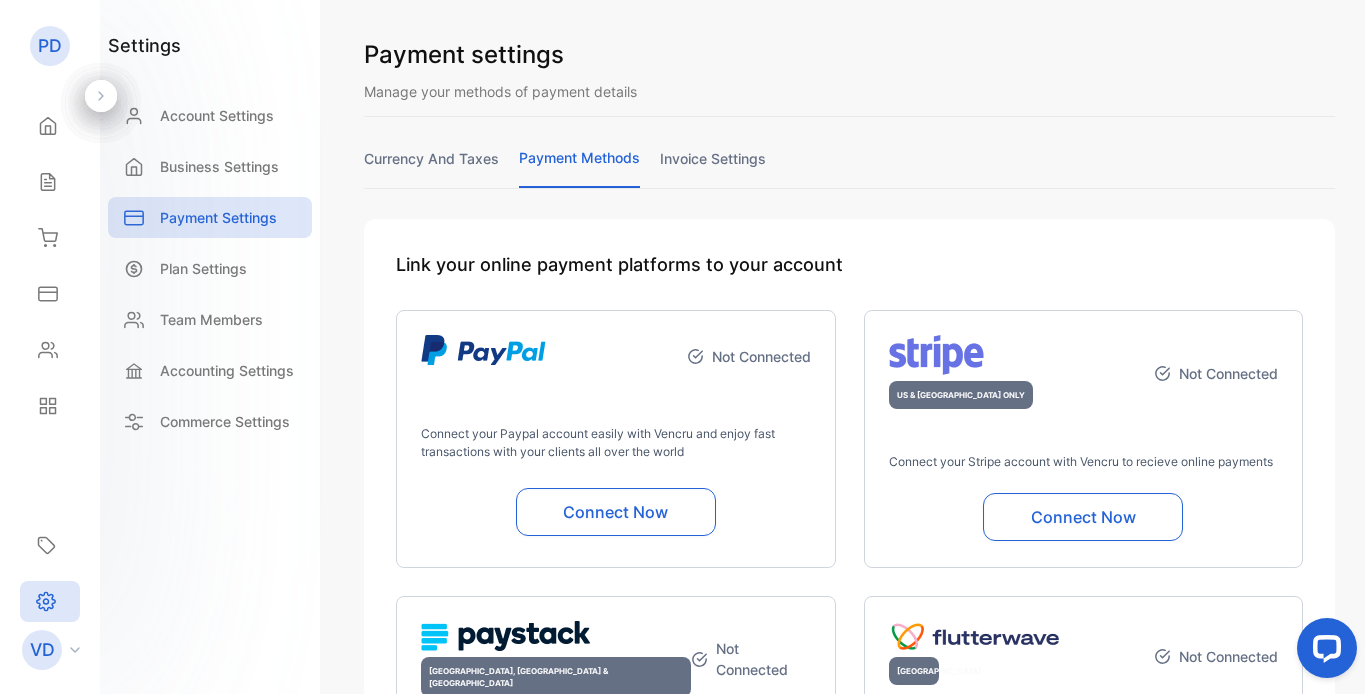 click on "invoice settings" at bounding box center (713, 167) 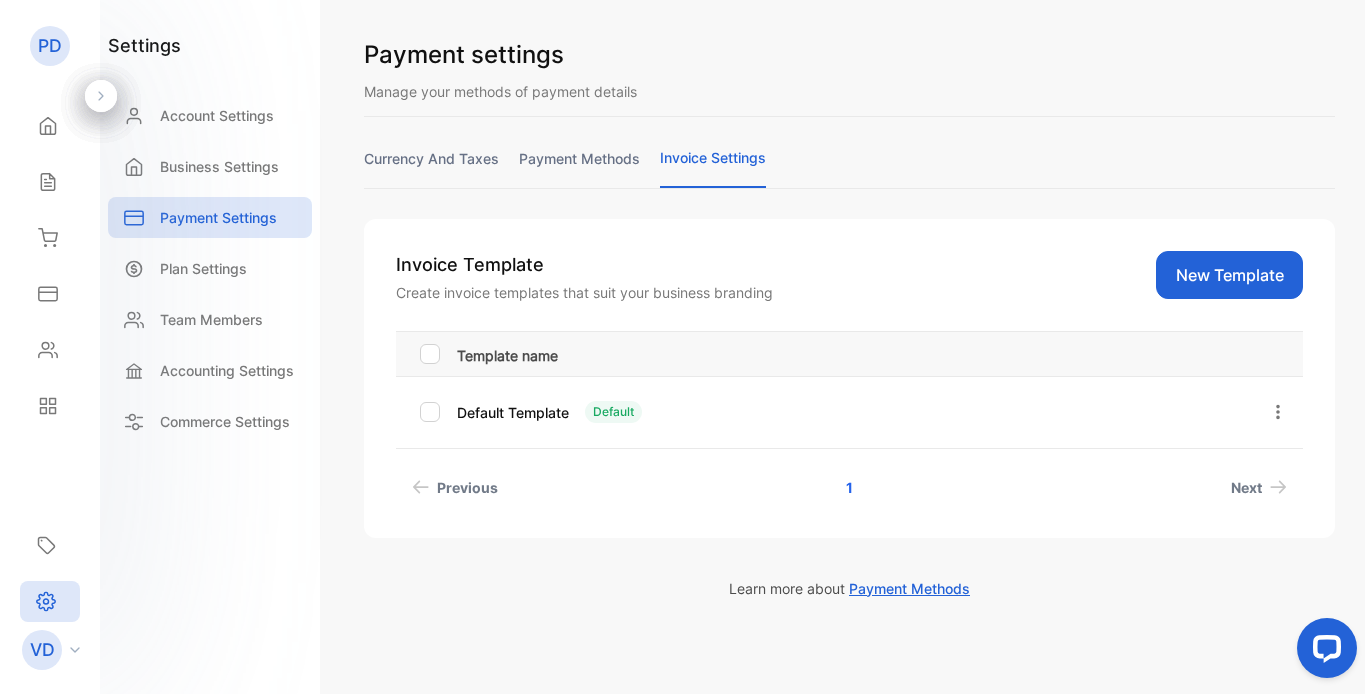 click on "currency and taxes" at bounding box center [431, 167] 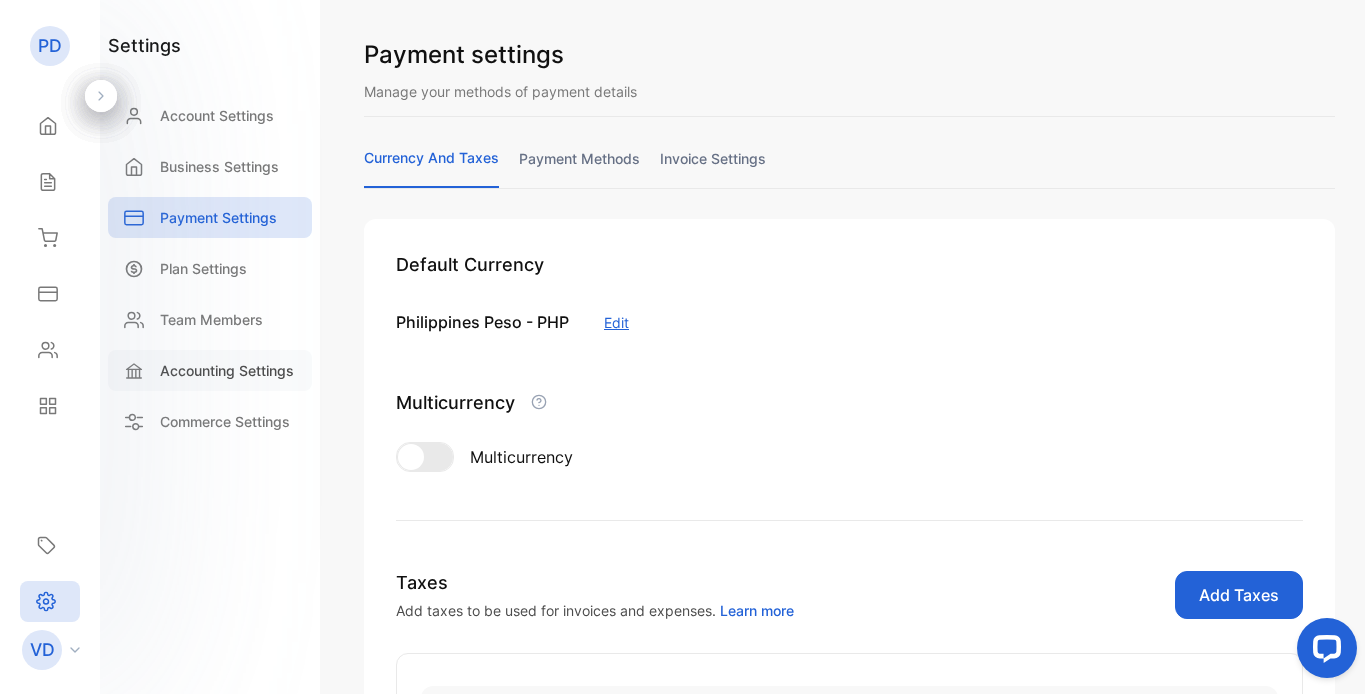 click on "Accounting Settings" at bounding box center (227, 370) 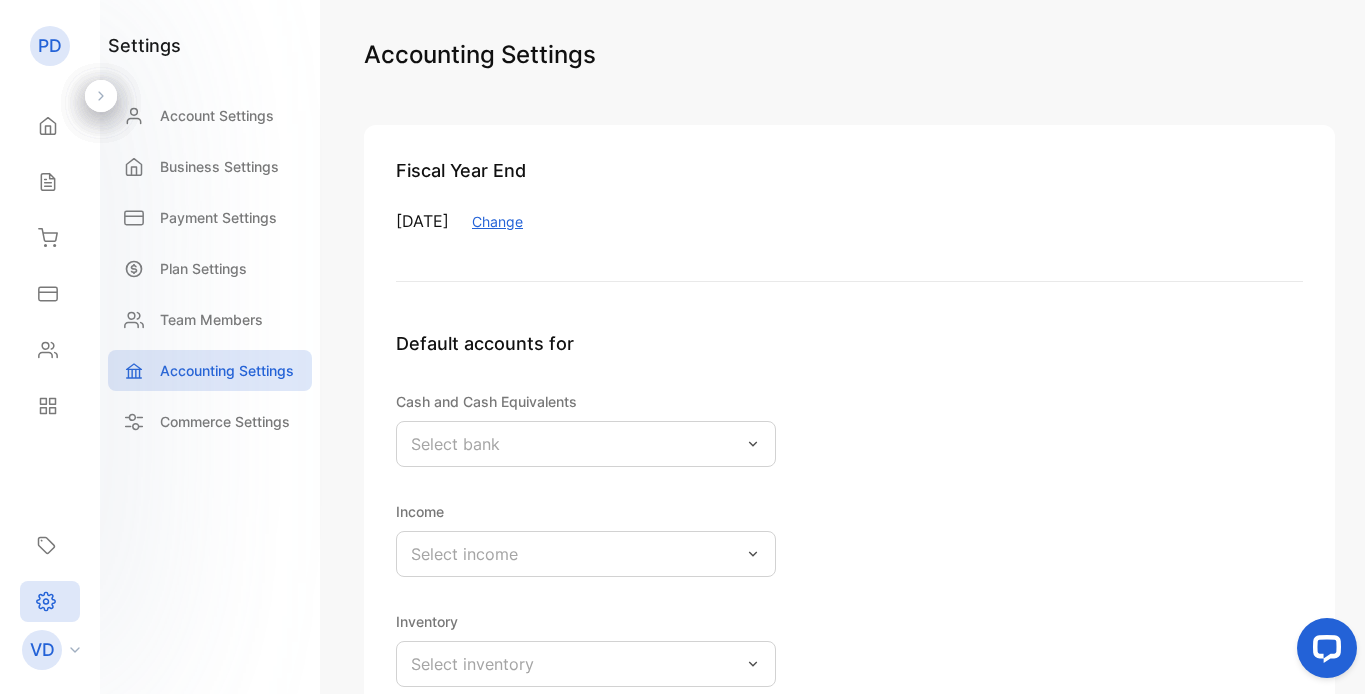click on "Select bank" at bounding box center [586, 444] 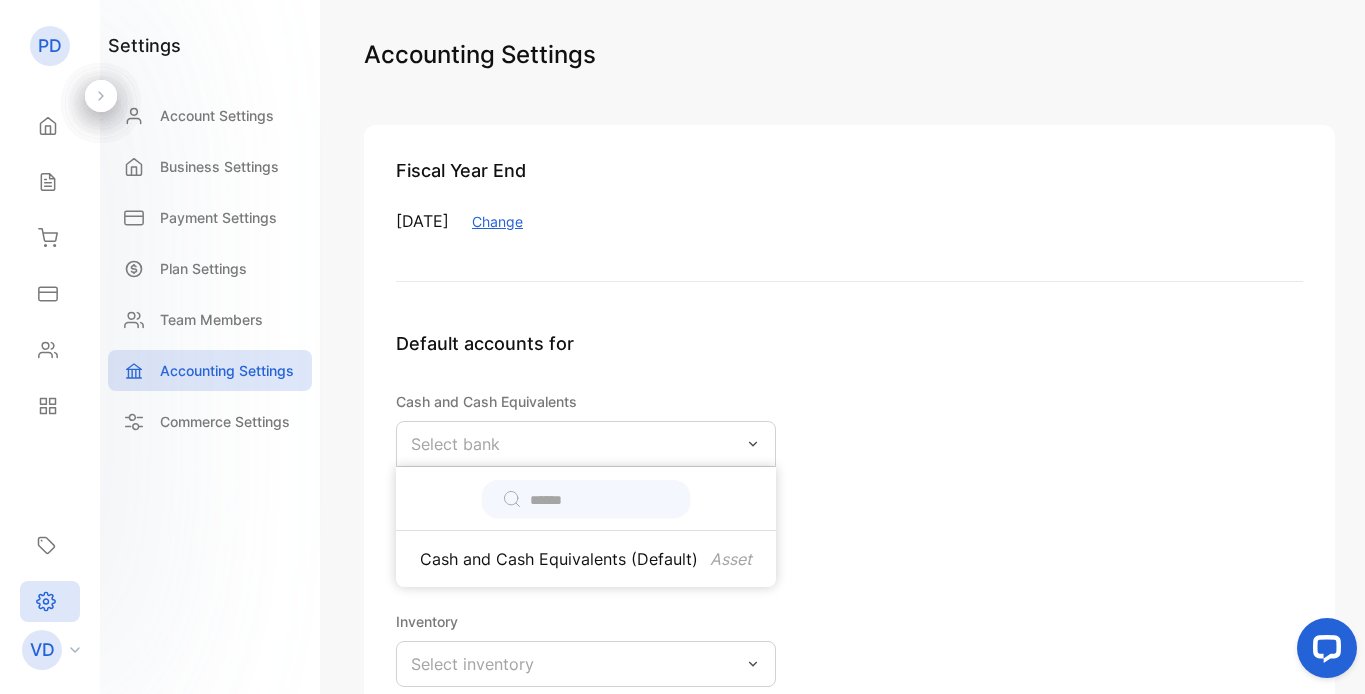 click on "Select bank" at bounding box center [586, 444] 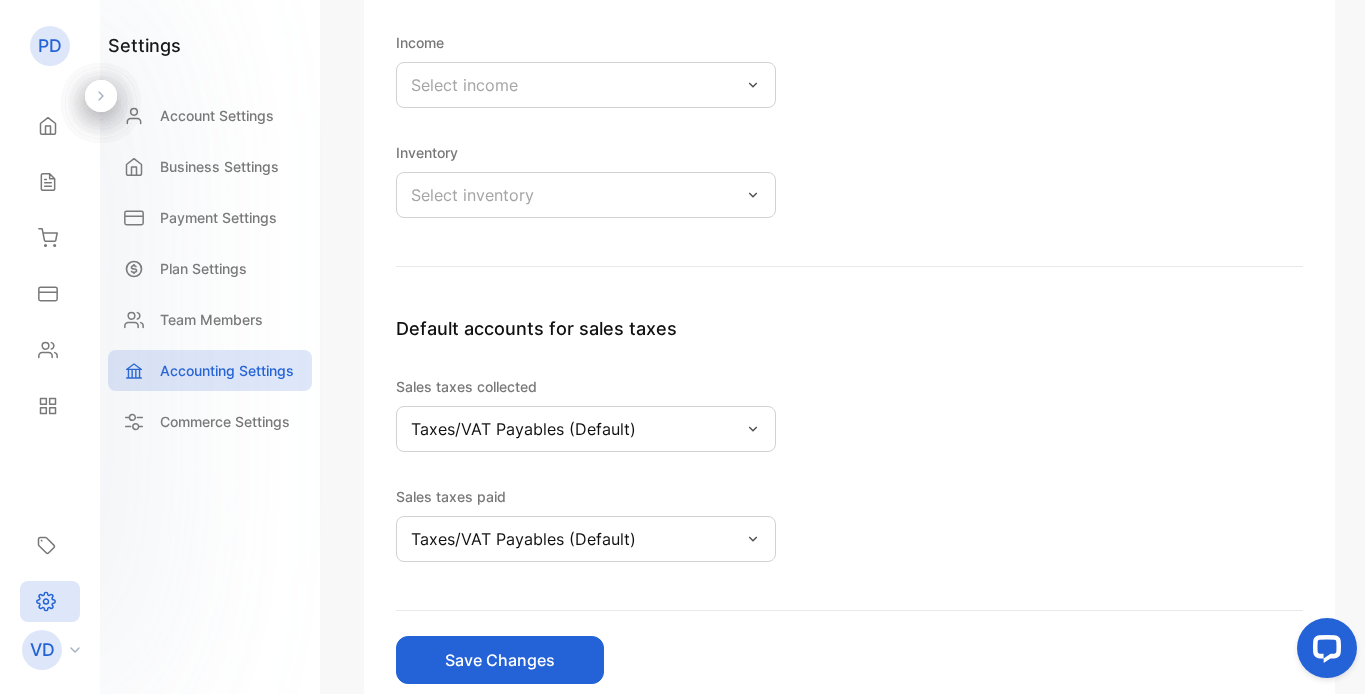 scroll, scrollTop: 603, scrollLeft: 0, axis: vertical 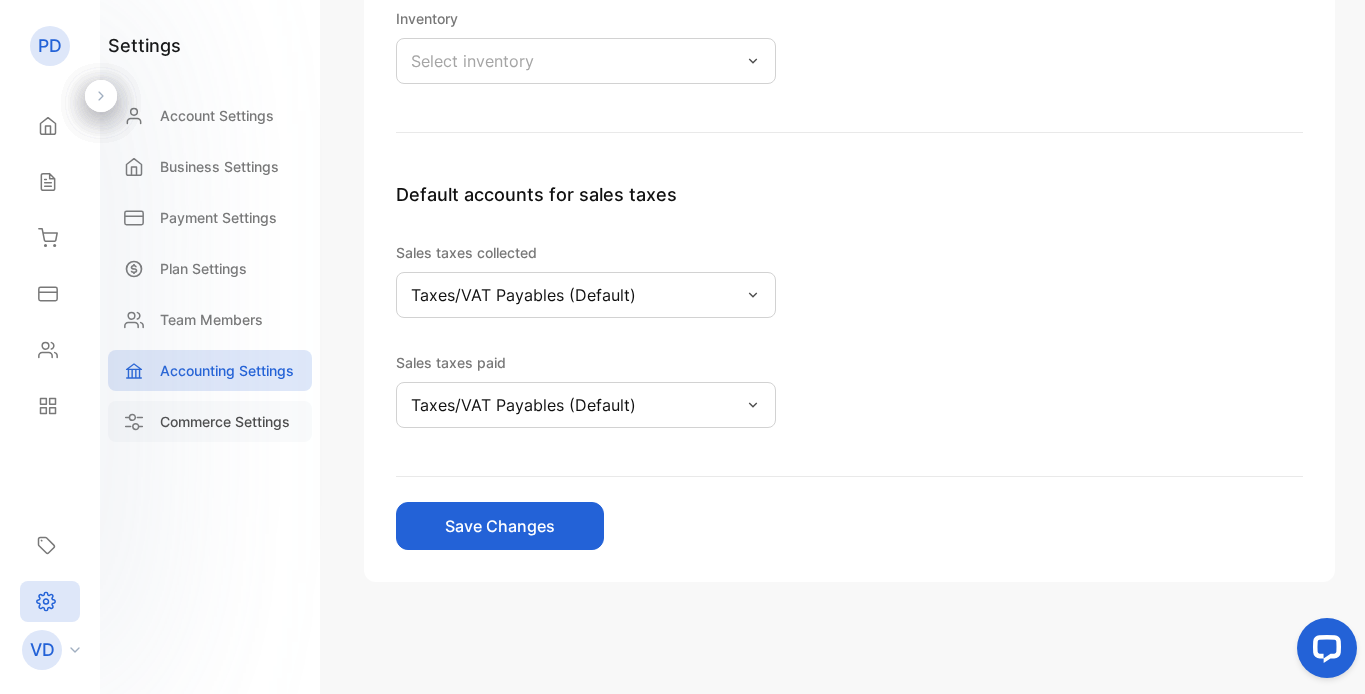 click on "Commerce Settings" at bounding box center [225, 421] 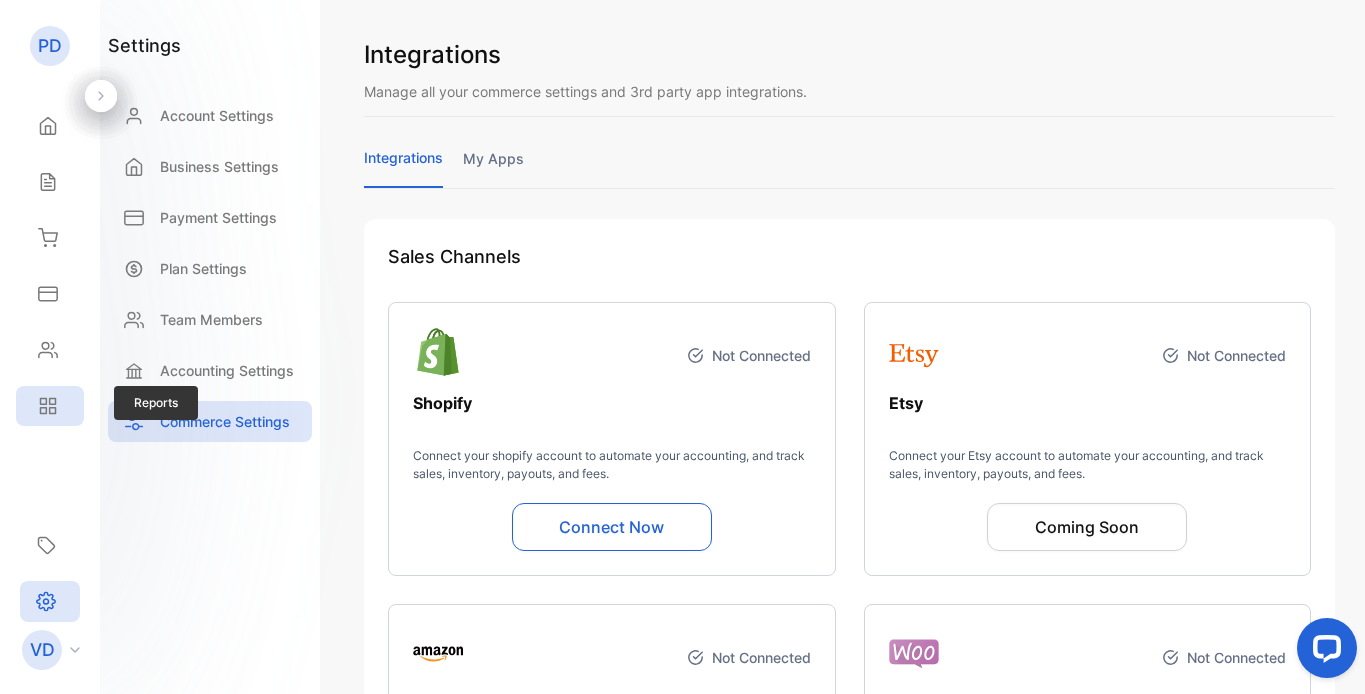 click 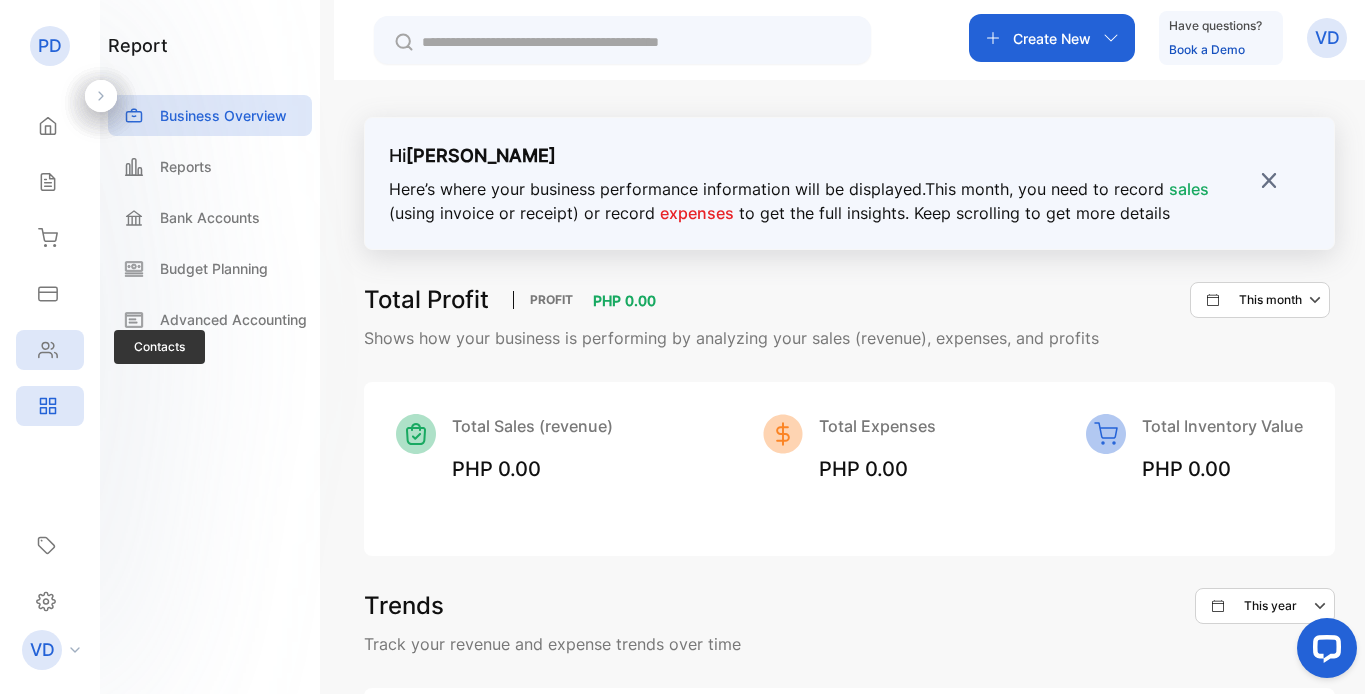 click on "Contacts" at bounding box center [50, 350] 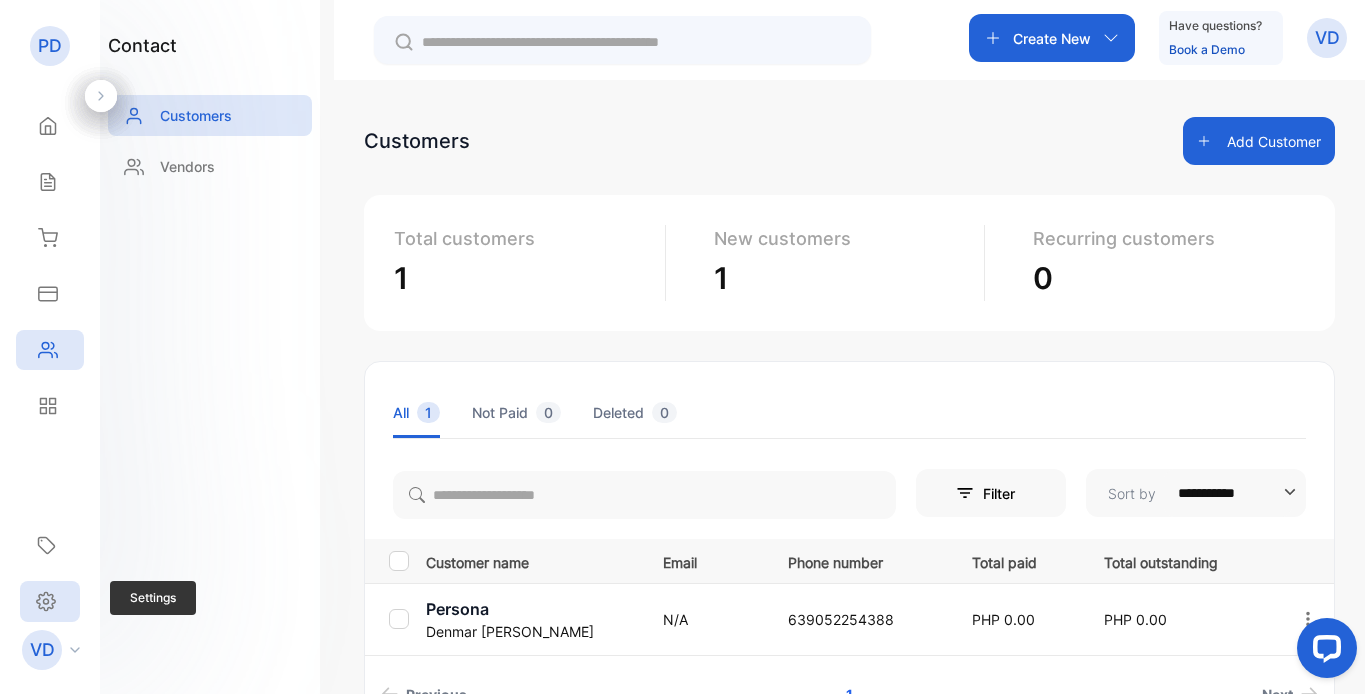 click 